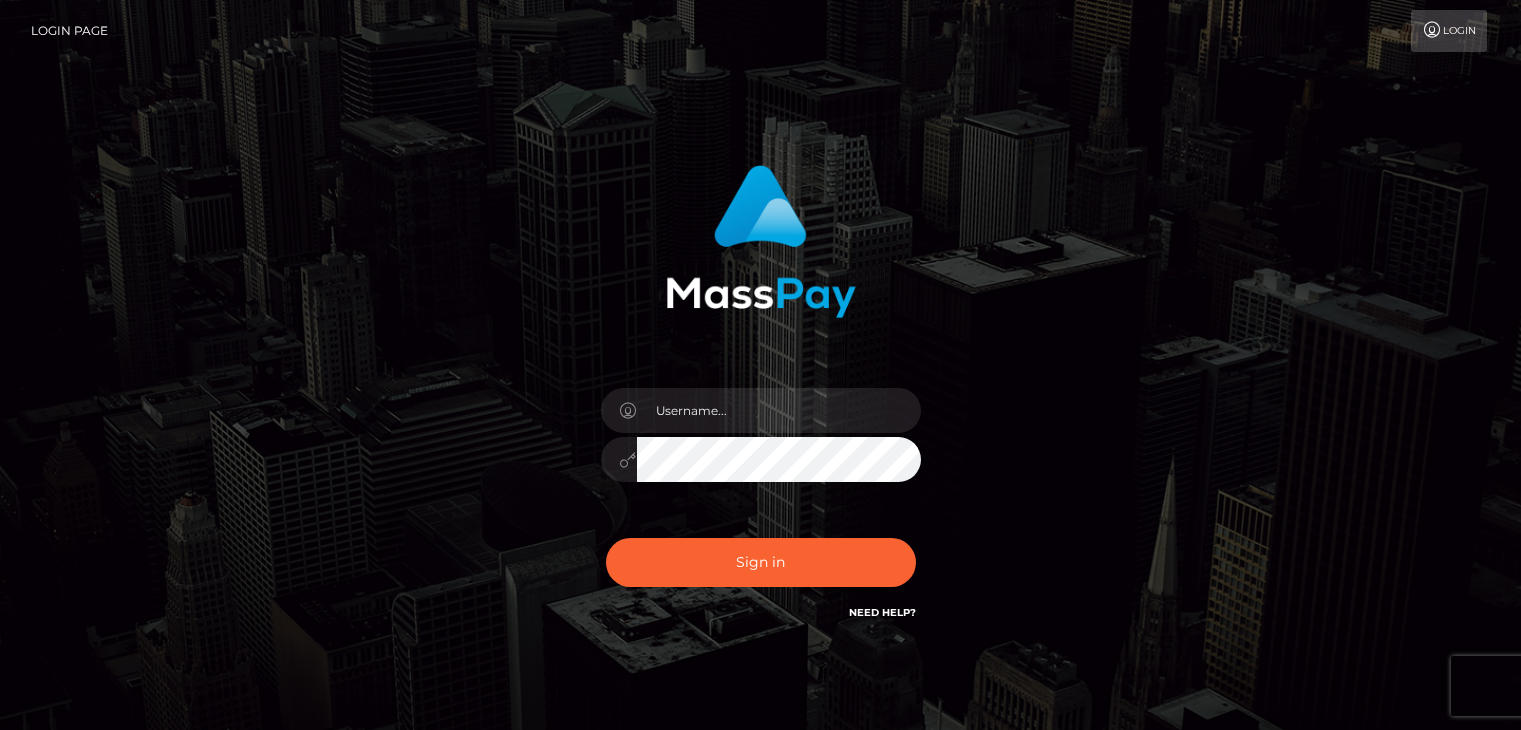 scroll, scrollTop: 0, scrollLeft: 0, axis: both 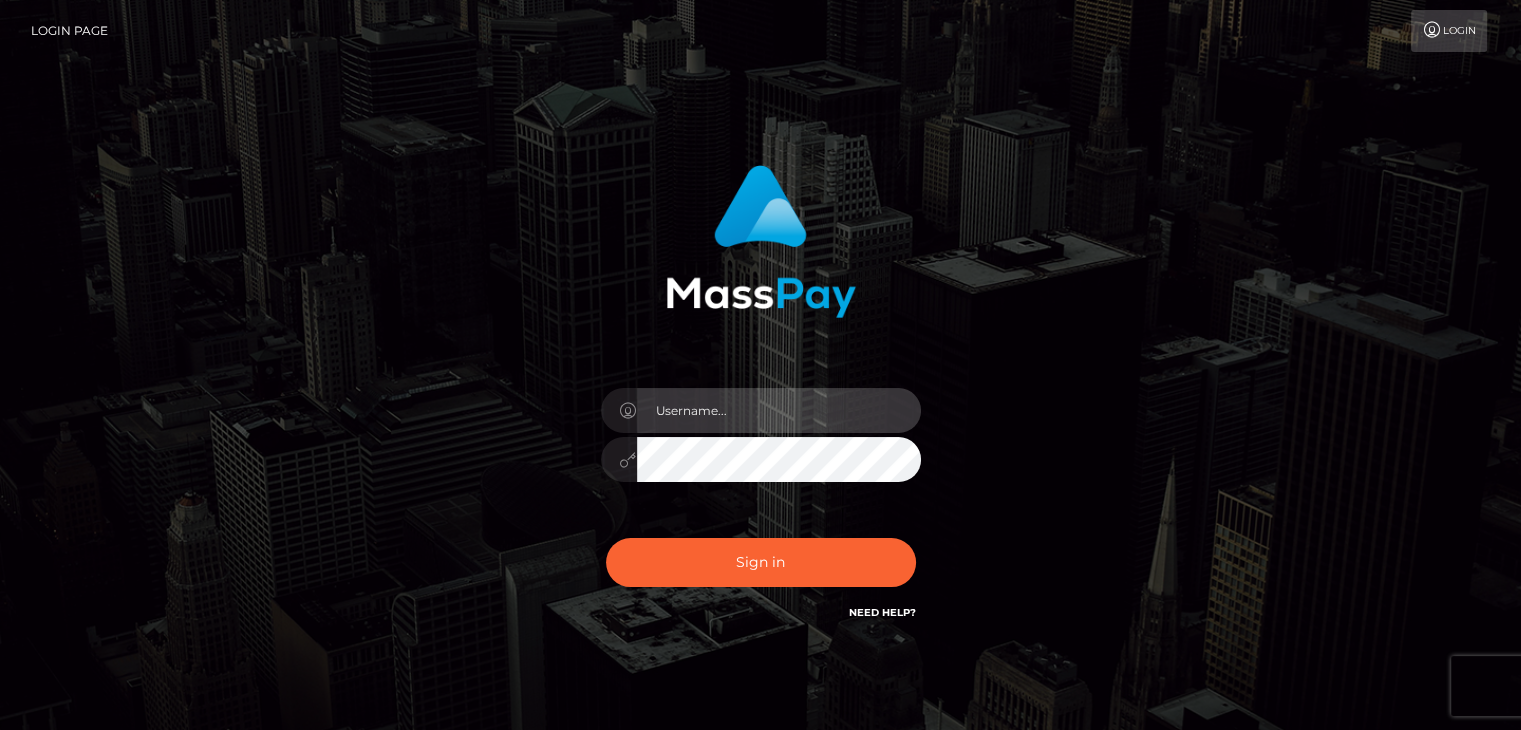 click at bounding box center (779, 410) 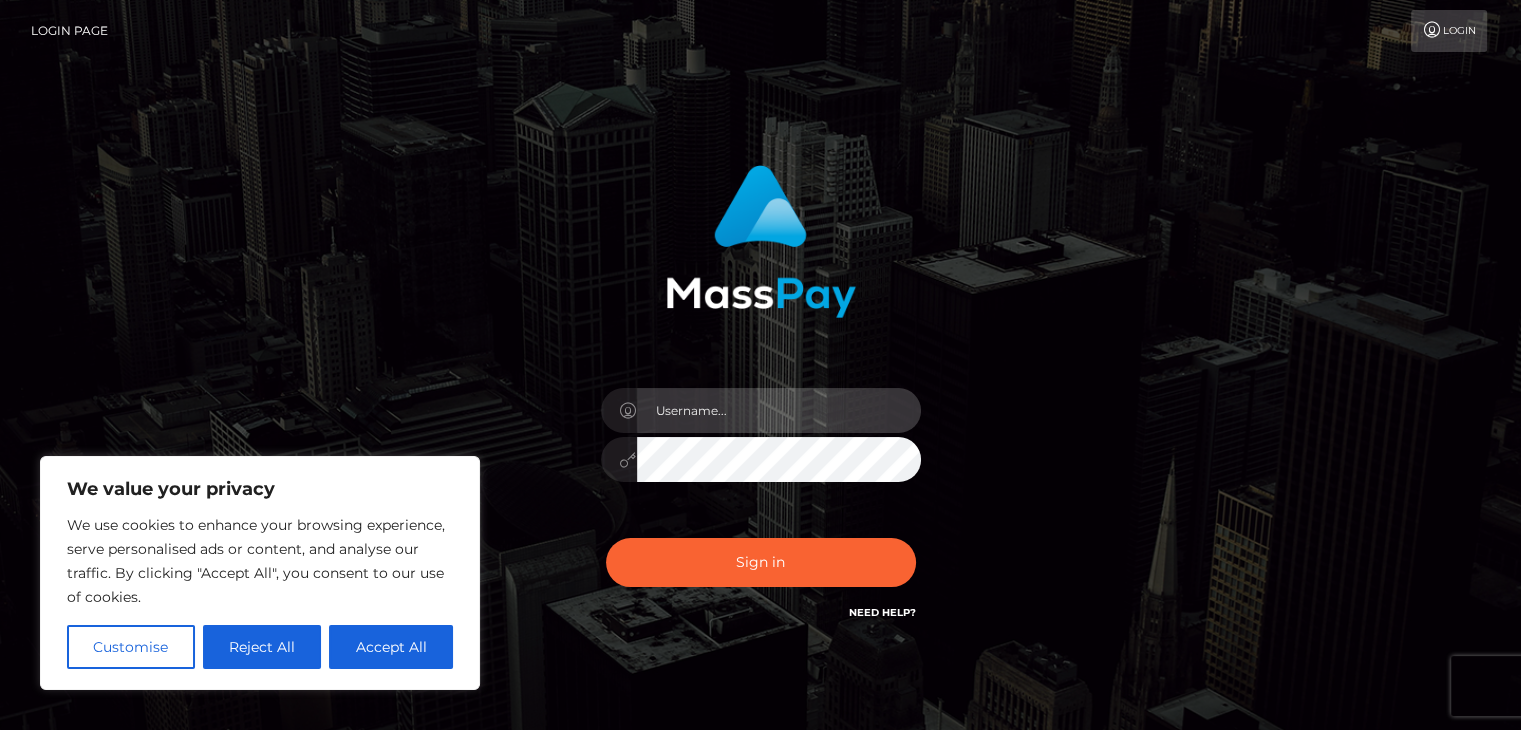 type on "[EMAIL]" 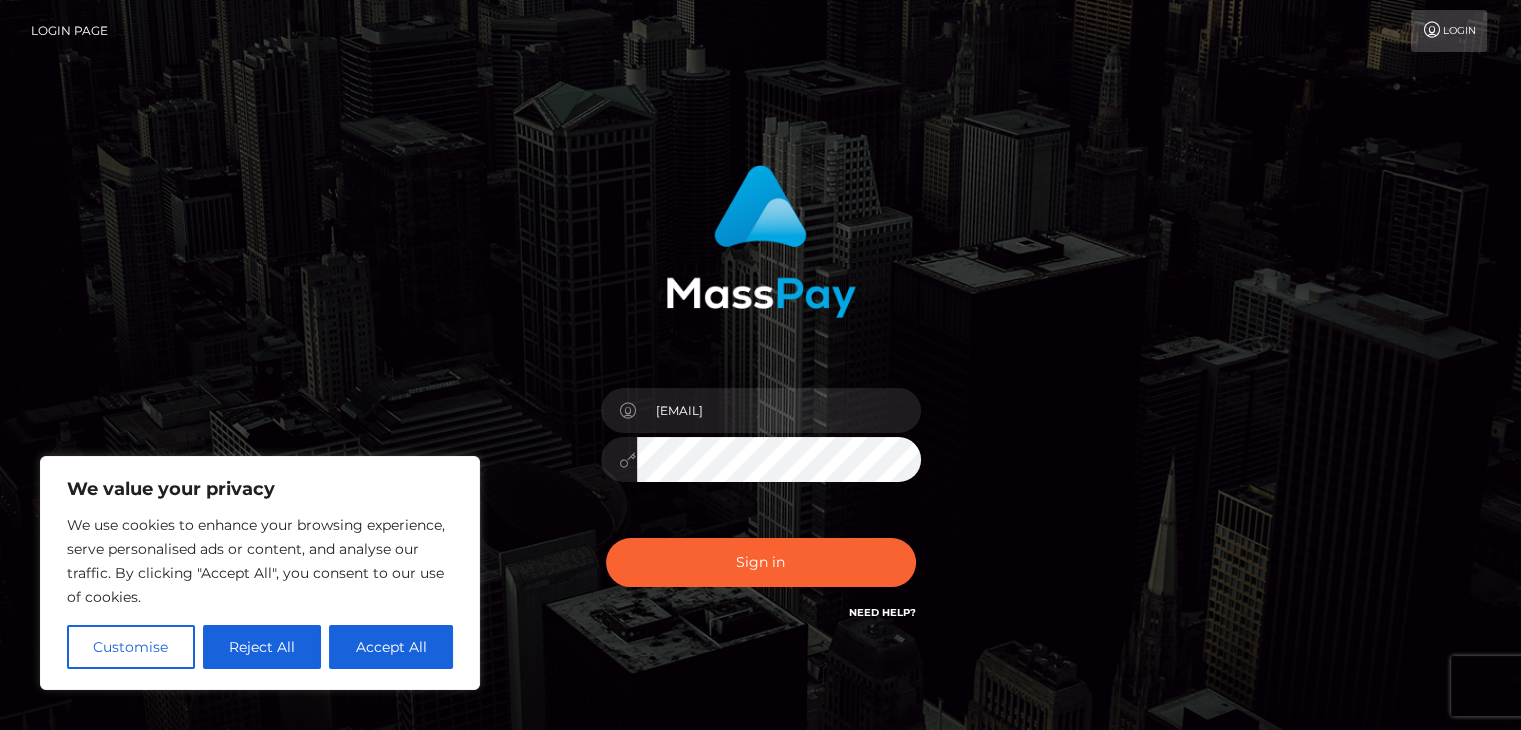 click on "Sign in" at bounding box center [761, 562] 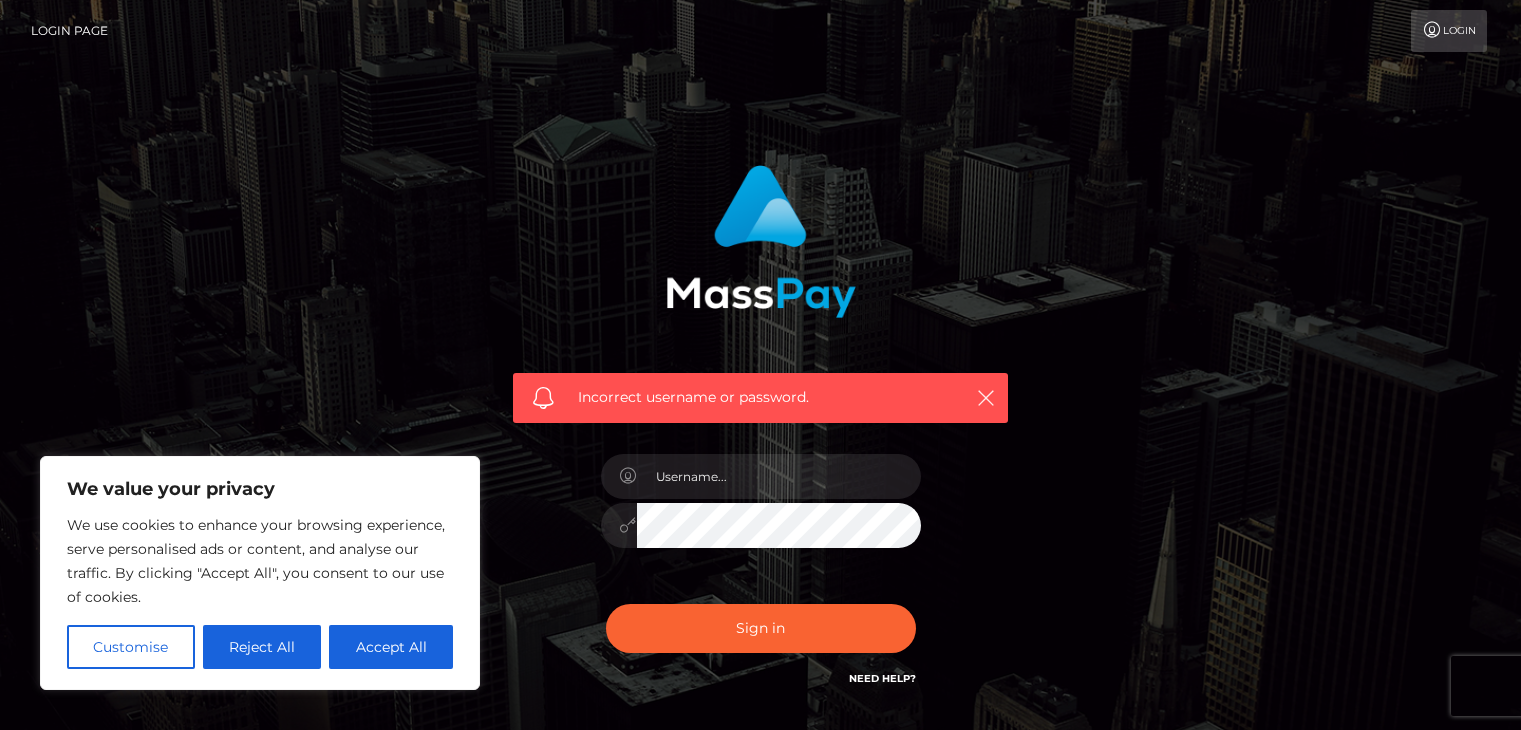 scroll, scrollTop: 0, scrollLeft: 0, axis: both 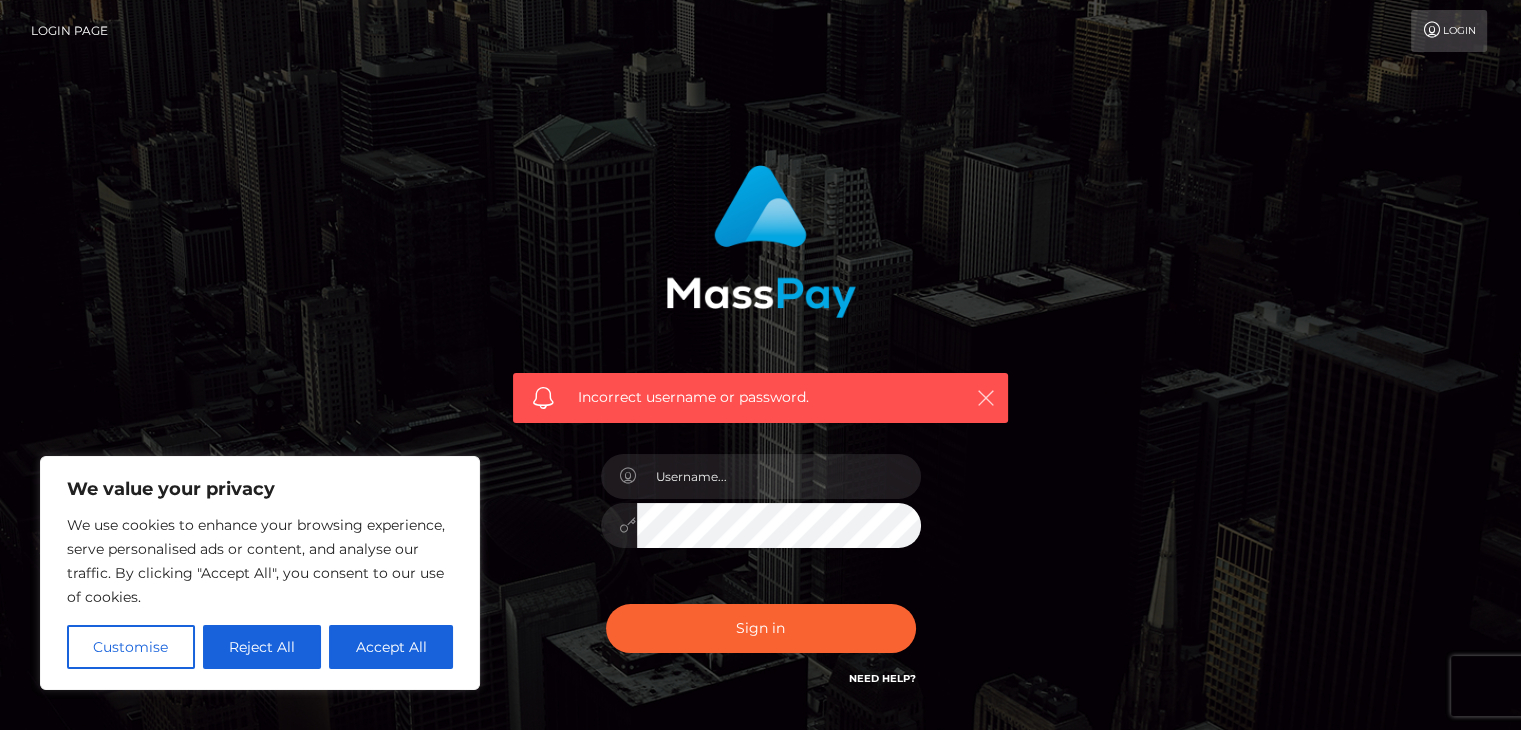 drag, startPoint x: 984, startPoint y: 393, endPoint x: 857, endPoint y: 463, distance: 145.0138 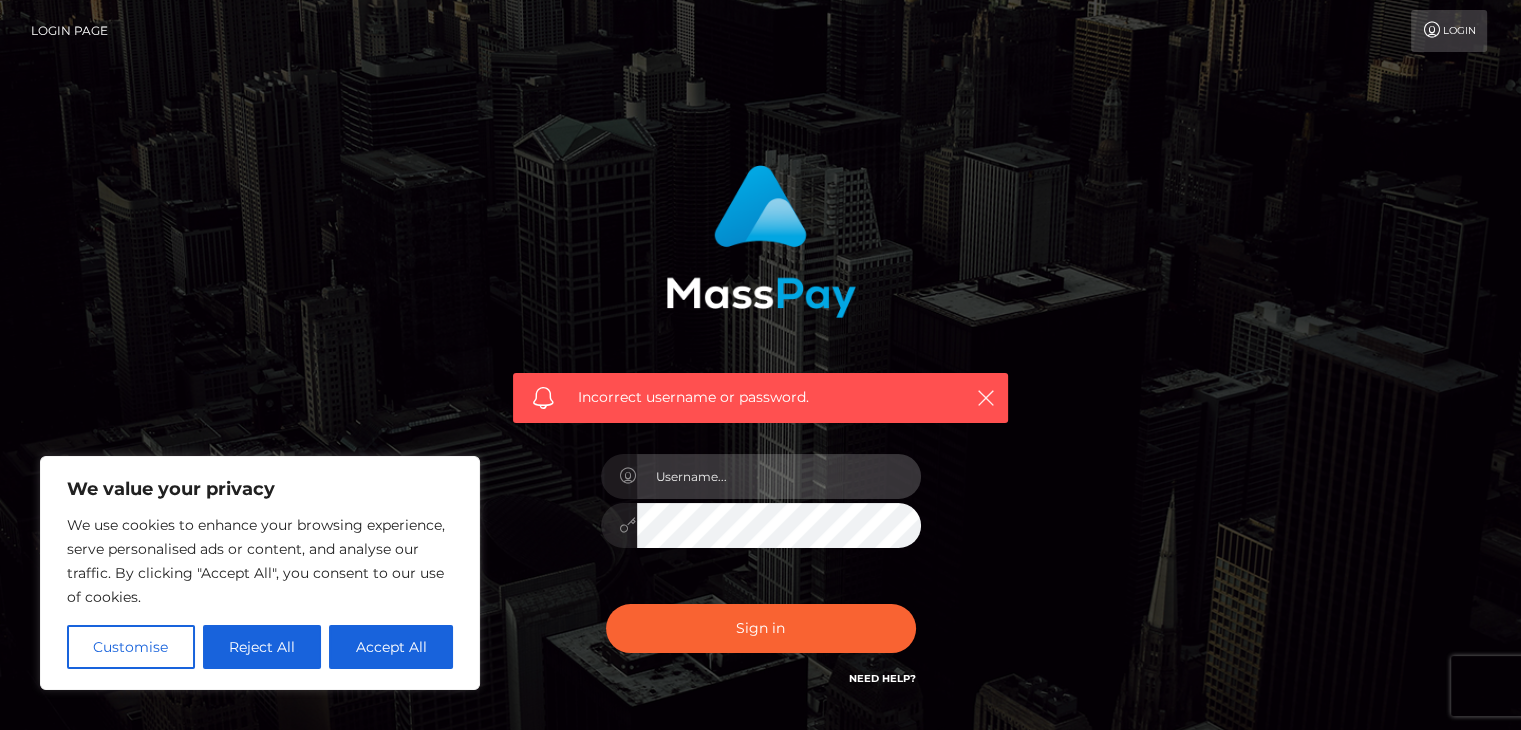 click at bounding box center [779, 476] 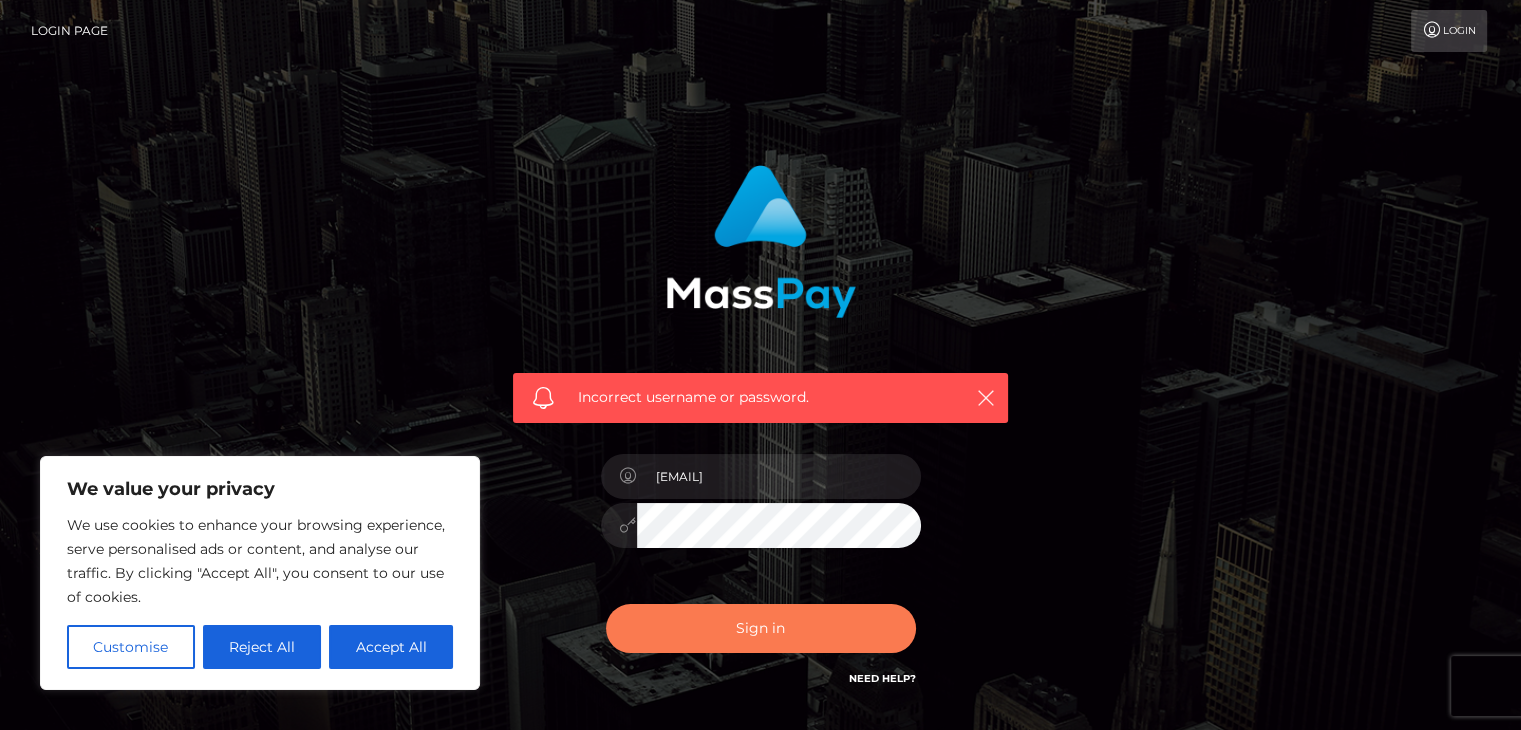click on "Sign in" at bounding box center [761, 628] 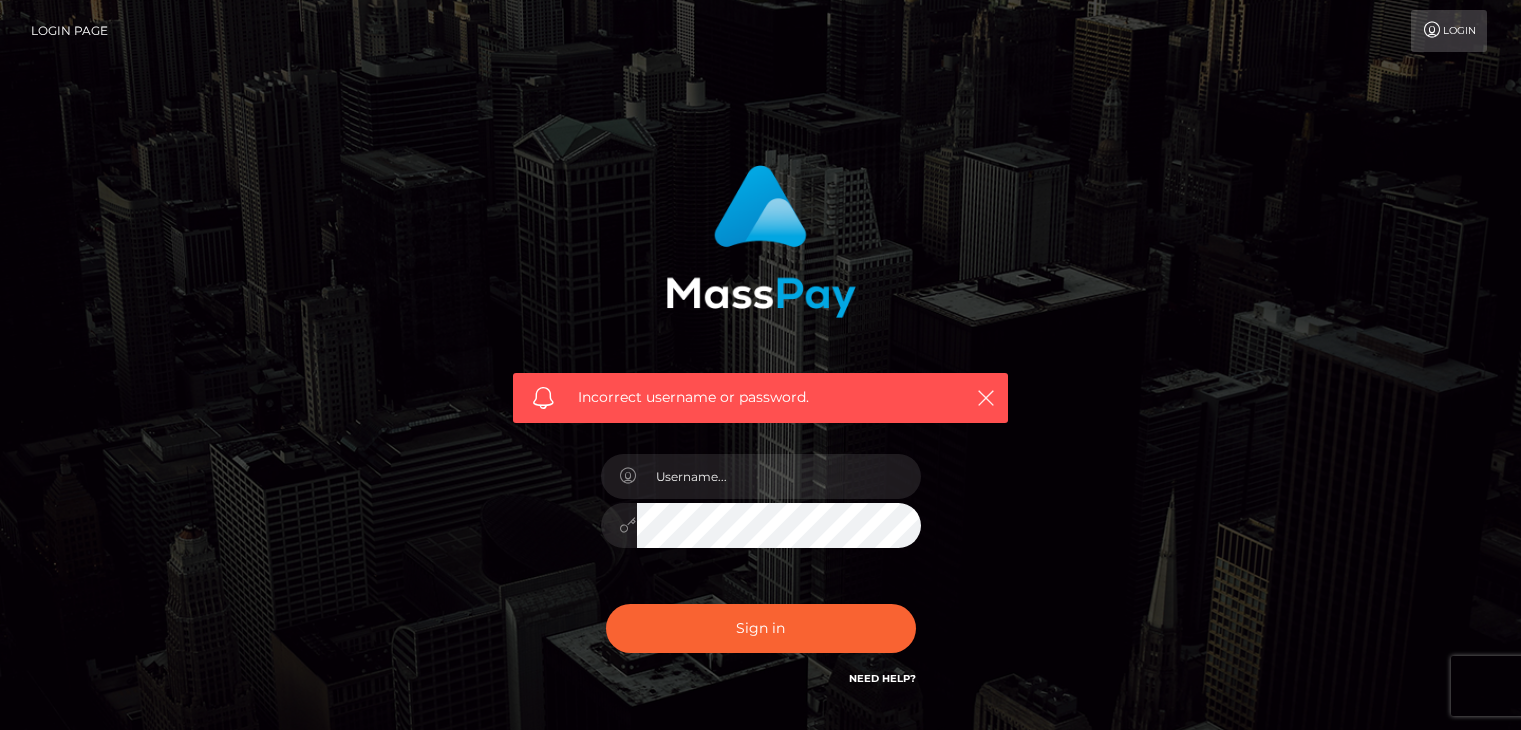 scroll, scrollTop: 0, scrollLeft: 0, axis: both 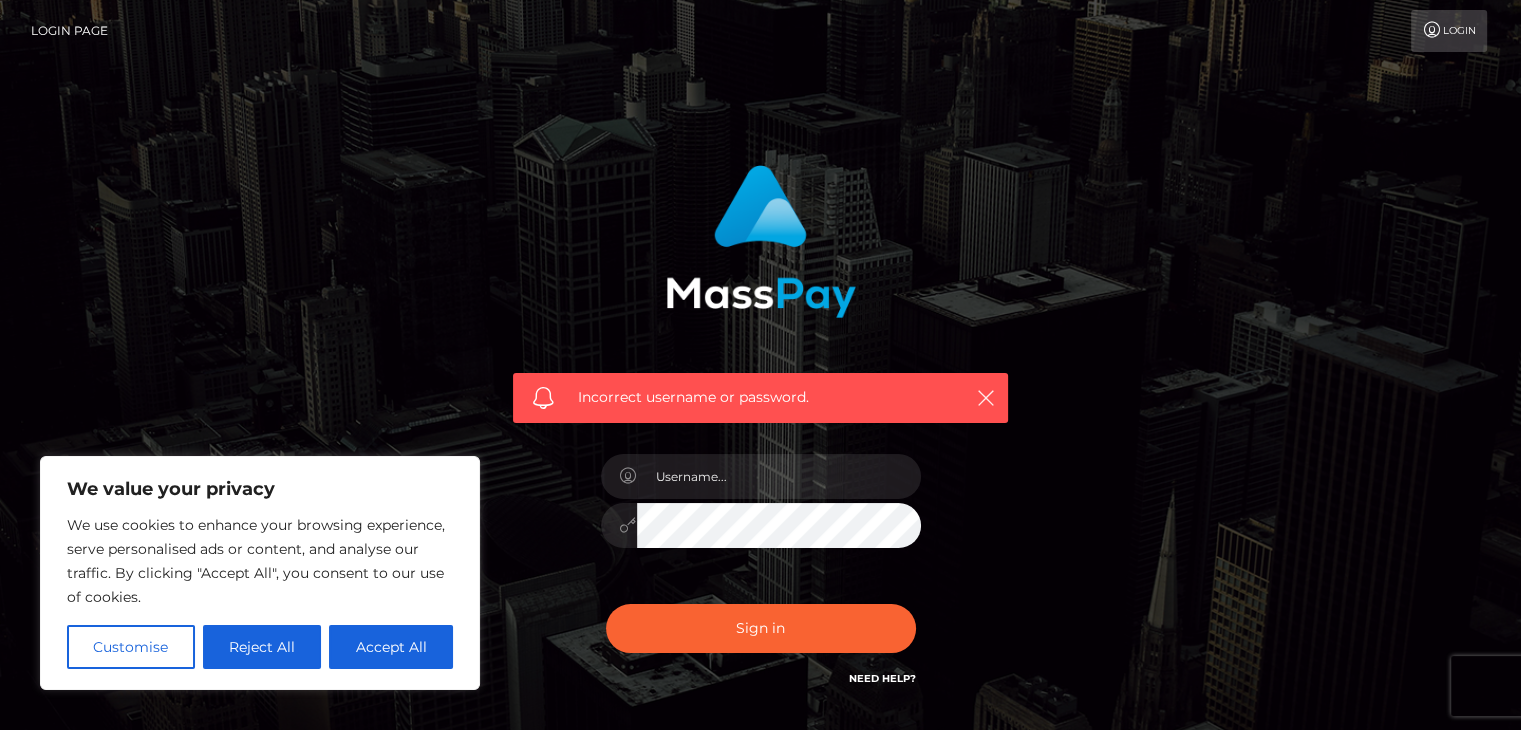 drag, startPoint x: 140, startPoint y: 660, endPoint x: 197, endPoint y: 654, distance: 57.31492 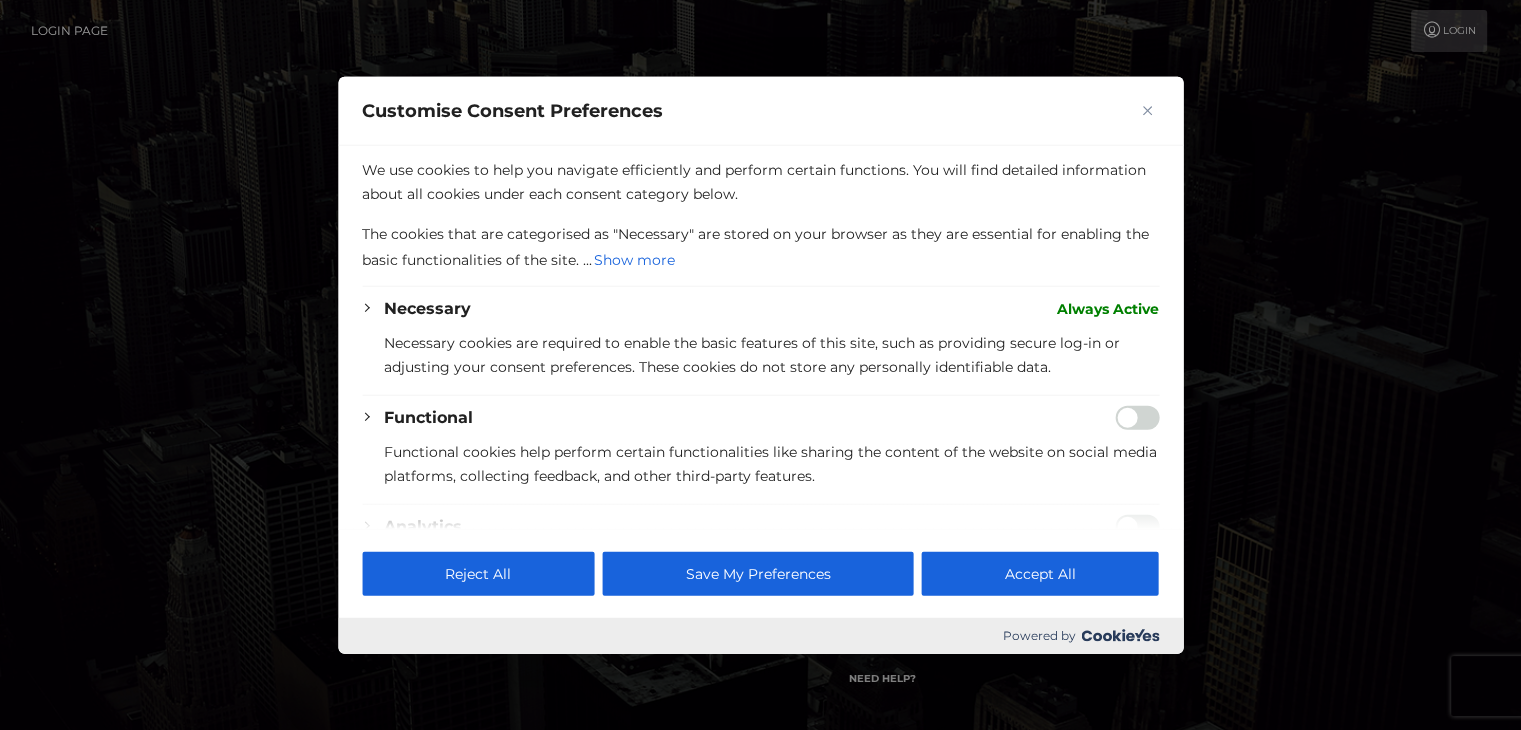 click at bounding box center (760, 365) 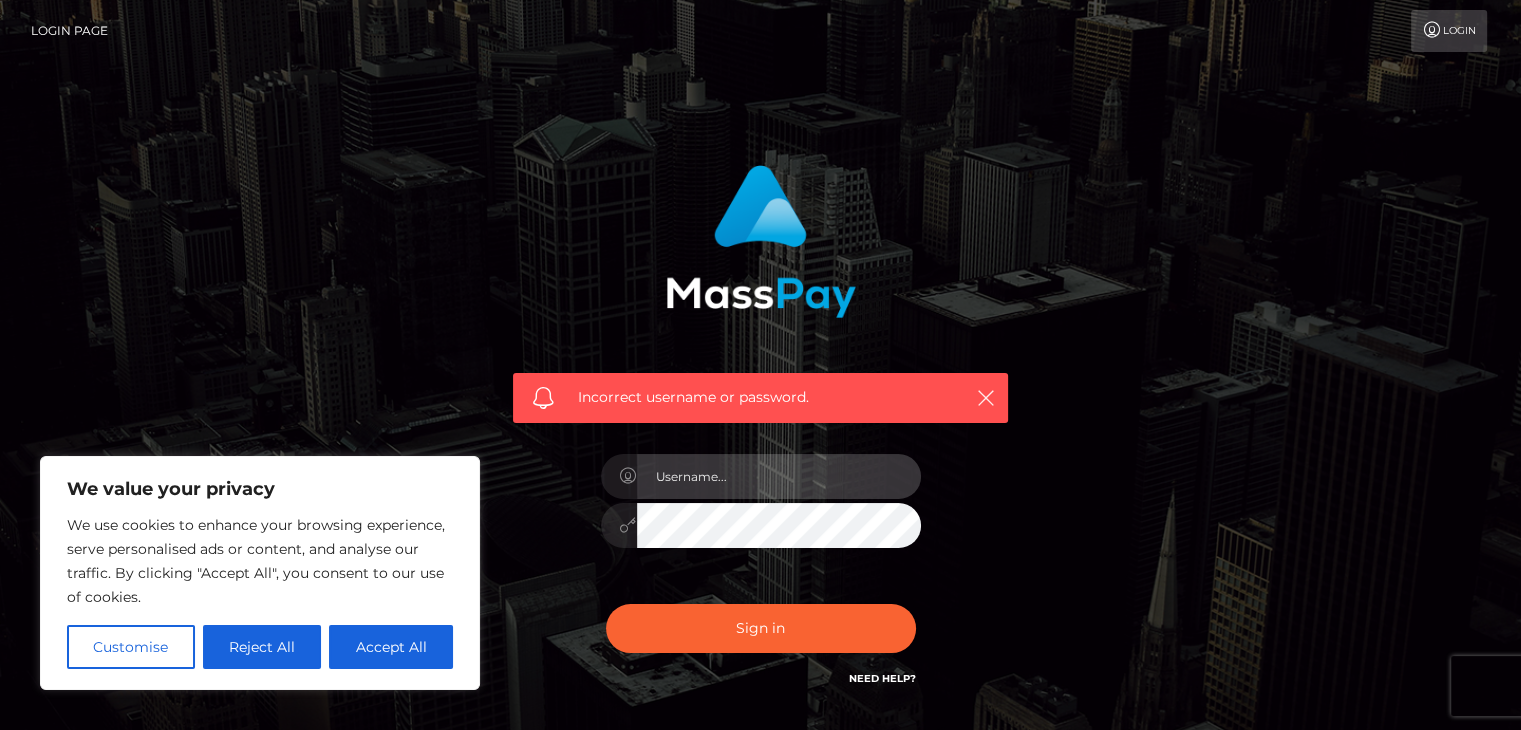 click at bounding box center [779, 476] 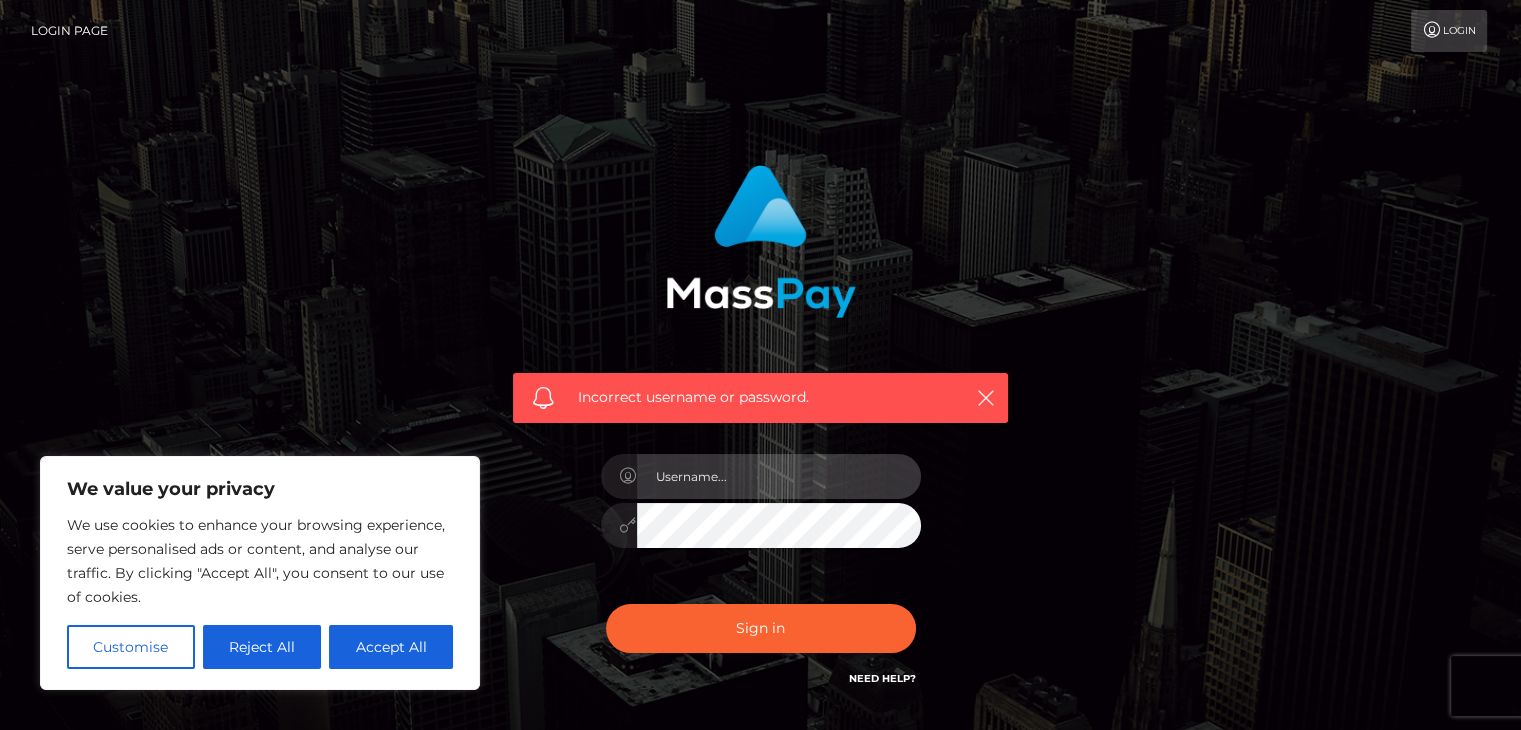 type on "[EMAIL]" 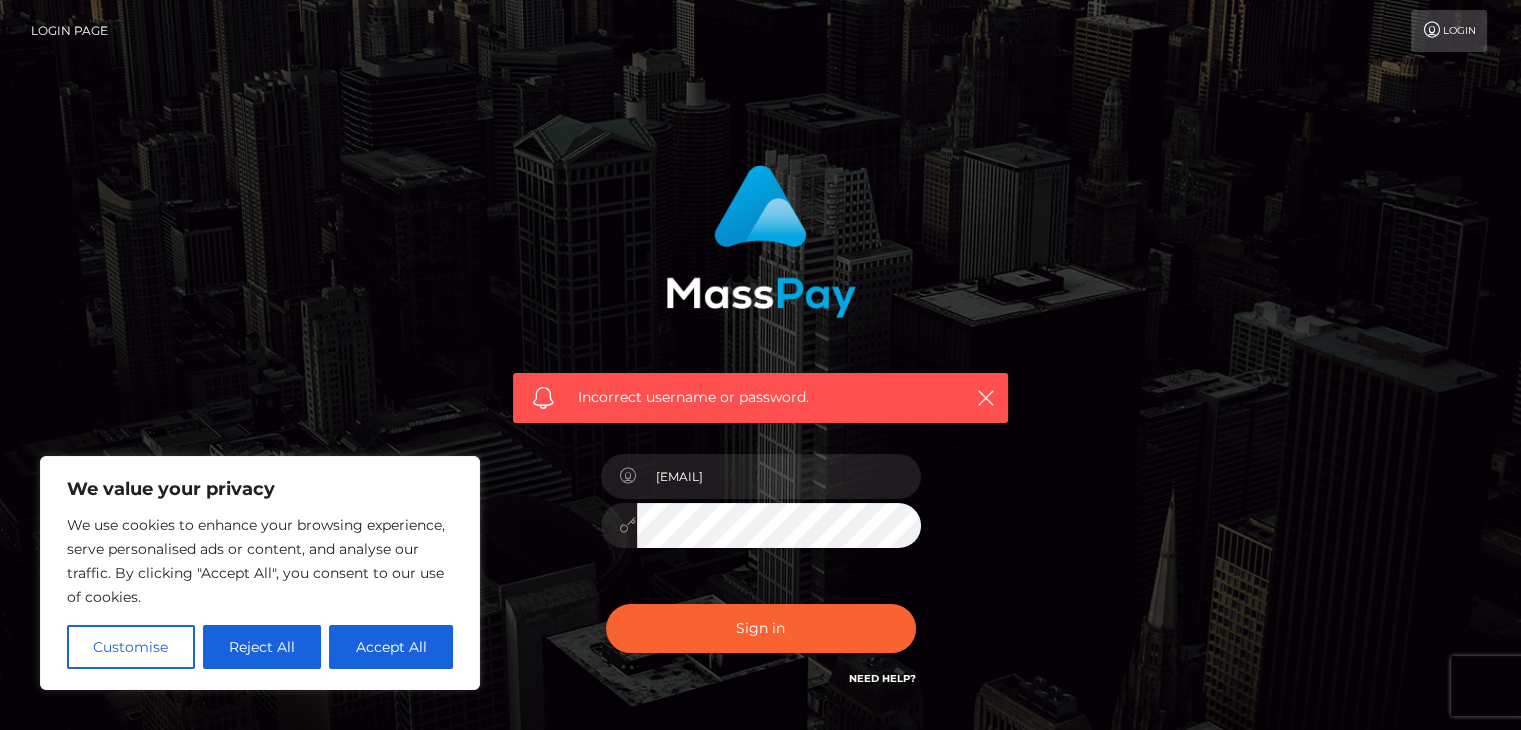 click on "Incorrect username or password." at bounding box center [760, 398] 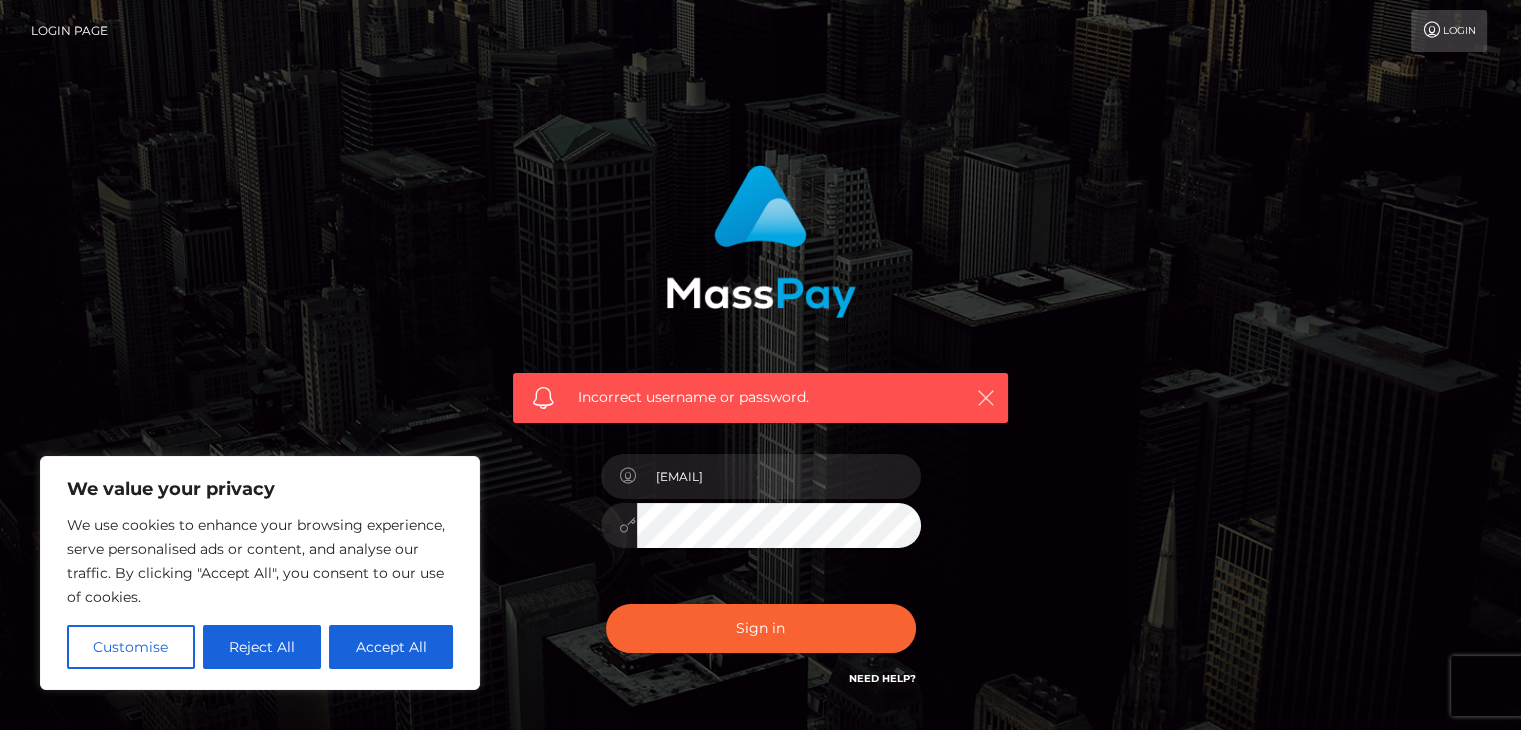 click at bounding box center [986, 398] 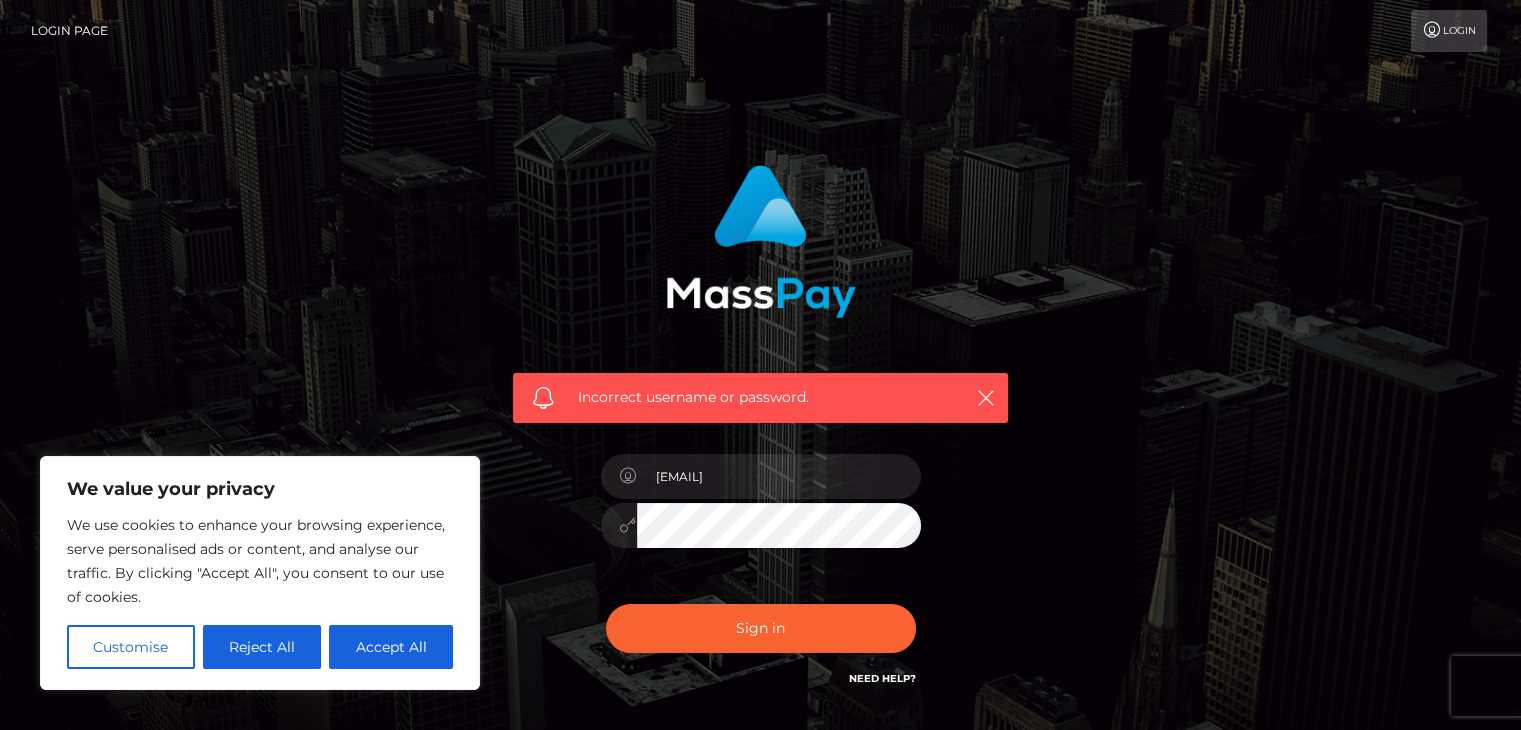 click on "Sign in" at bounding box center (761, 628) 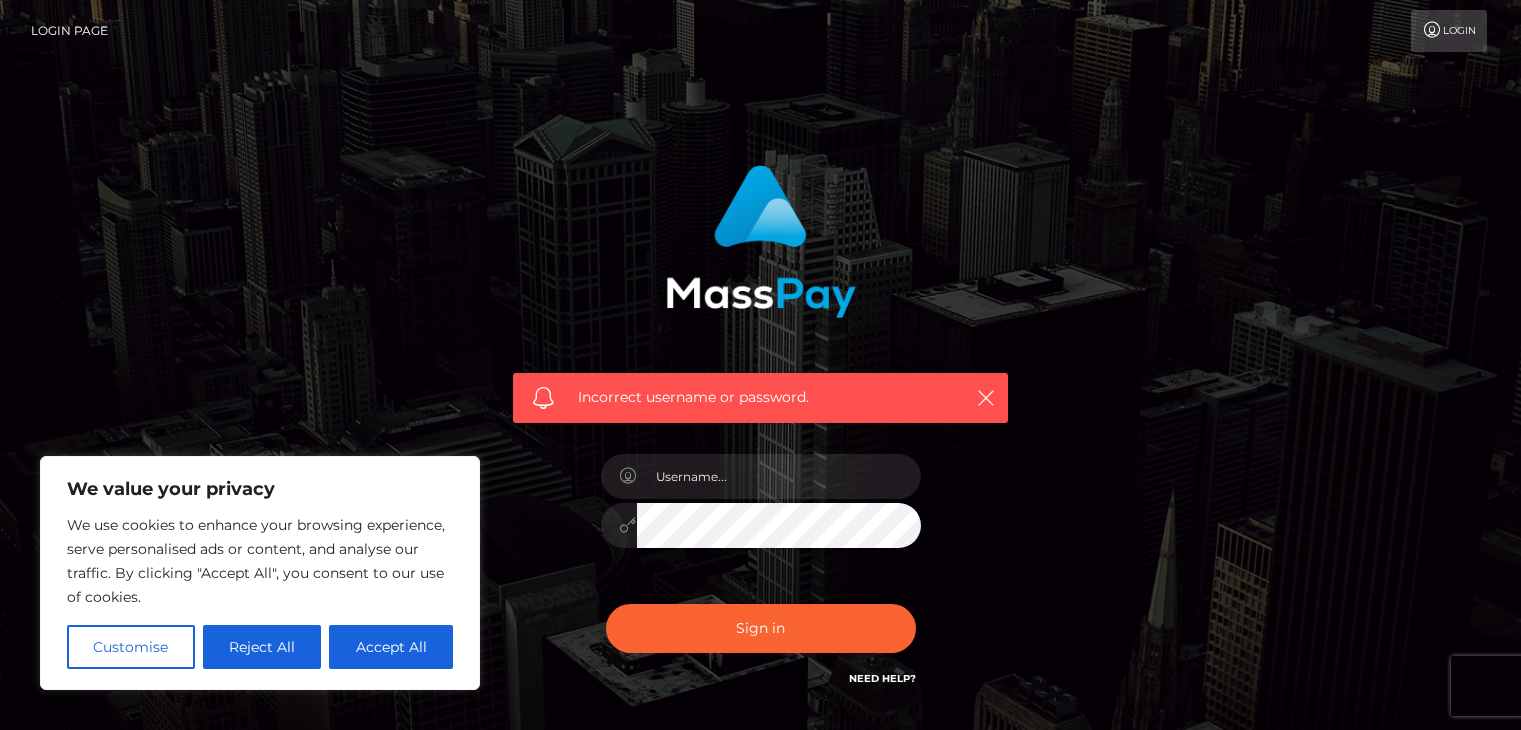 scroll, scrollTop: 0, scrollLeft: 0, axis: both 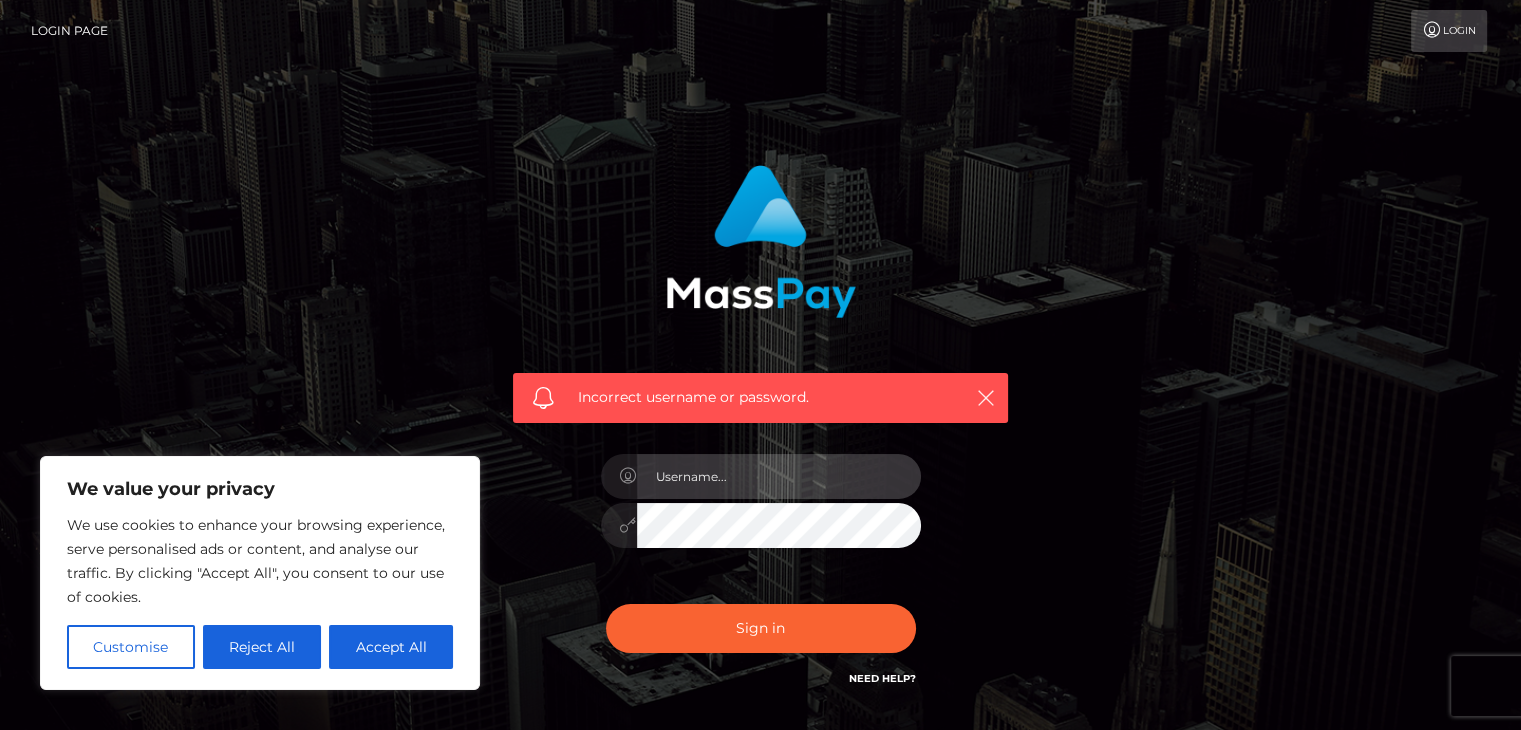 type on "[EMAIL]" 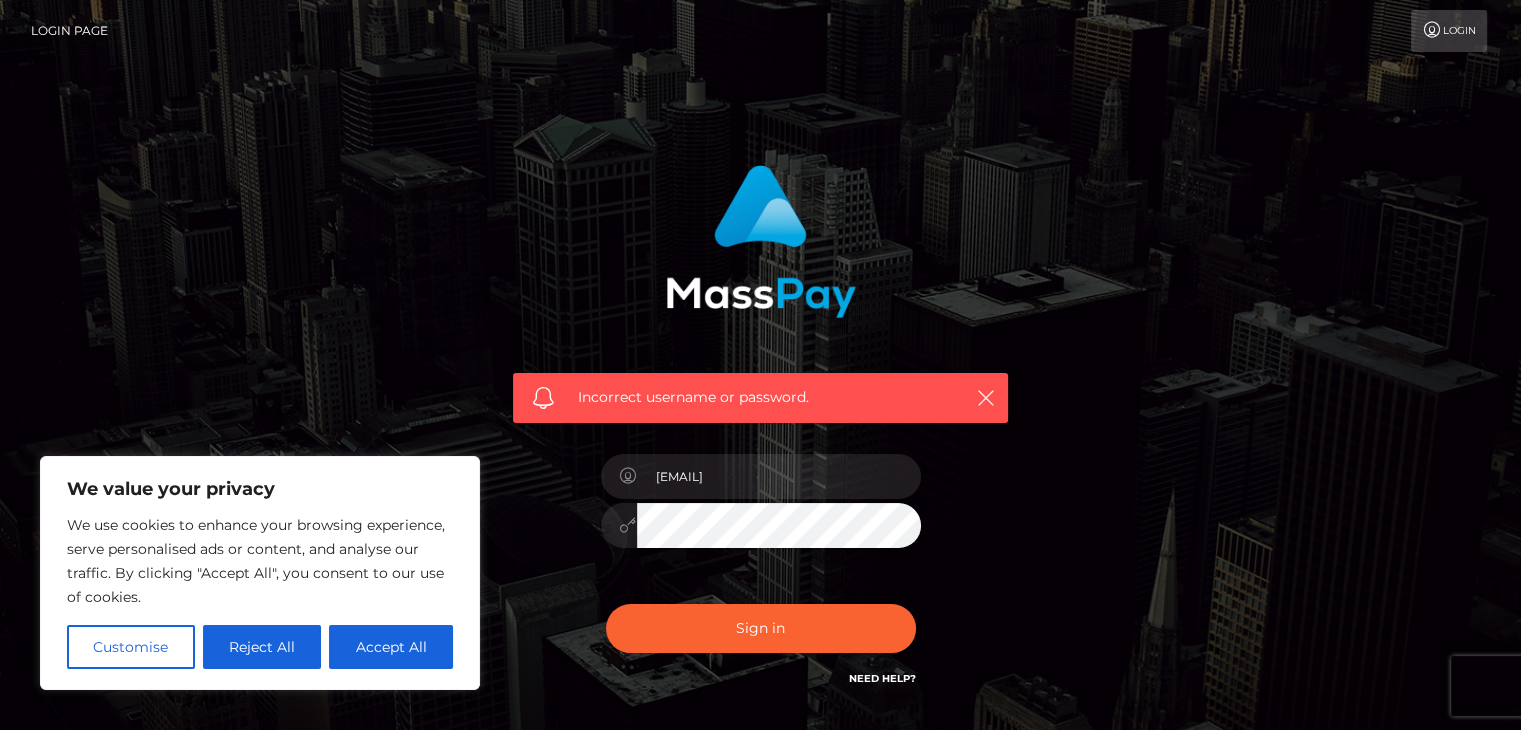 click on "We value your privacy We use cookies to enhance your browsing experience, serve personalised ads or content, and analyse our traffic. By clicking "Accept All", you consent to our use of cookies. Customise   Reject All   Accept All   Customise Consent Preferences   We use cookies to help you navigate efficiently and perform certain functions. You will find detailed information about all cookies under each consent category below. The cookies that are categorised as "Necessary" are stored on your browser as they are essential for enabling the basic functionalities of the site. ...  Show more Necessary Always Active Necessary cookies are required to enable the basic features of this site, such as providing secure log-in or adjusting your consent preferences. These cookies do not store any personally identifiable data. Cookie __cf_bm Duration 1 hour Description This cookie, set by Cloudflare, is used to support Cloudflare Bot Management.  Cookie _cfuvid Duration session Description Cookie __hssrc Duration session" at bounding box center (760, 437) 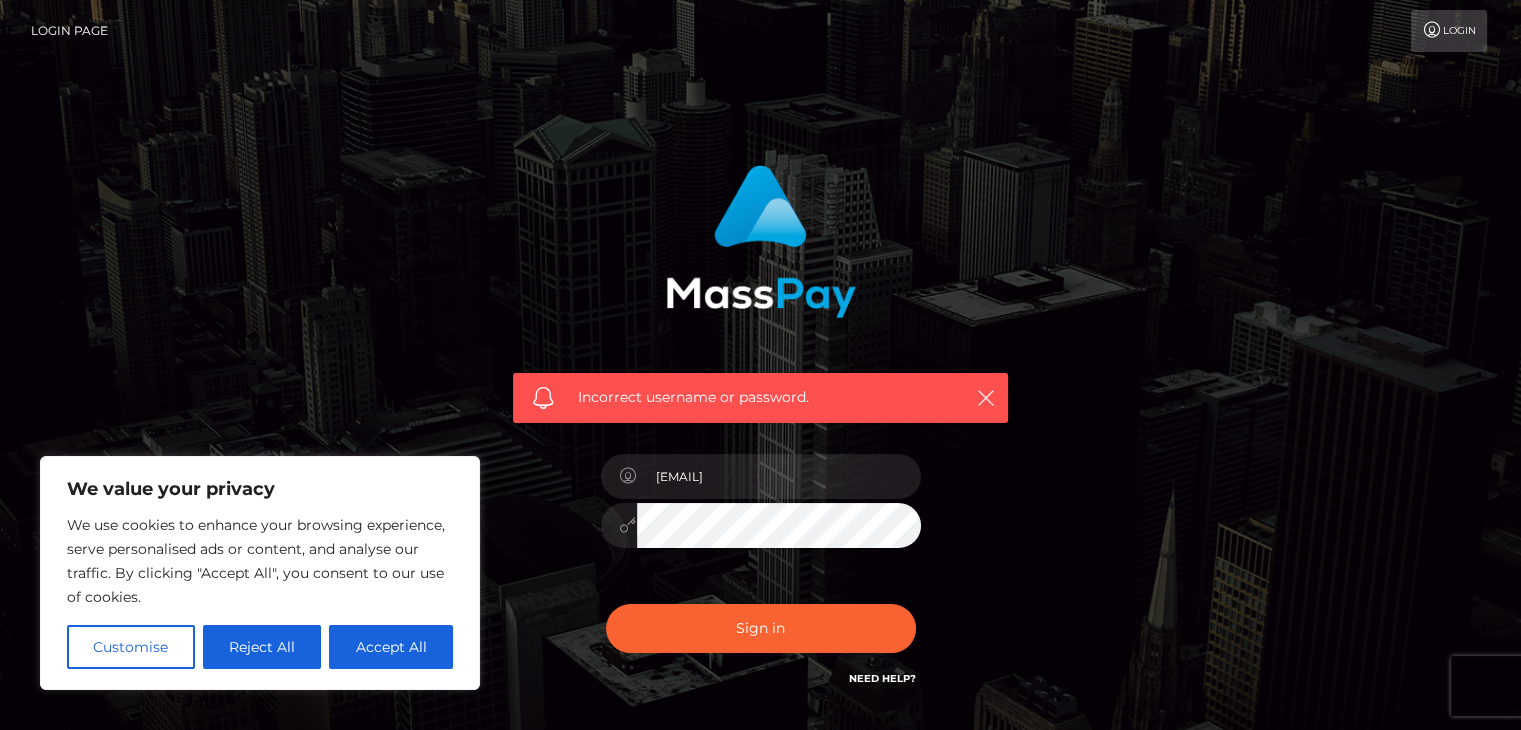 click on "Sign in" at bounding box center (761, 628) 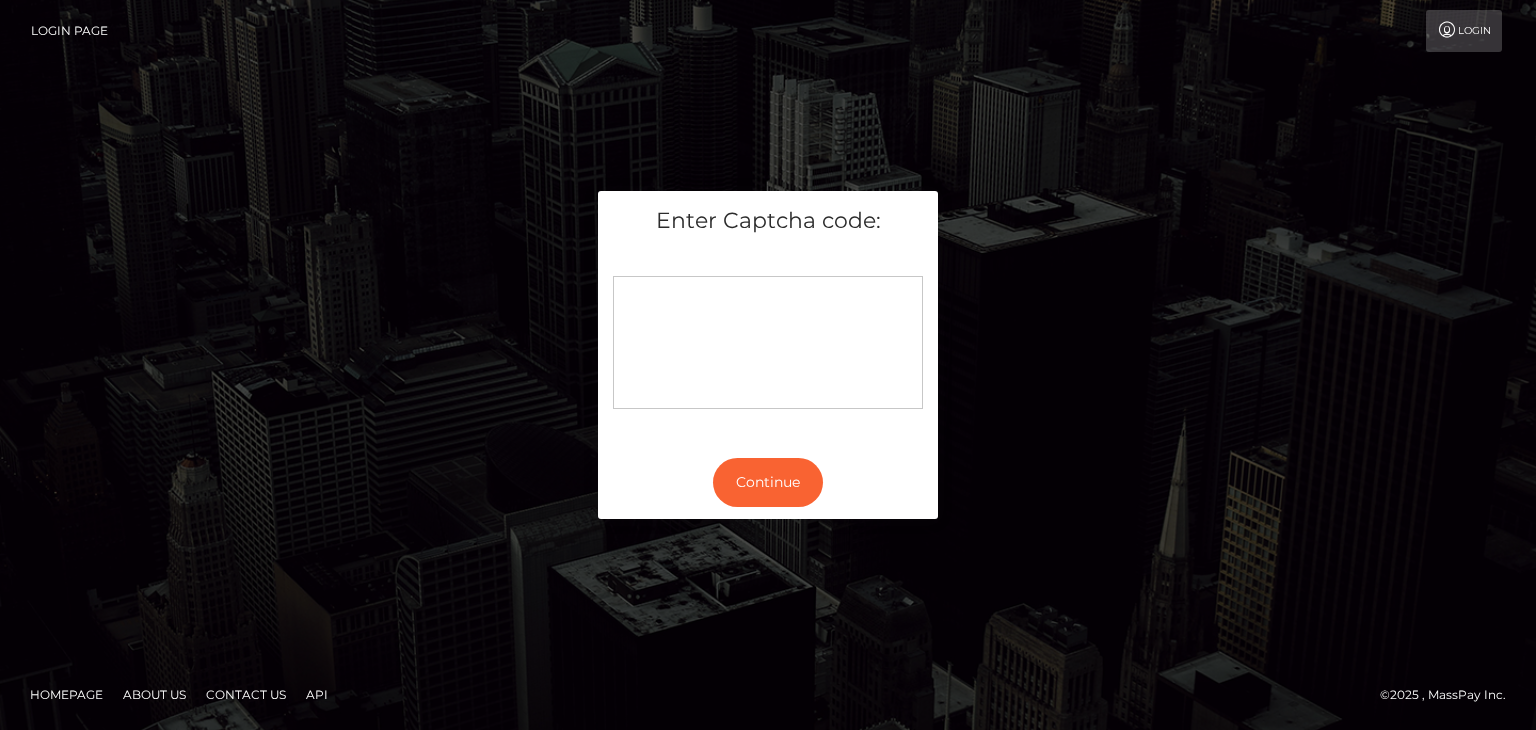 scroll, scrollTop: 0, scrollLeft: 0, axis: both 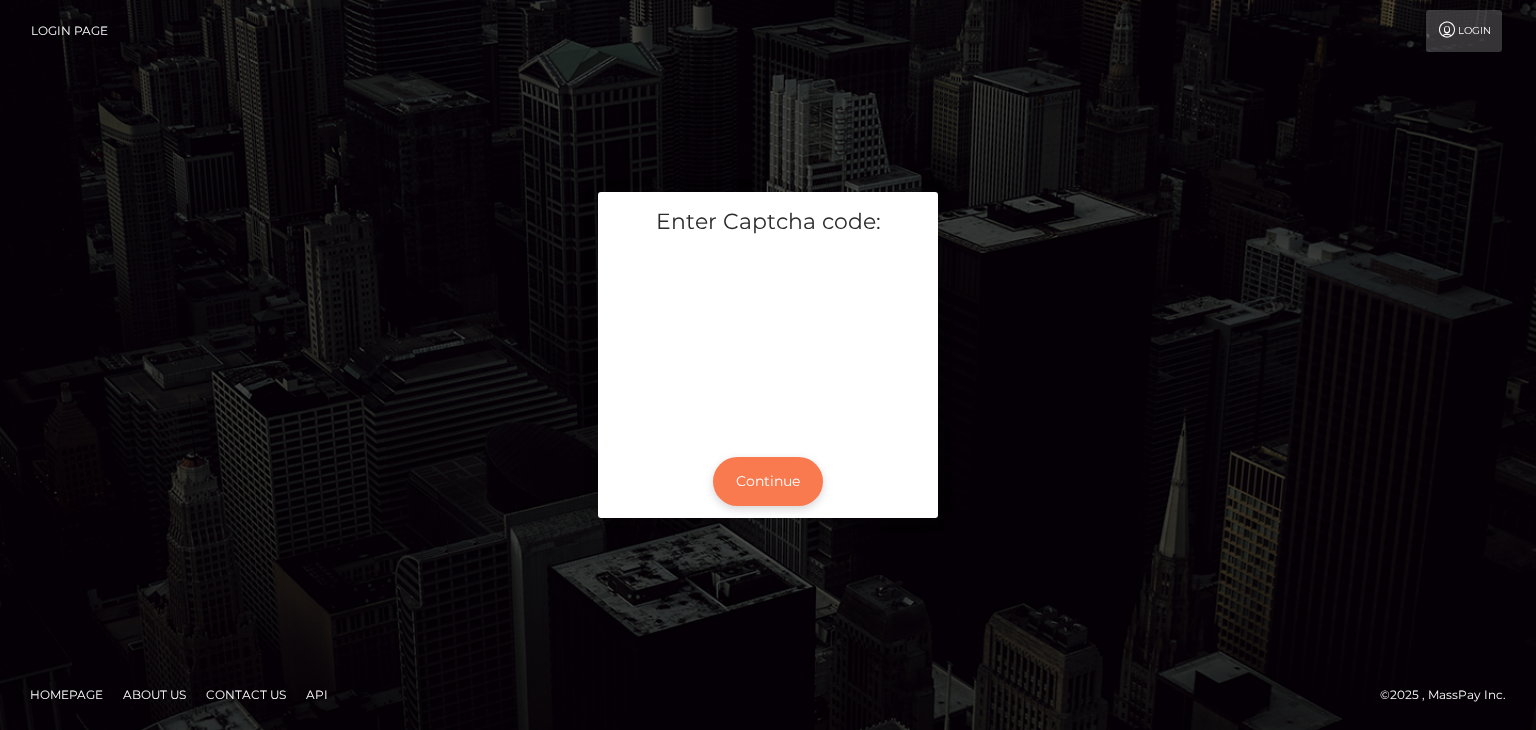 click on "Continue" at bounding box center (768, 481) 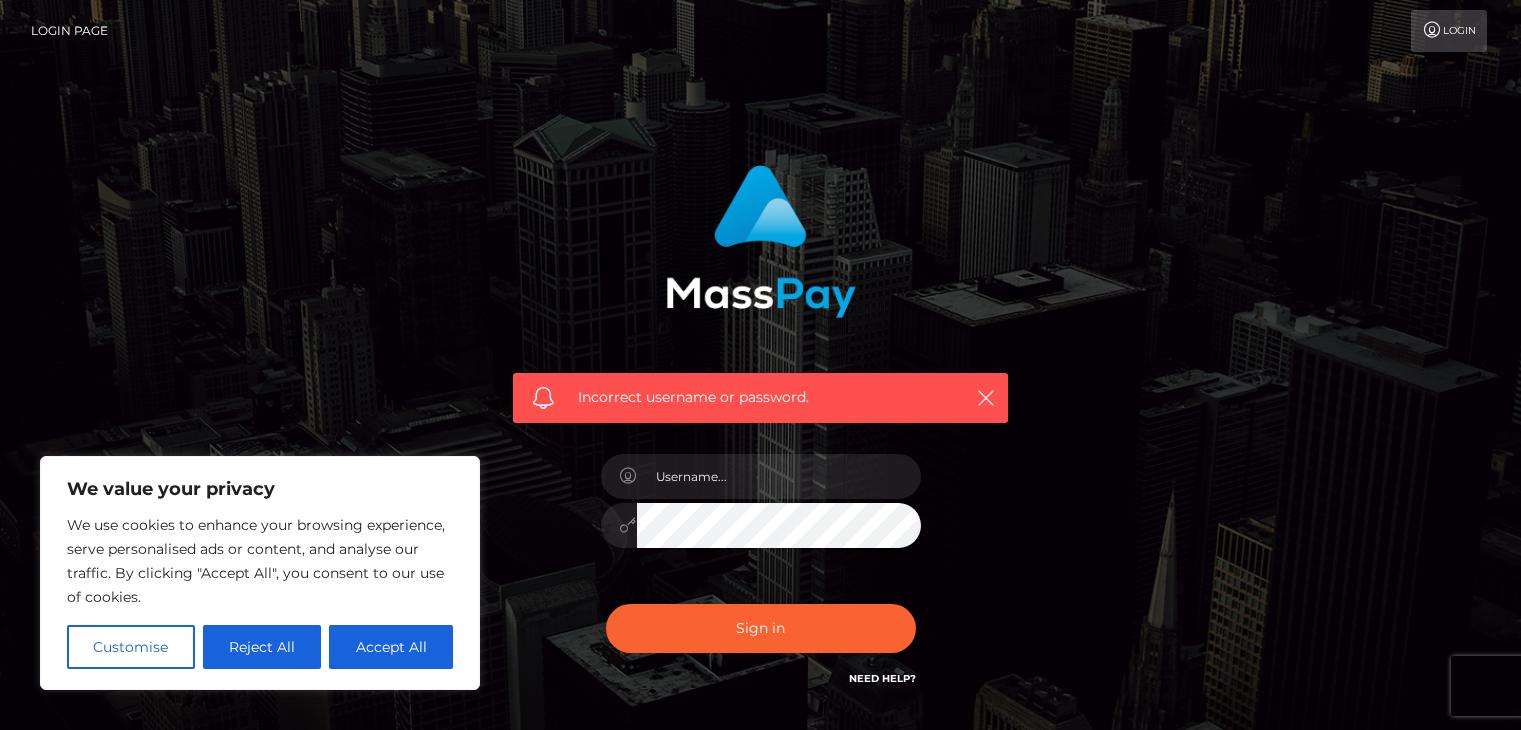 scroll, scrollTop: 0, scrollLeft: 0, axis: both 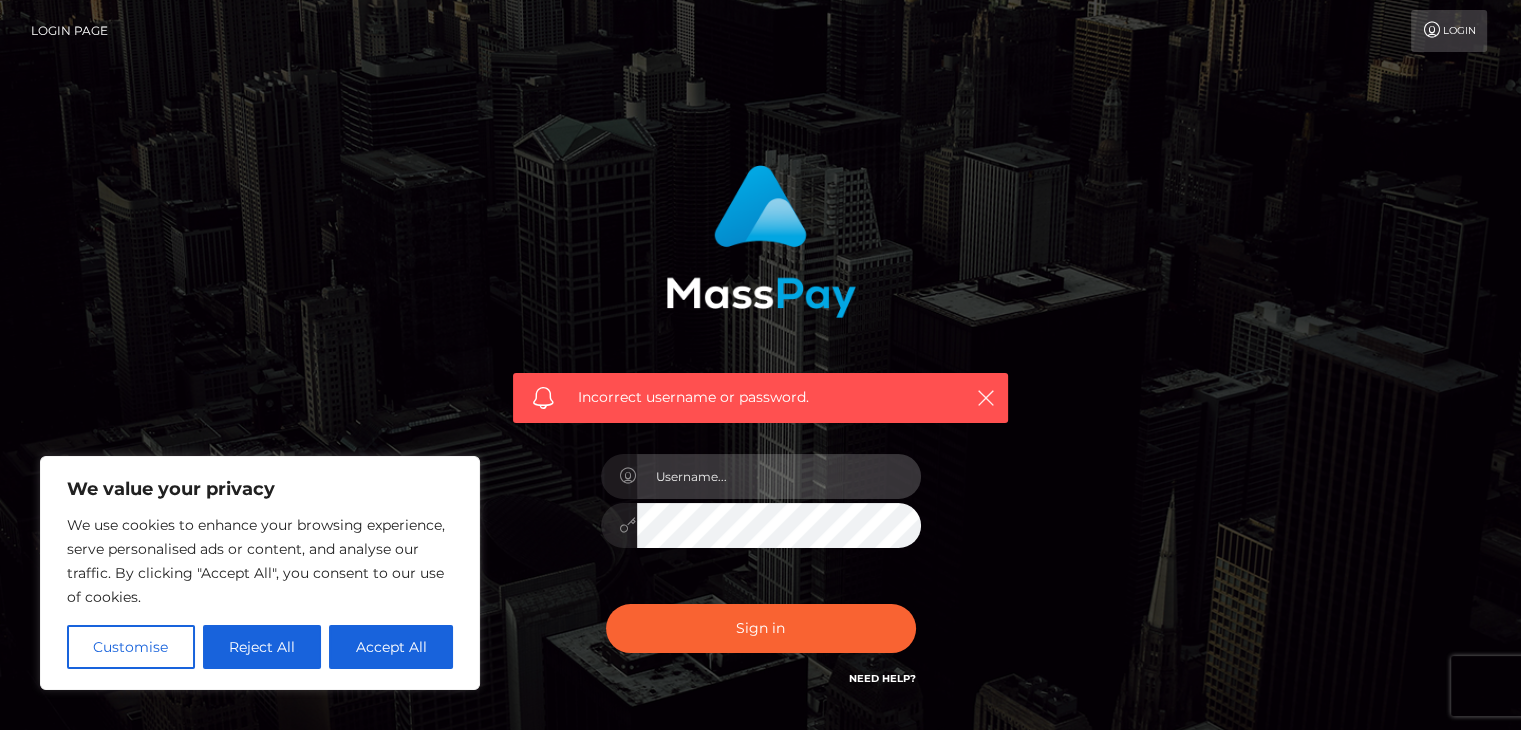 type on "[EMAIL]" 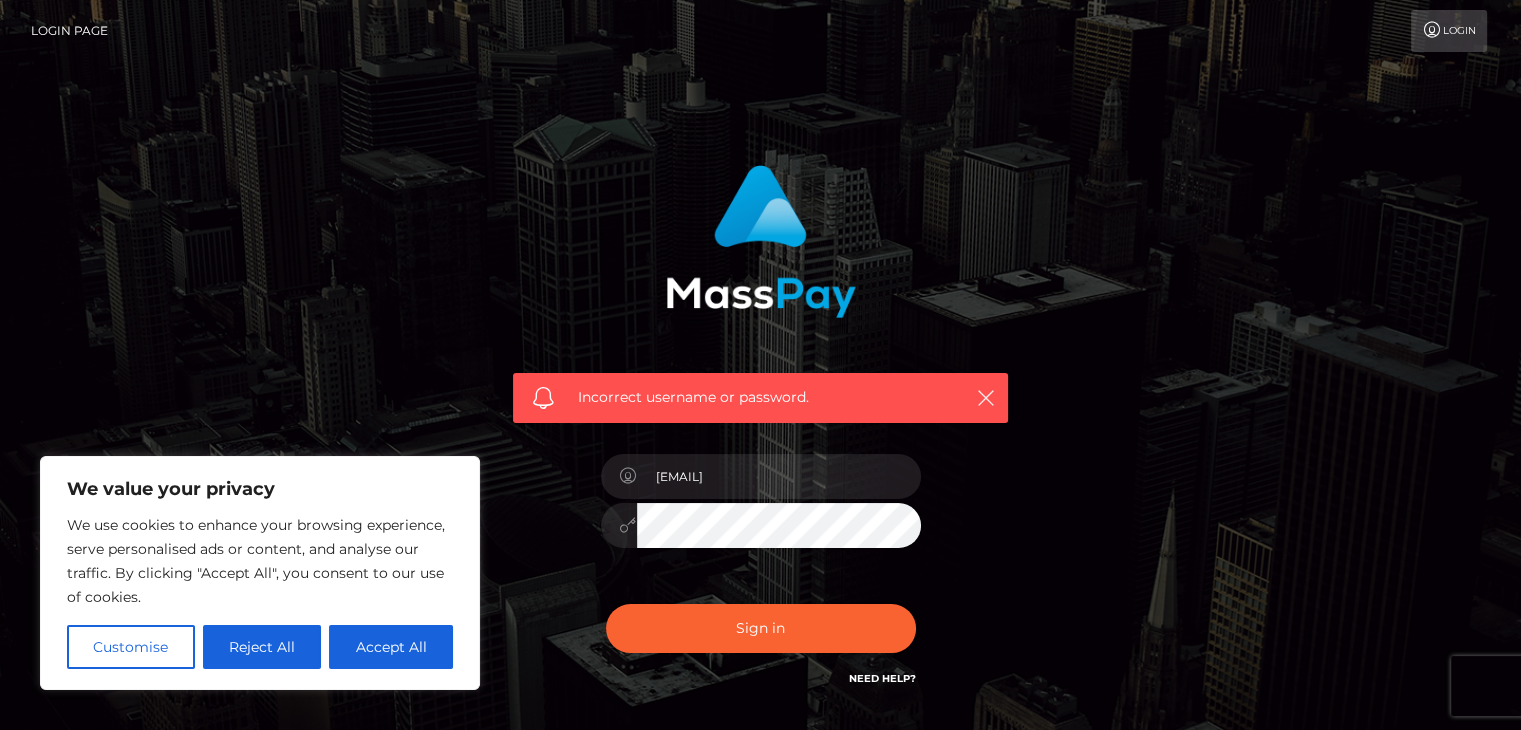 click on "Need
Help?" at bounding box center [882, 678] 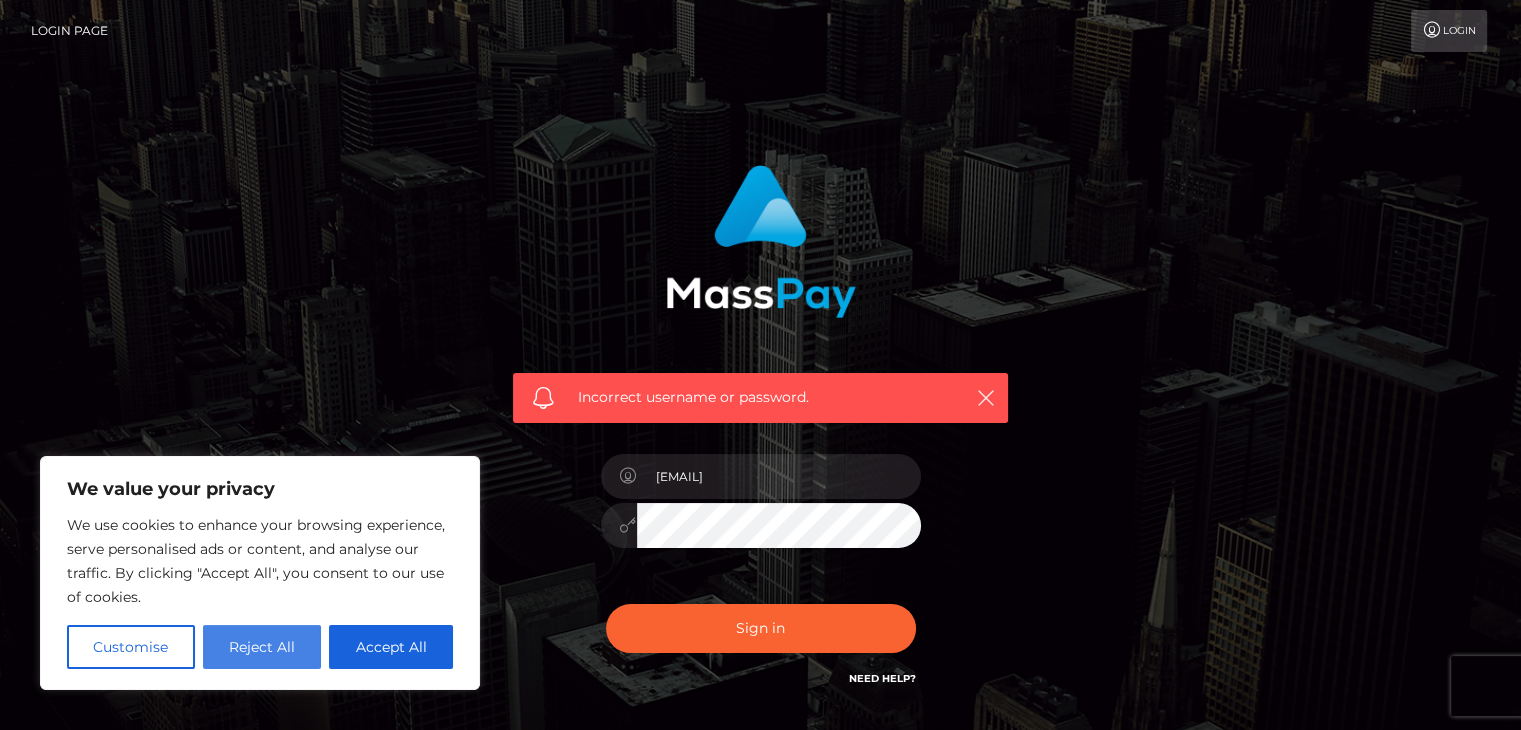 drag, startPoint x: 147, startPoint y: 650, endPoint x: 272, endPoint y: 654, distance: 125.06398 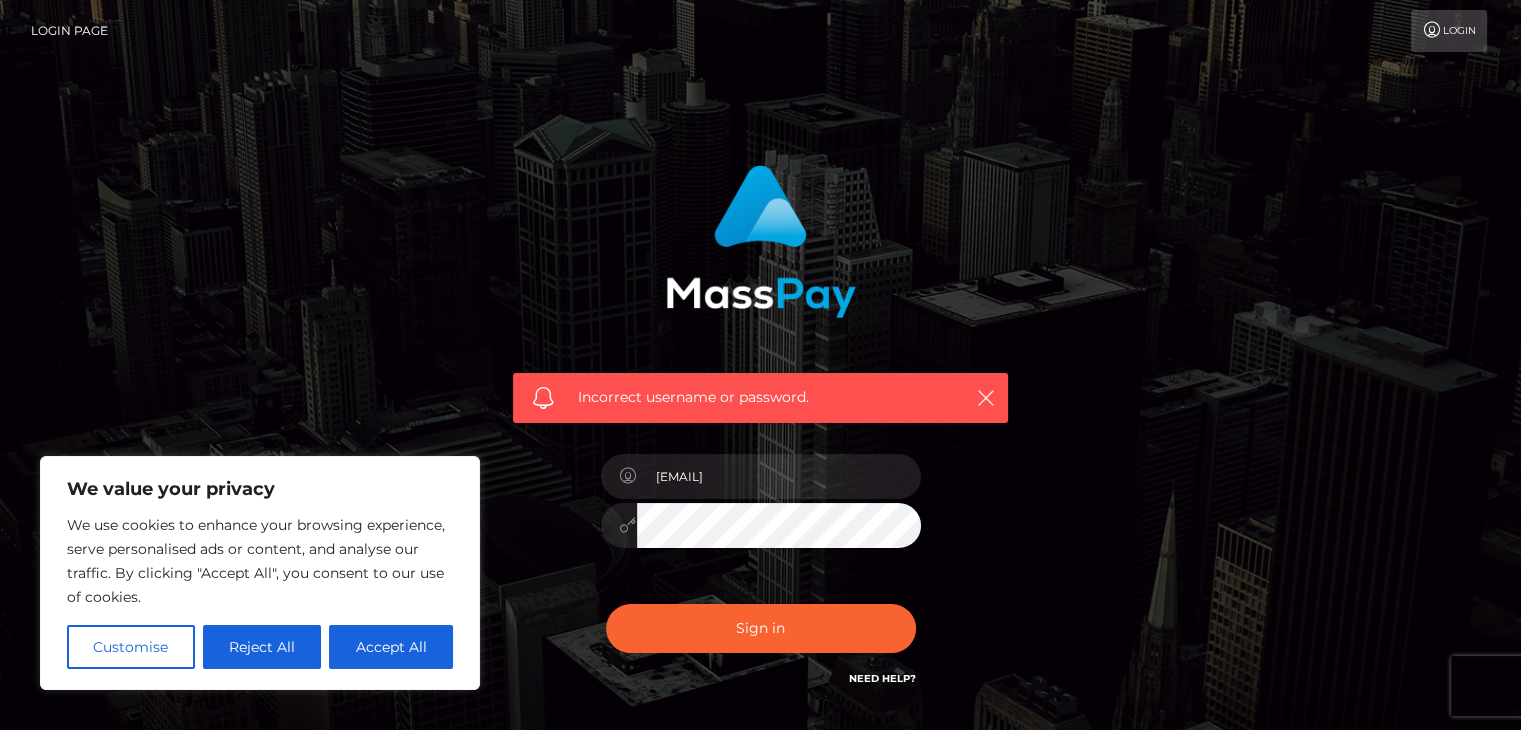 drag, startPoint x: 272, startPoint y: 654, endPoint x: 332, endPoint y: 651, distance: 60.074955 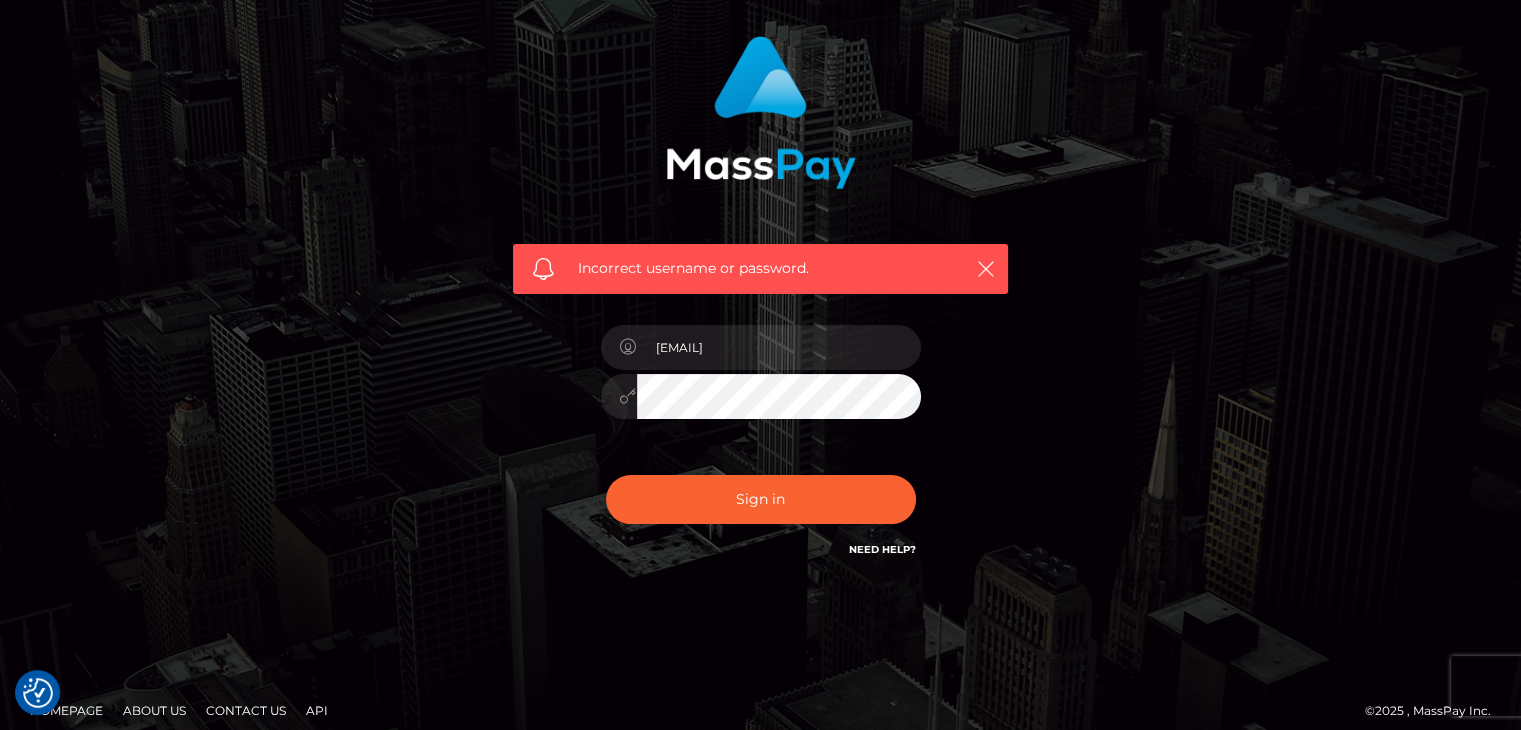 scroll, scrollTop: 144, scrollLeft: 0, axis: vertical 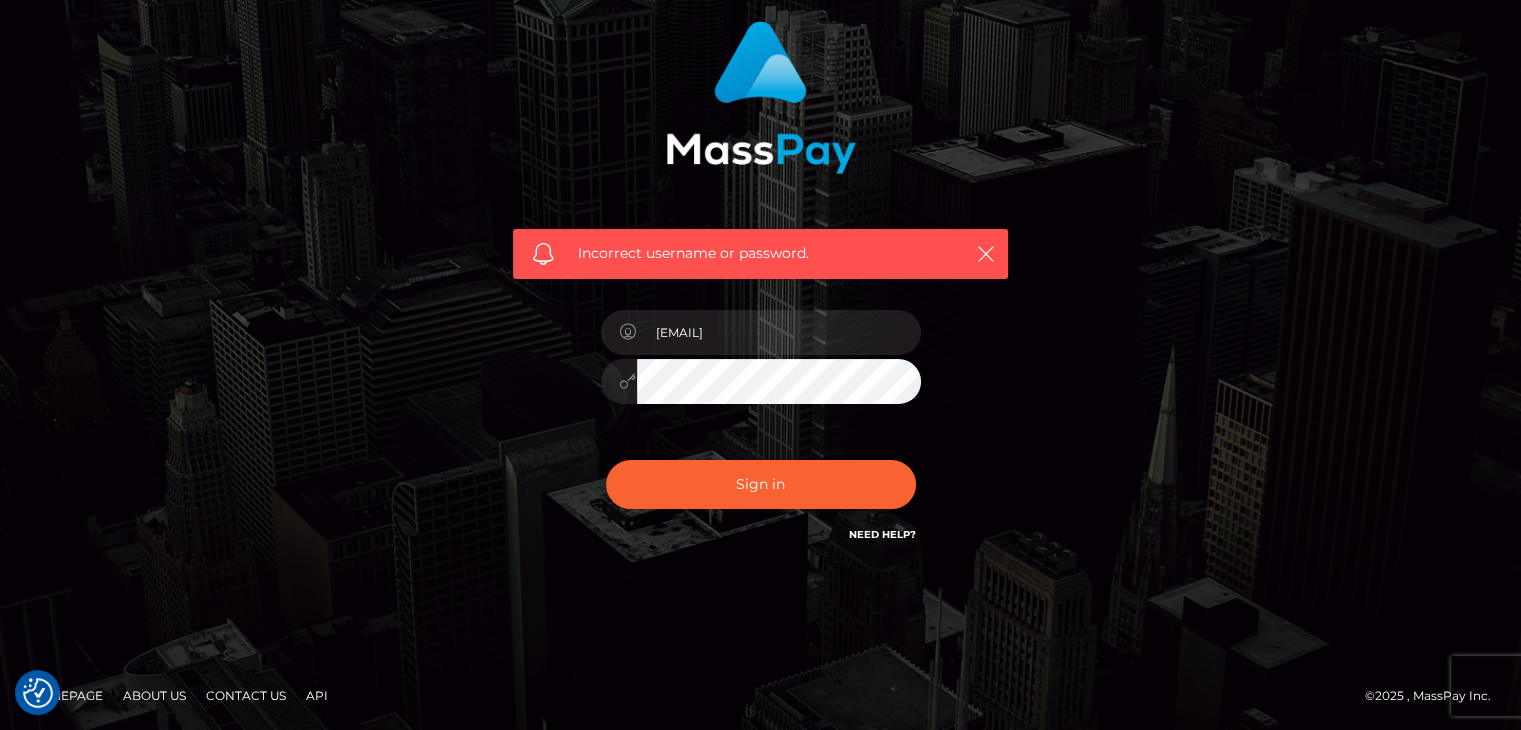 click on "Need
Help?" at bounding box center [882, 533] 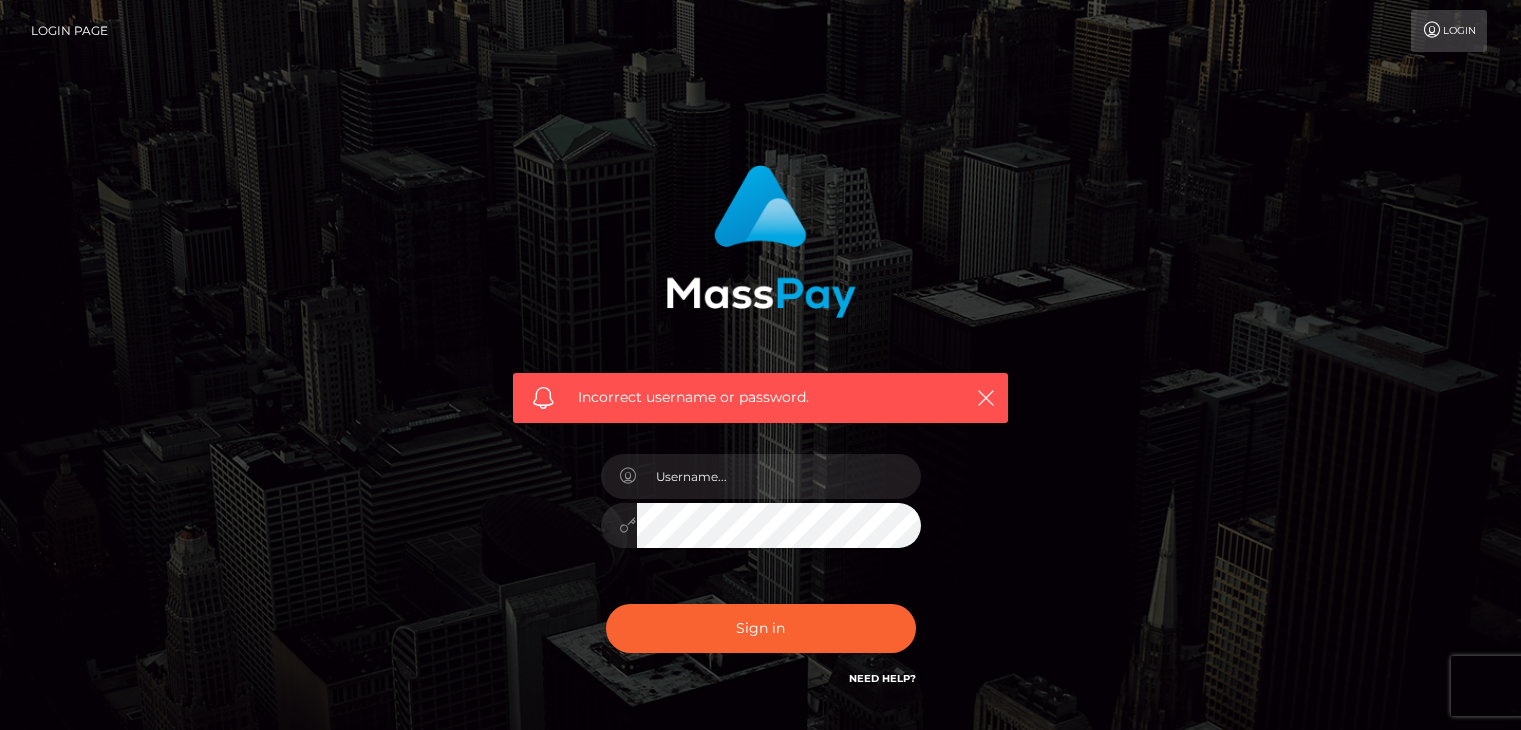 scroll, scrollTop: 0, scrollLeft: 0, axis: both 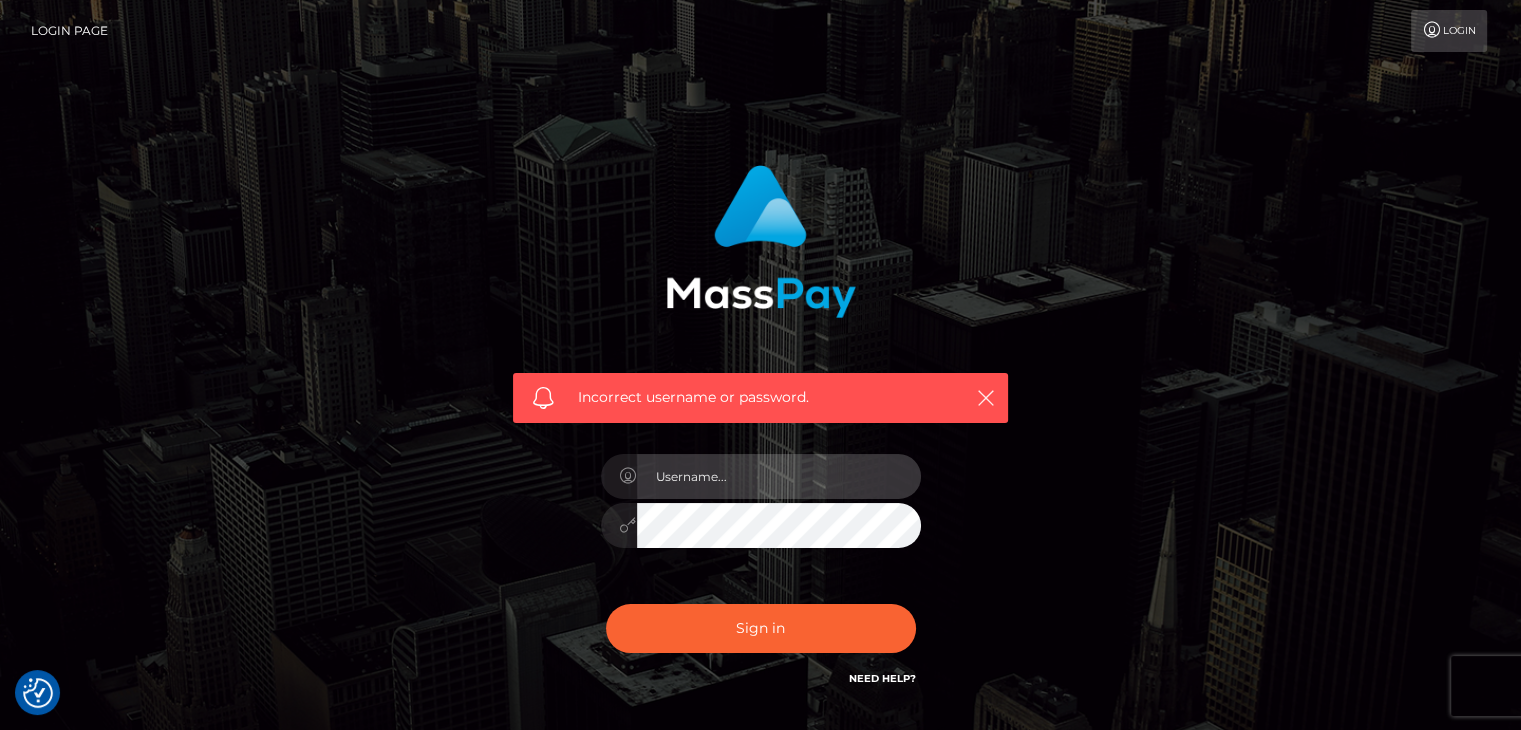 type on "[EMAIL]" 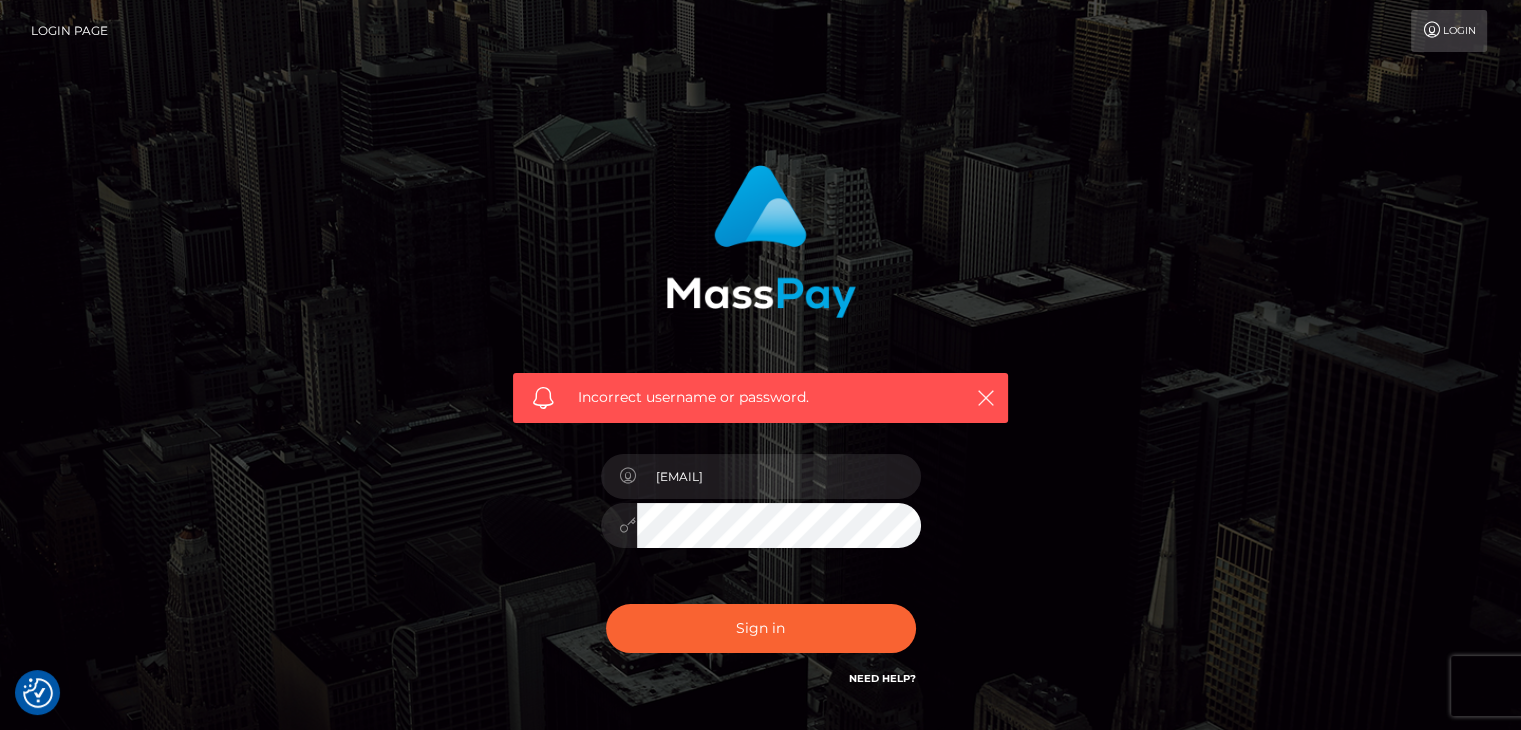 click on "Incorrect username or password.
alenasalygina@gmail.com" at bounding box center (761, 437) 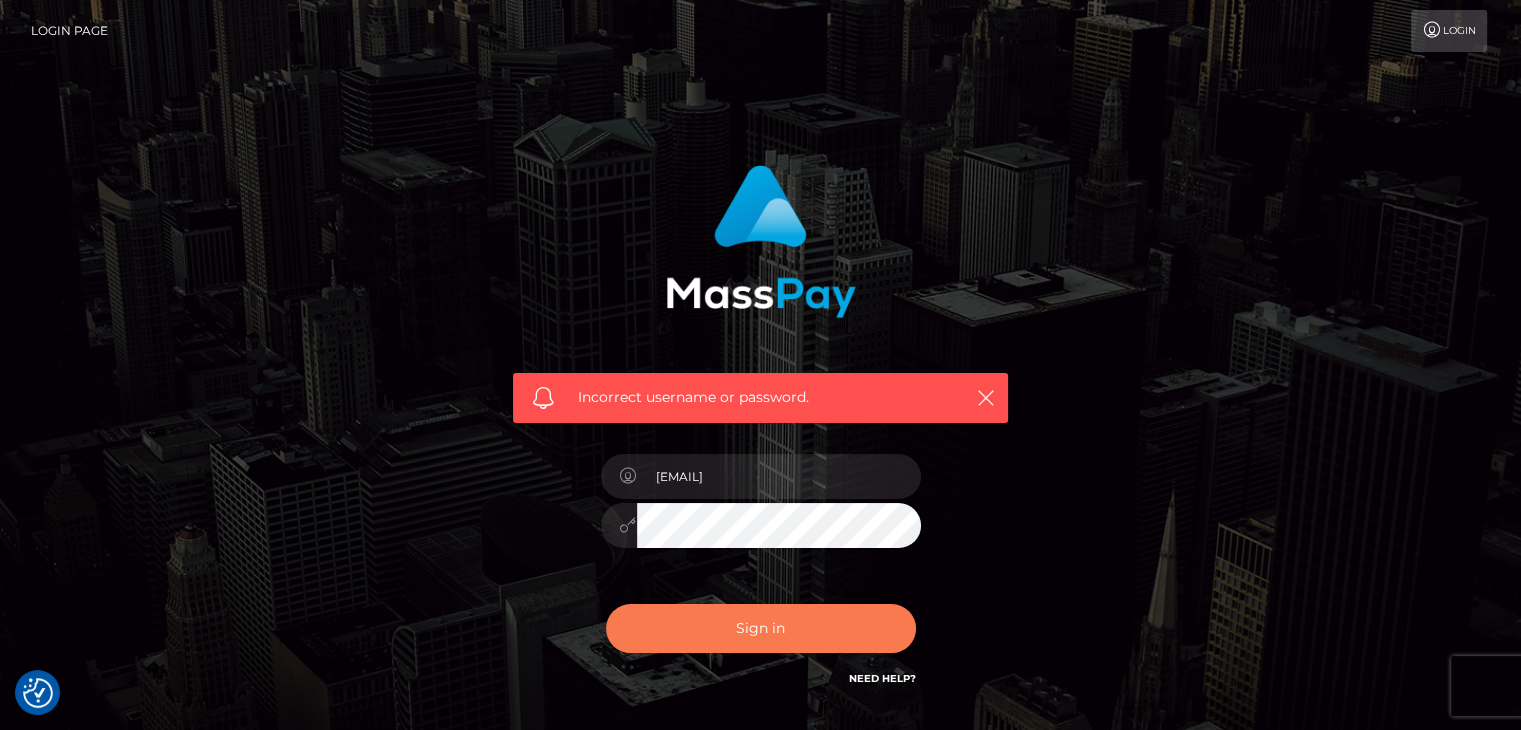 click on "Sign in" at bounding box center (761, 628) 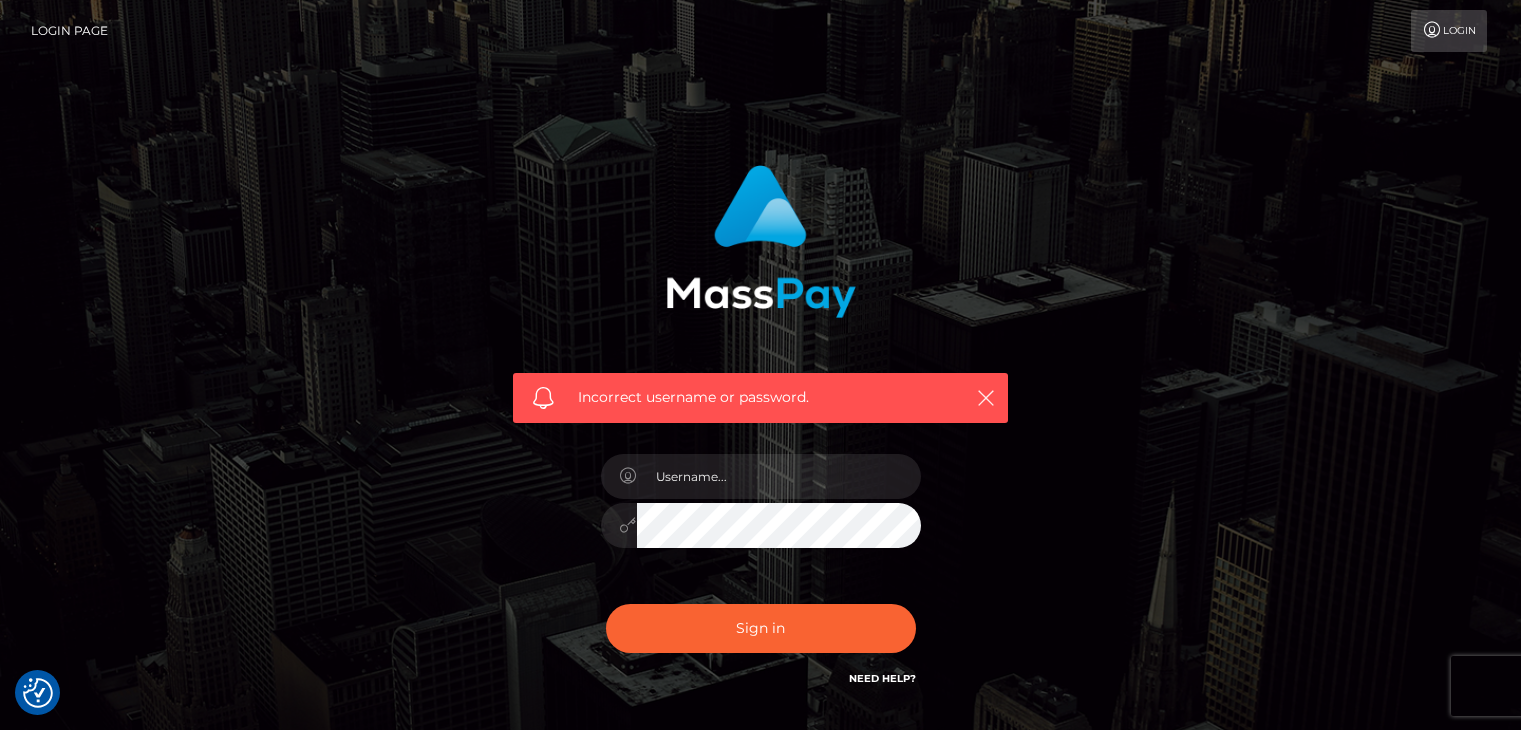 scroll, scrollTop: 0, scrollLeft: 0, axis: both 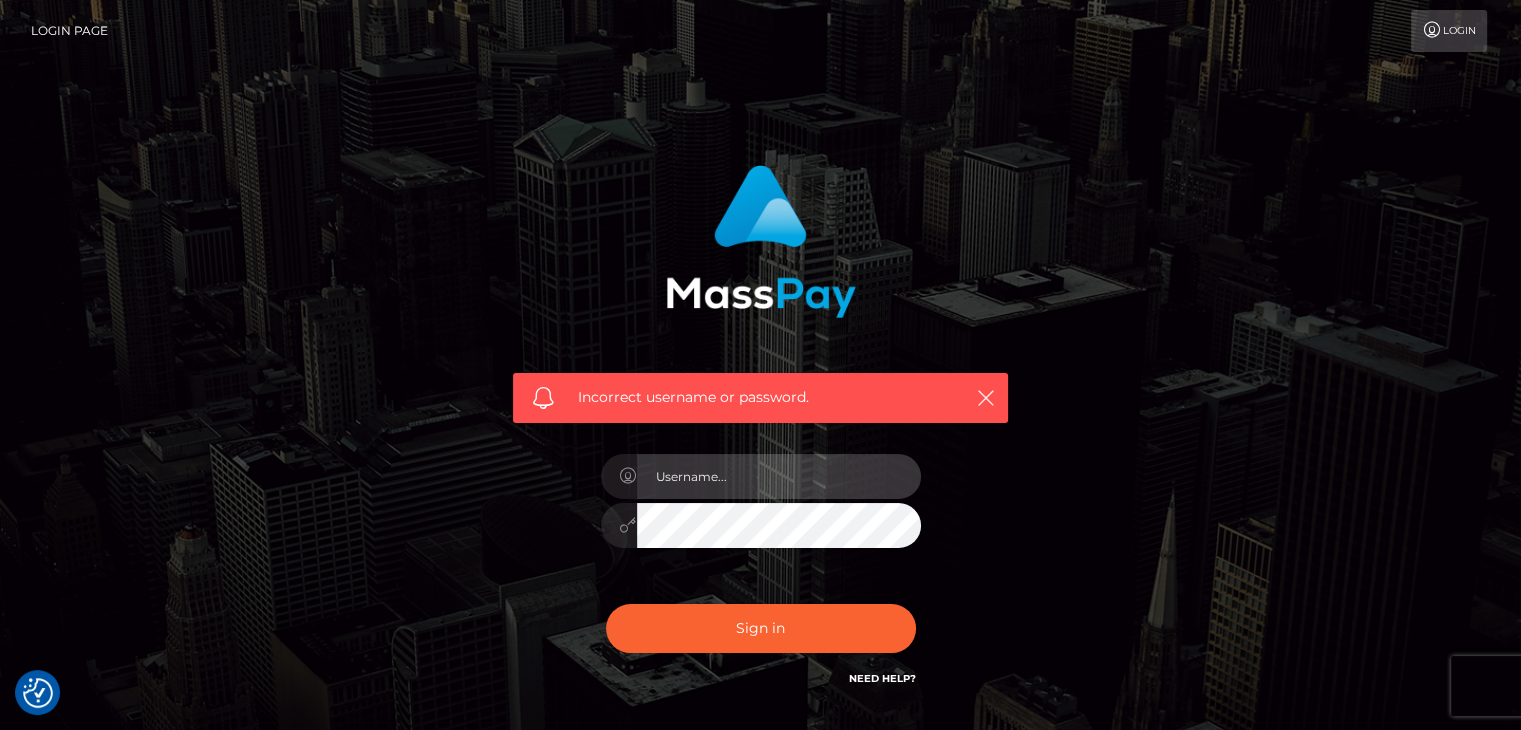 type on "[EMAIL]" 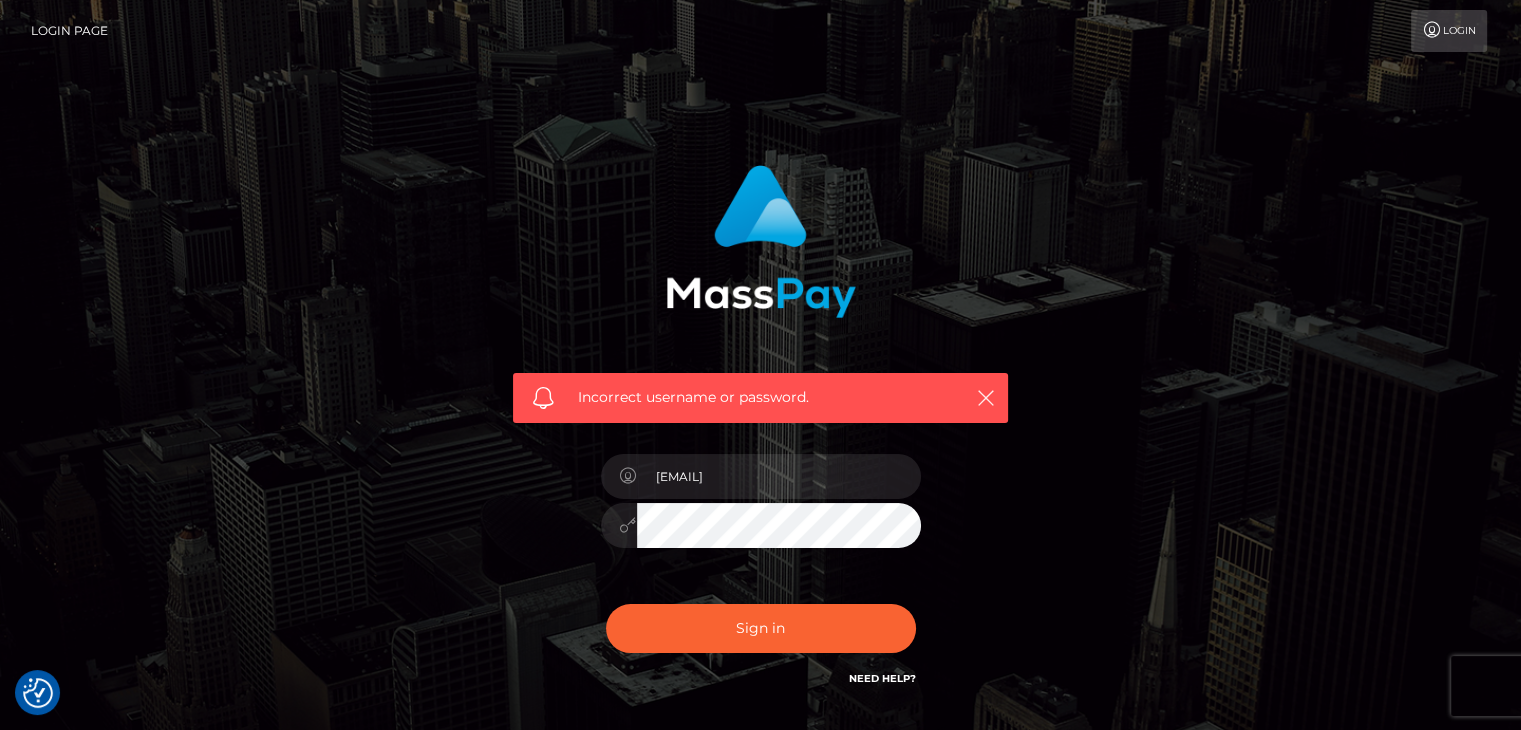 click on "Sign in" at bounding box center [761, 628] 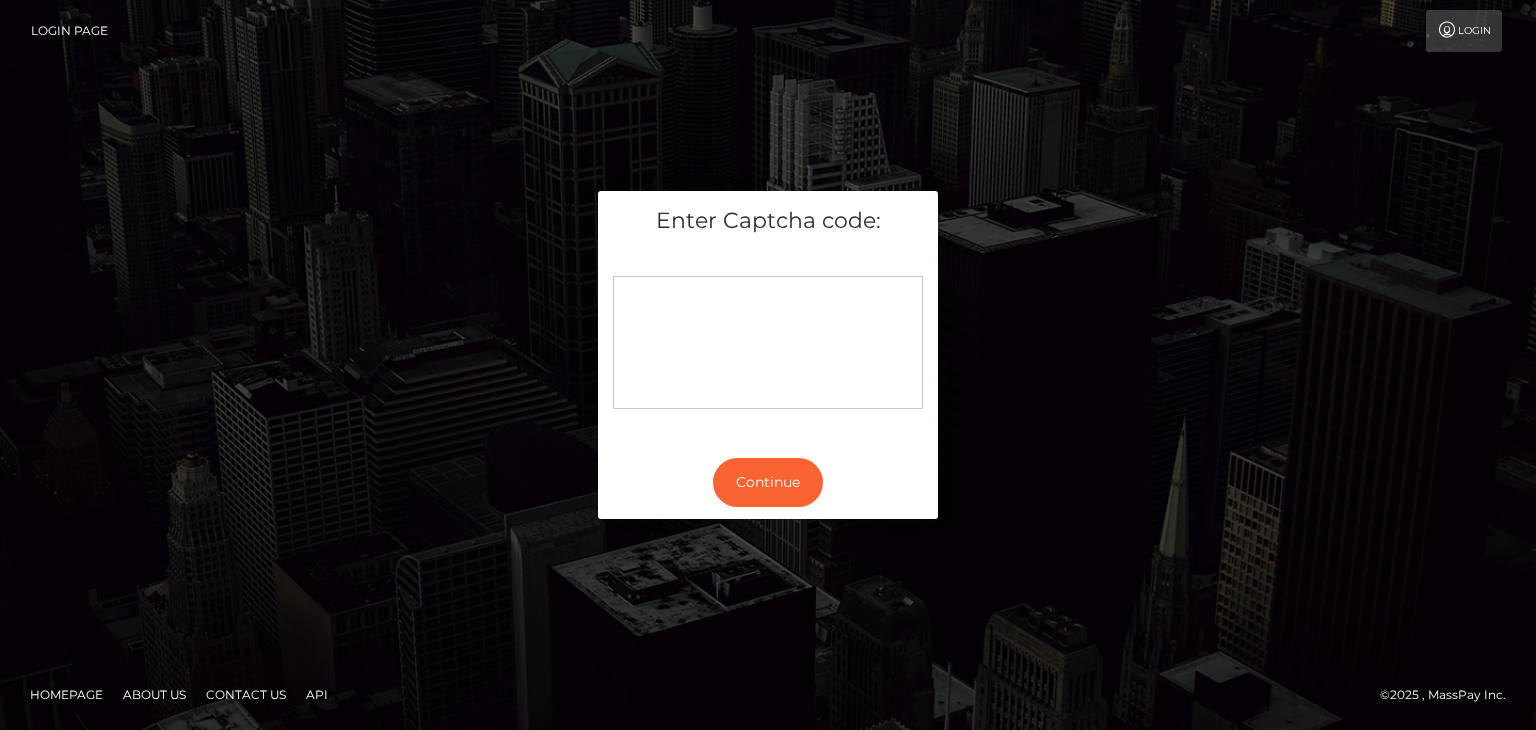 scroll, scrollTop: 0, scrollLeft: 0, axis: both 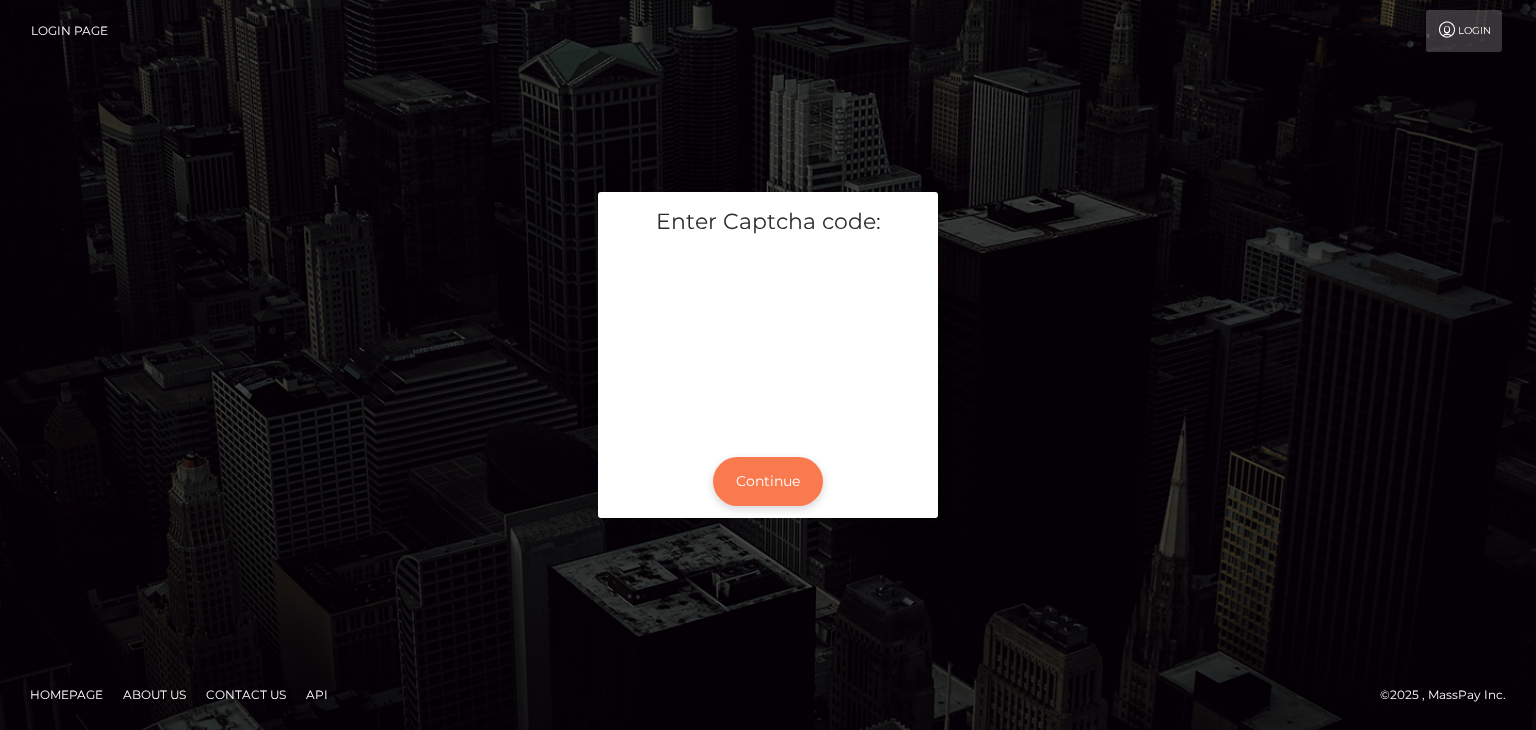 click on "Continue" at bounding box center (768, 481) 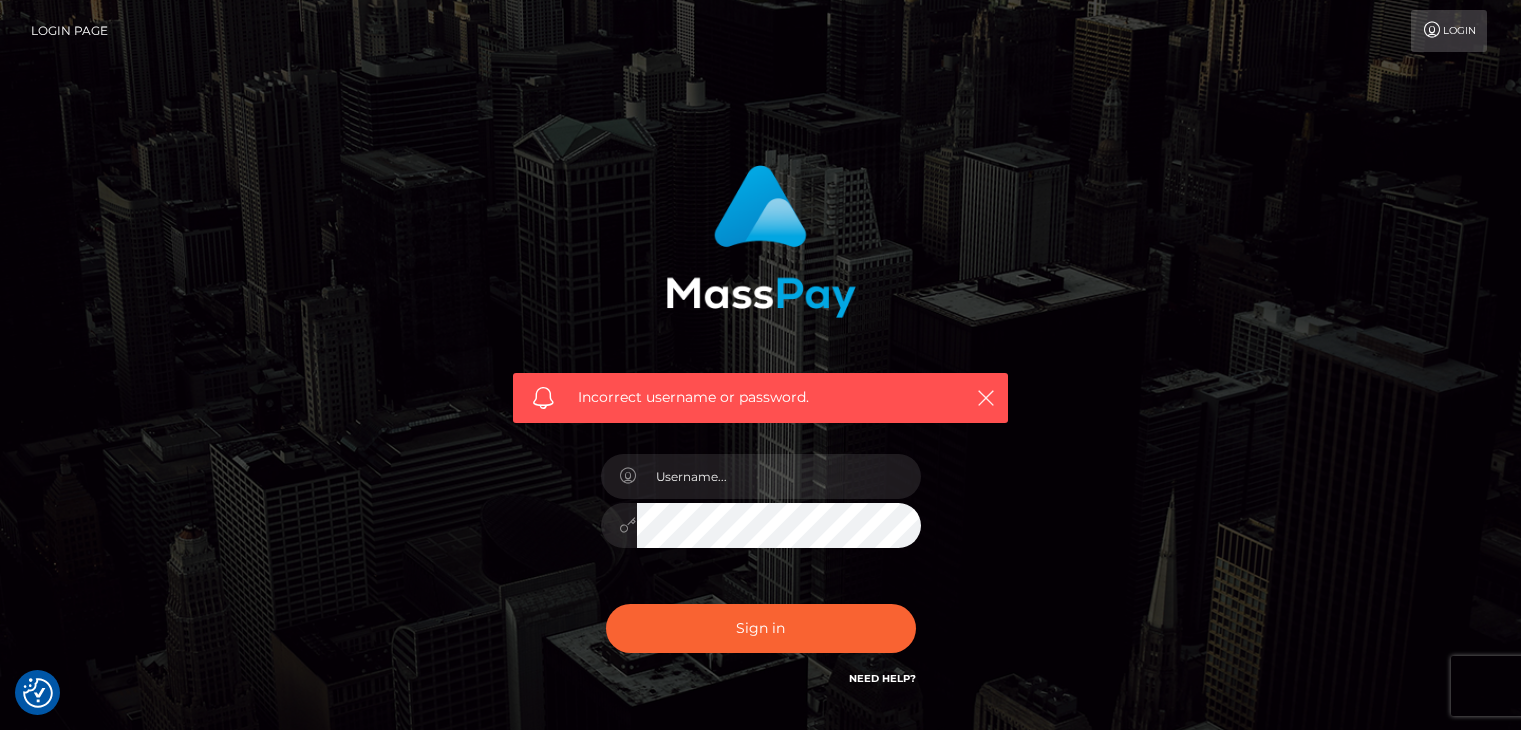 scroll, scrollTop: 0, scrollLeft: 0, axis: both 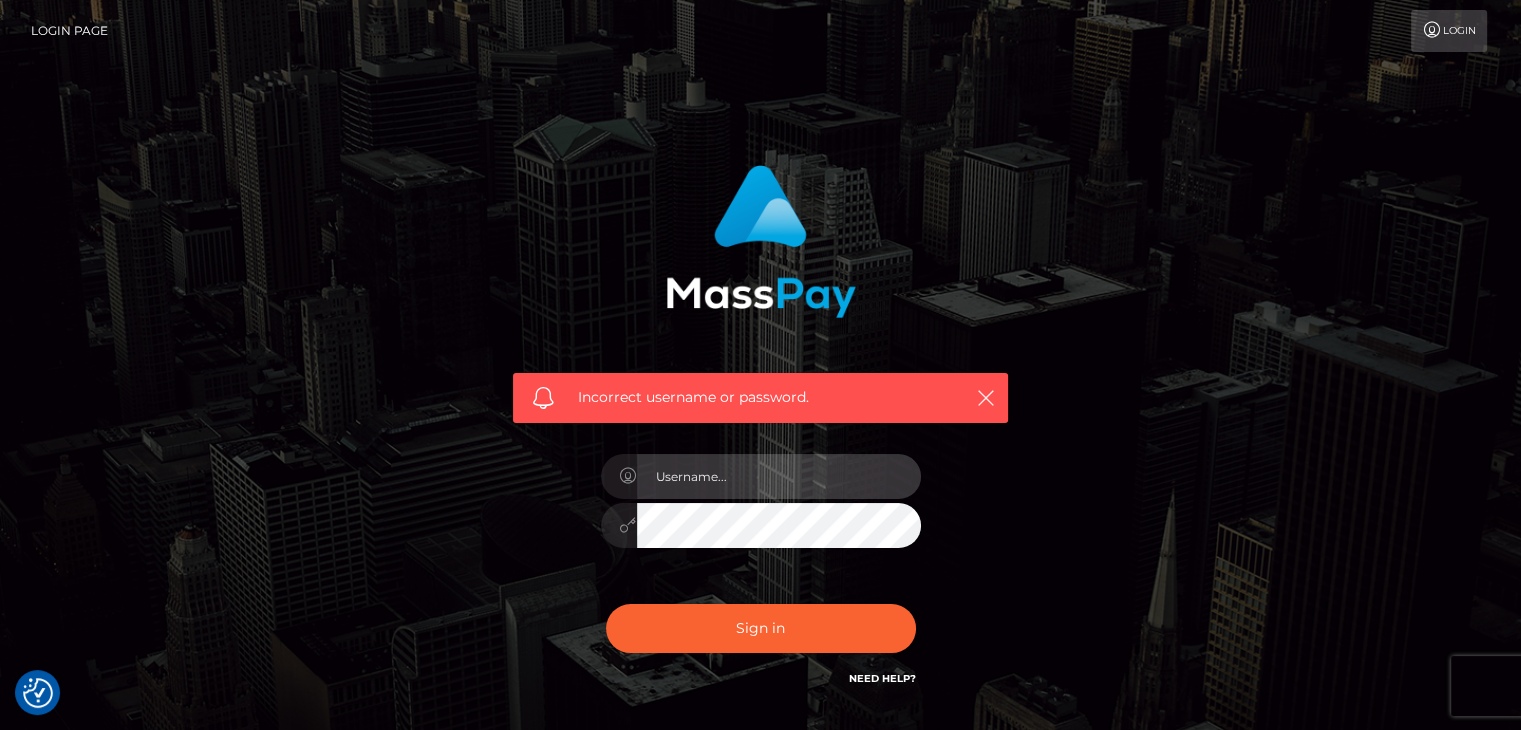 type on "[EMAIL]" 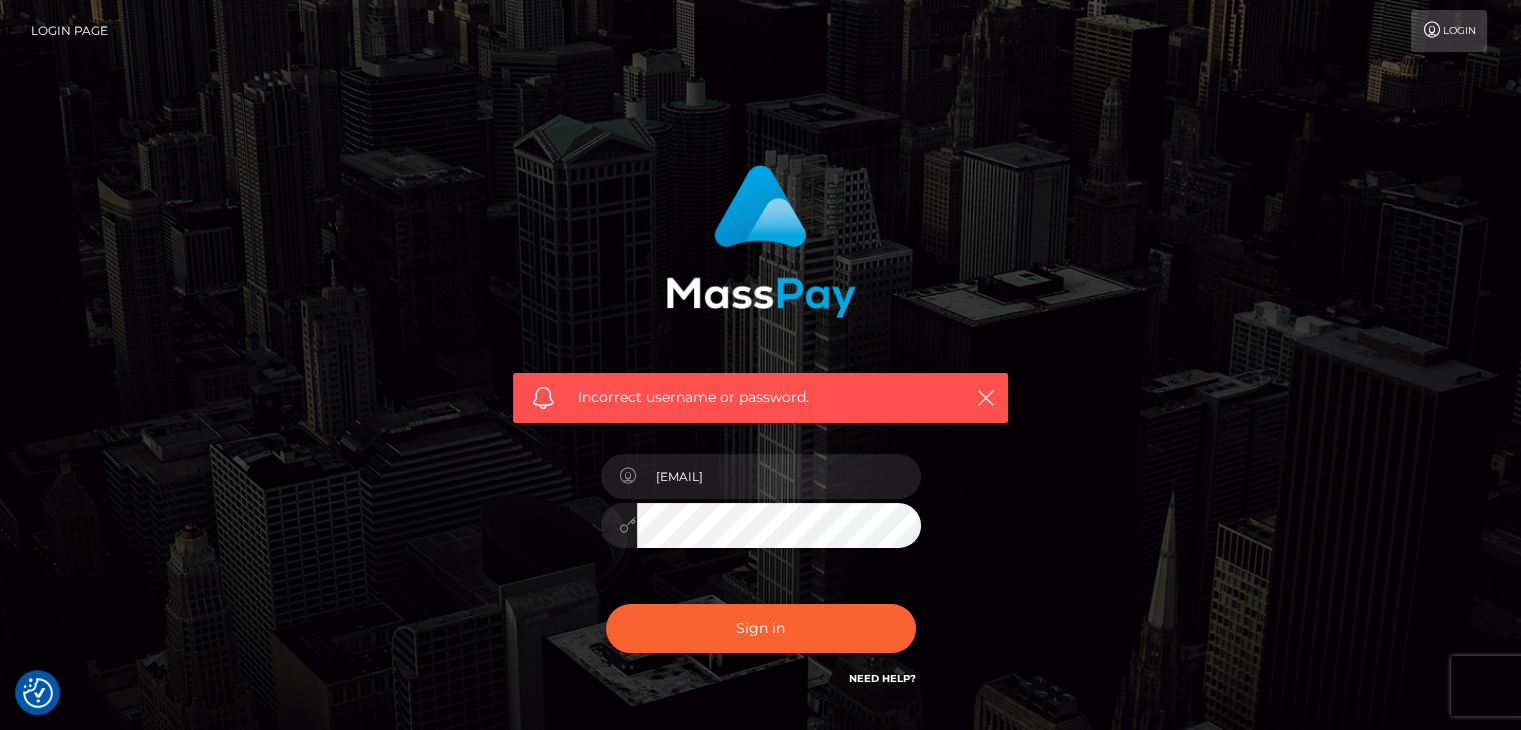 click on "Sign in" at bounding box center [761, 628] 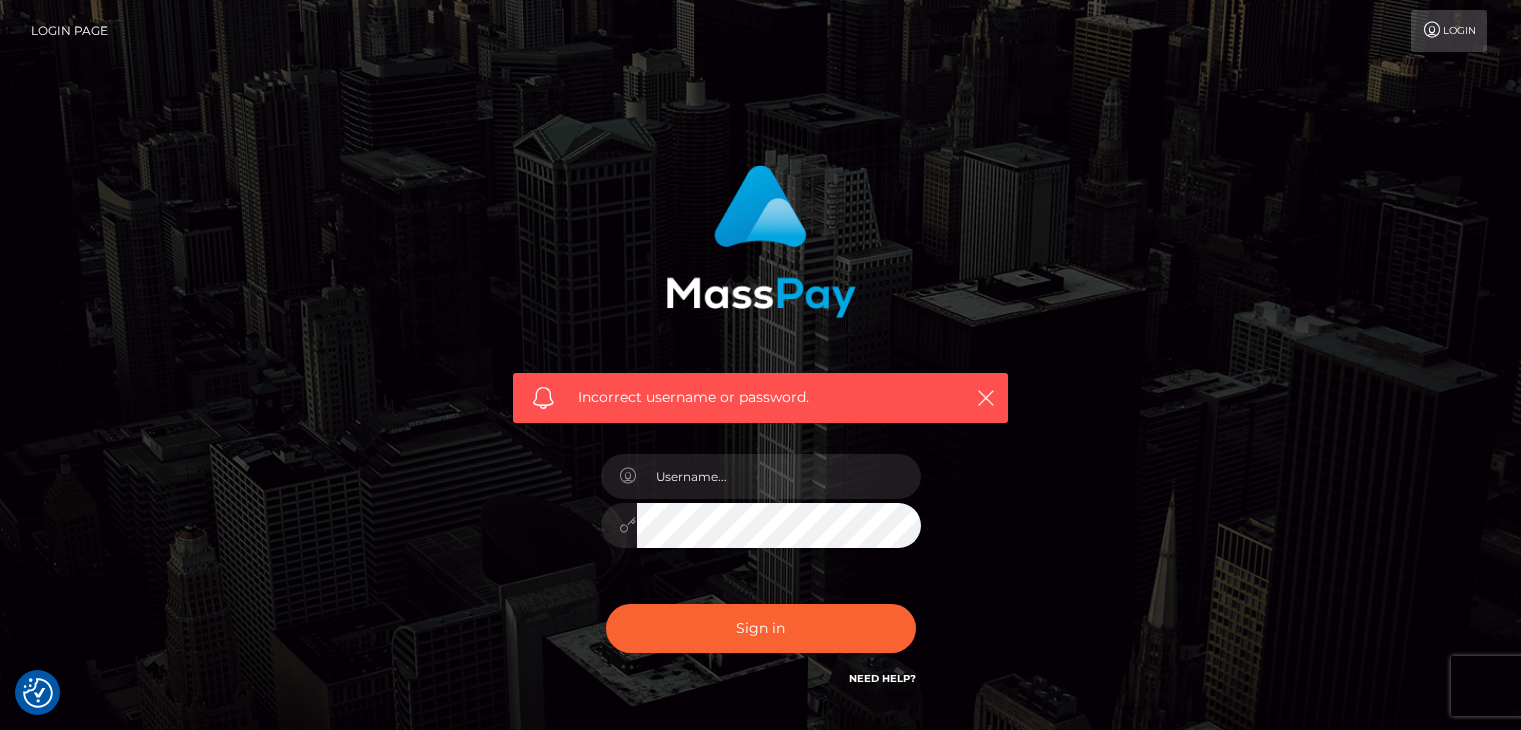 scroll, scrollTop: 0, scrollLeft: 0, axis: both 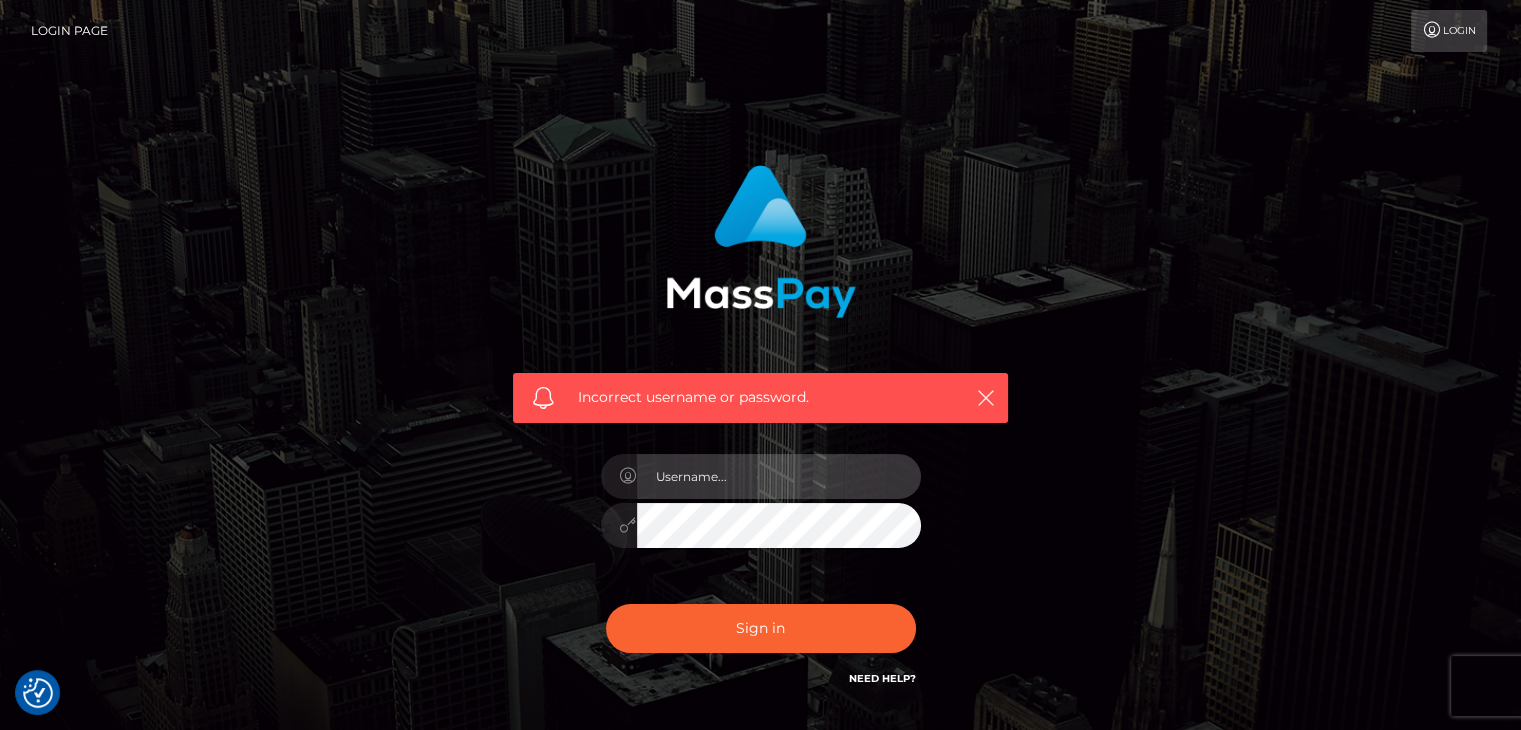 type on "[EMAIL]" 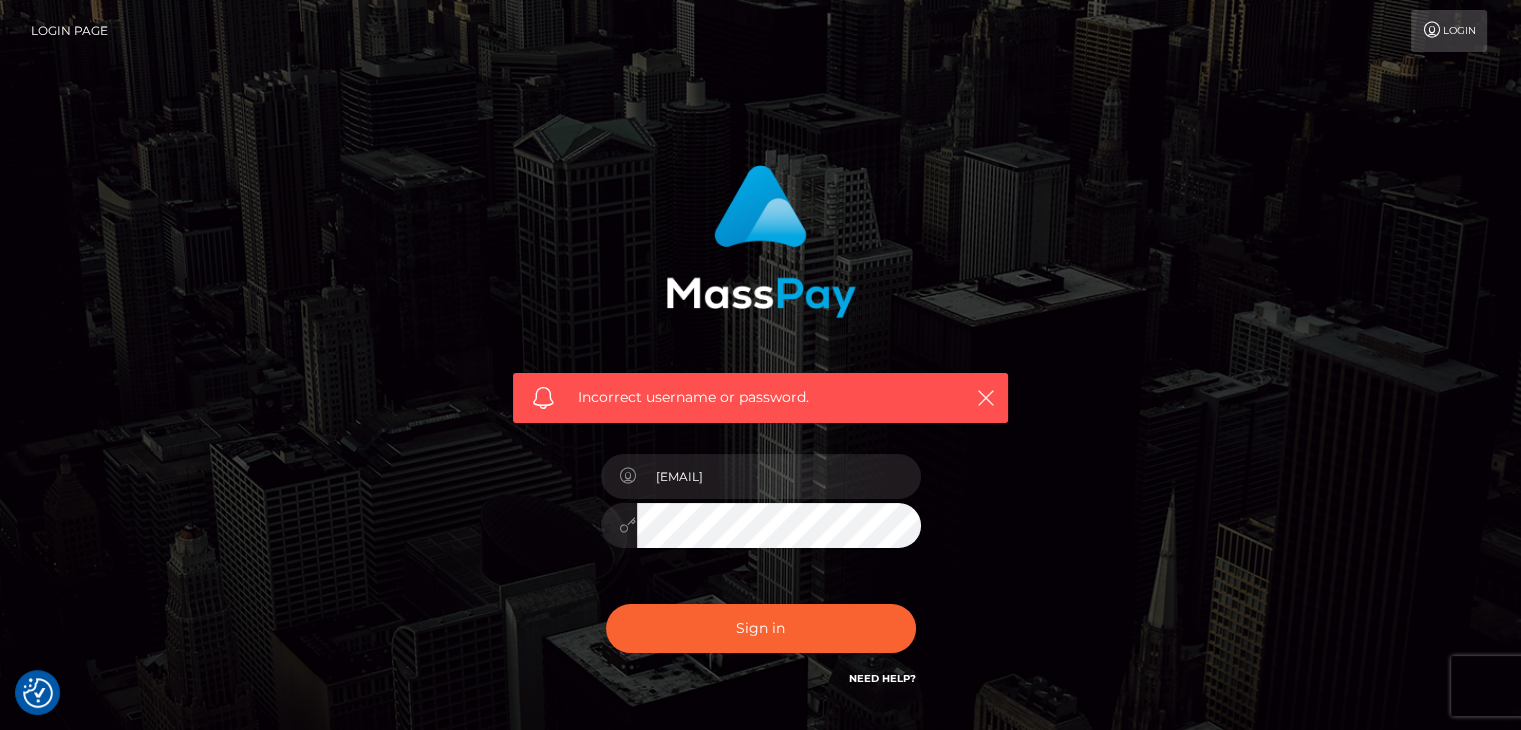 click on "Incorrect username or password.
[EMAIL]" at bounding box center (761, 437) 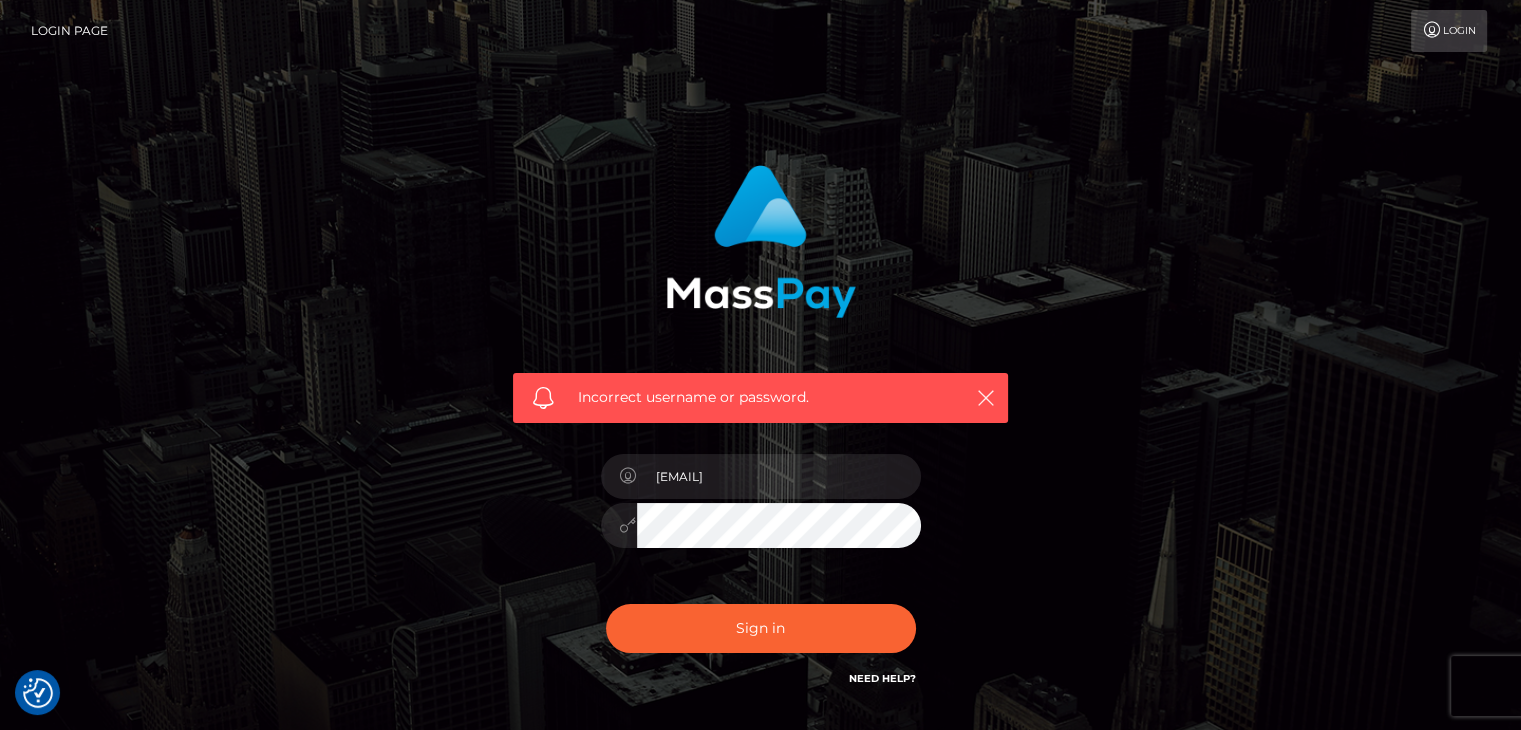 click on "Sign in" at bounding box center (761, 628) 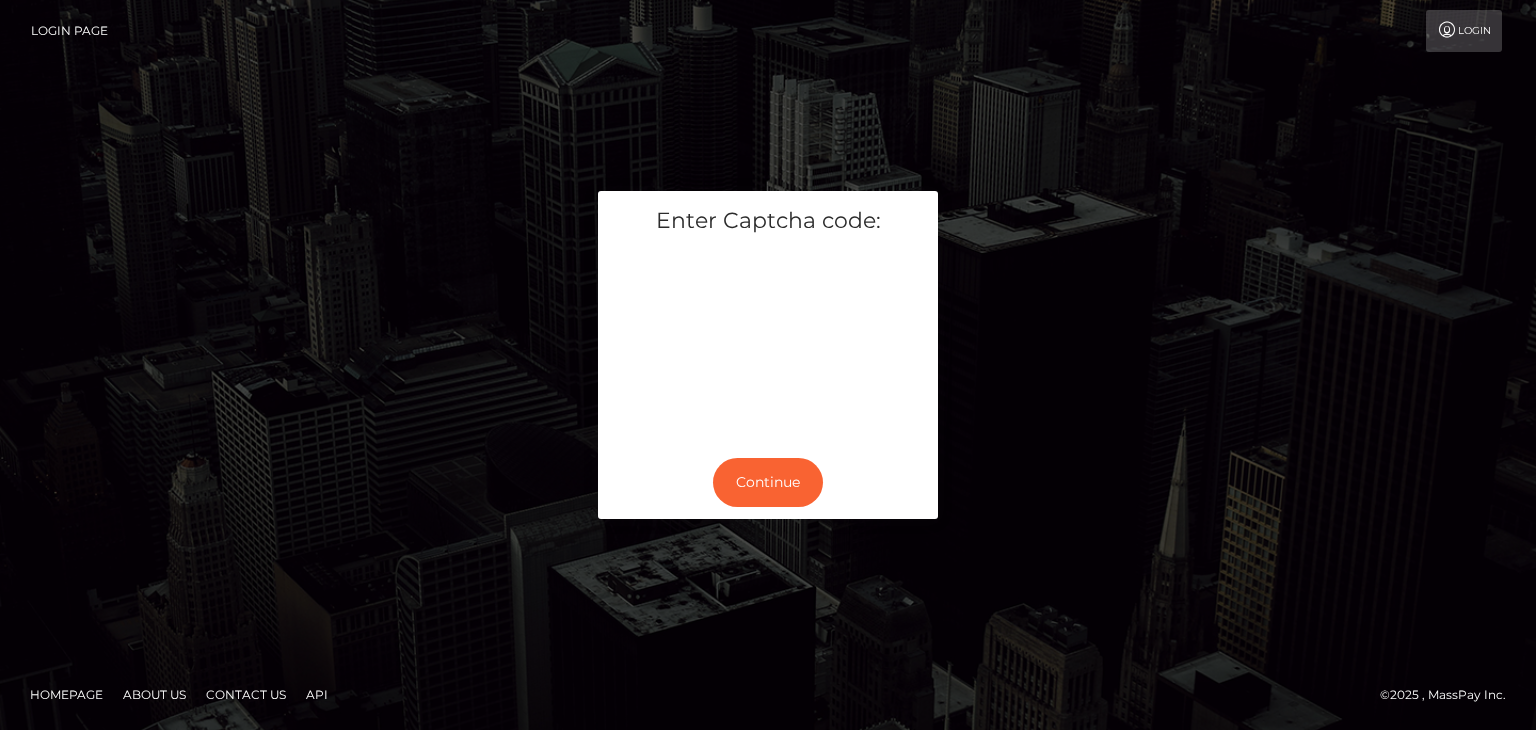 scroll, scrollTop: 0, scrollLeft: 0, axis: both 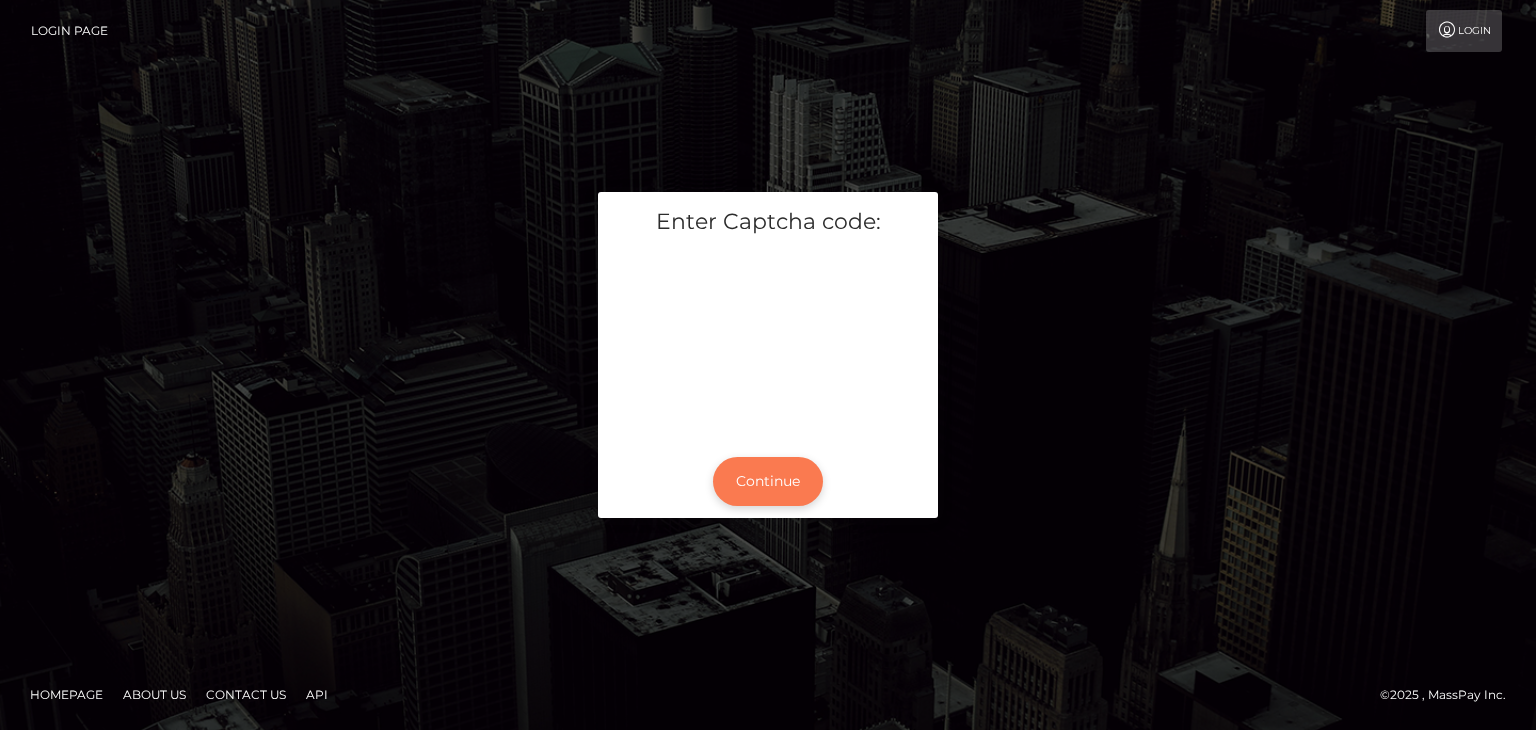 click on "Continue" at bounding box center [768, 481] 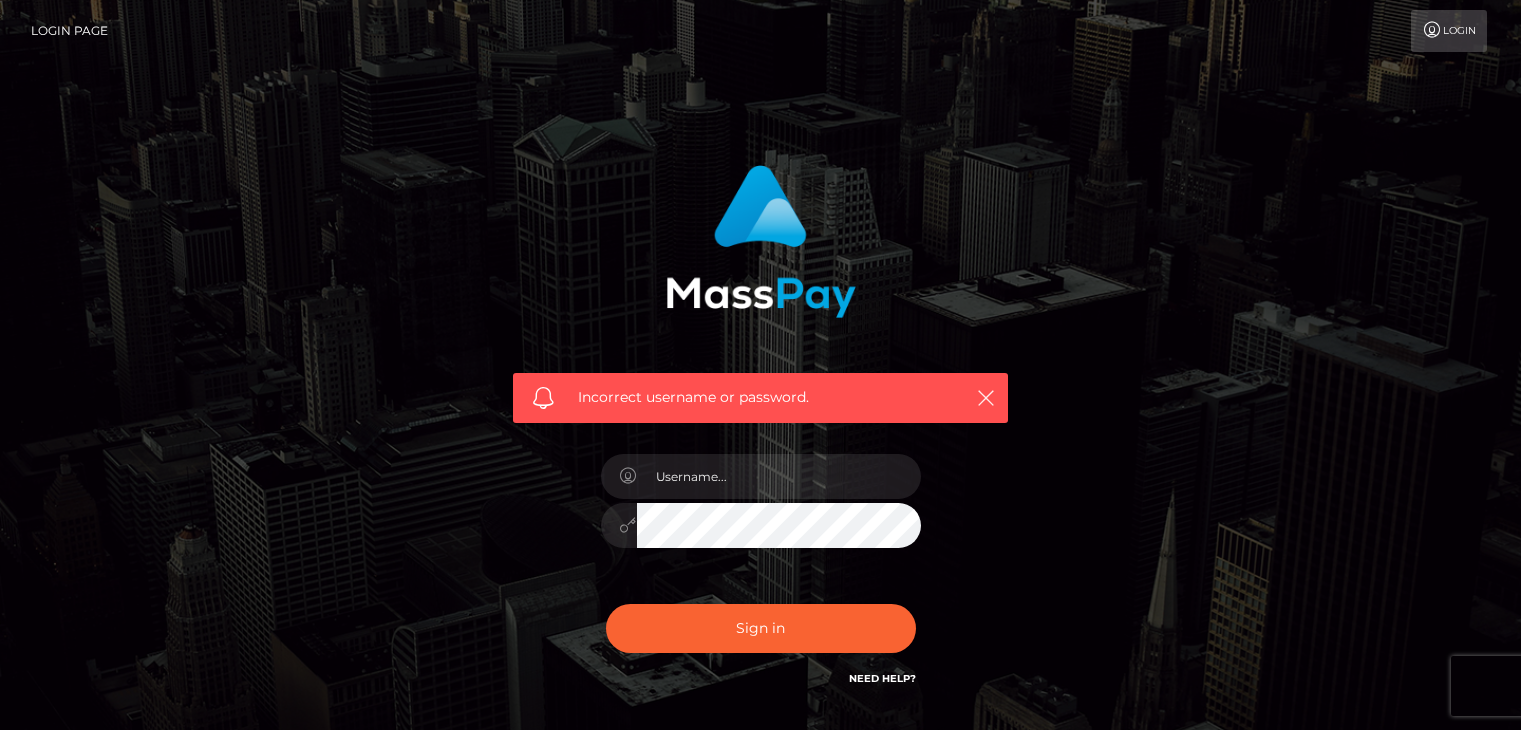 scroll, scrollTop: 0, scrollLeft: 0, axis: both 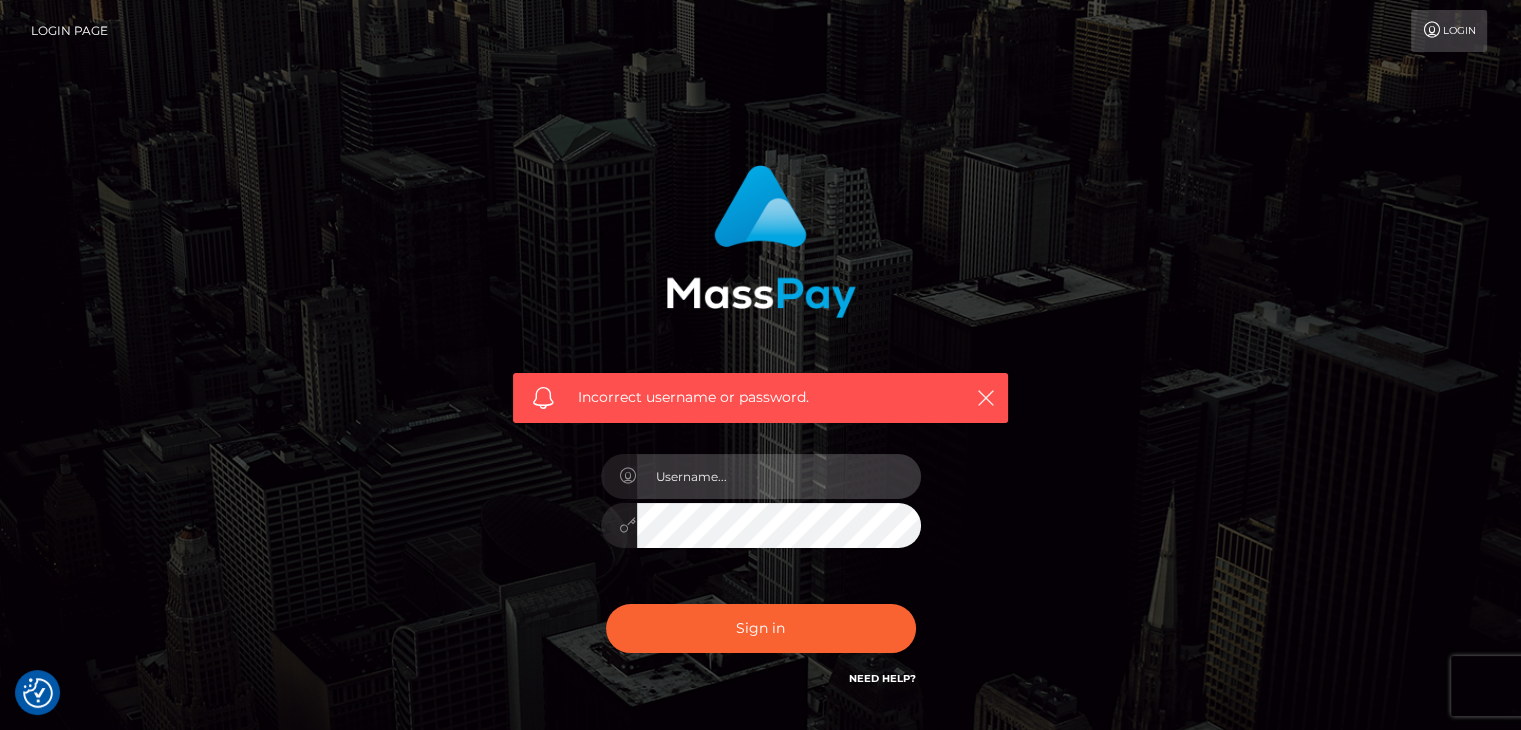 type on "[EMAIL]" 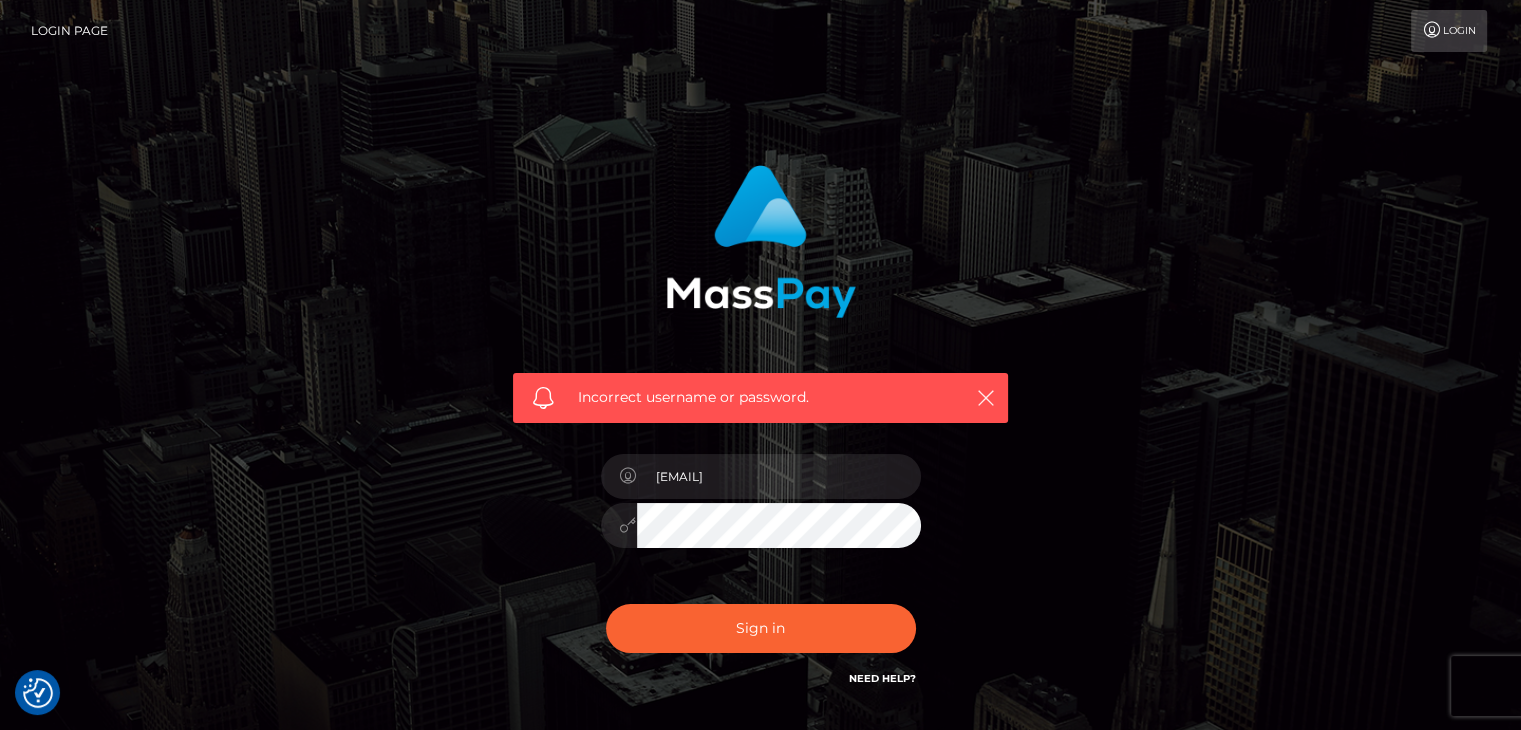 click on "Incorrect username or password.
alenasalygina@example.com" at bounding box center (761, 437) 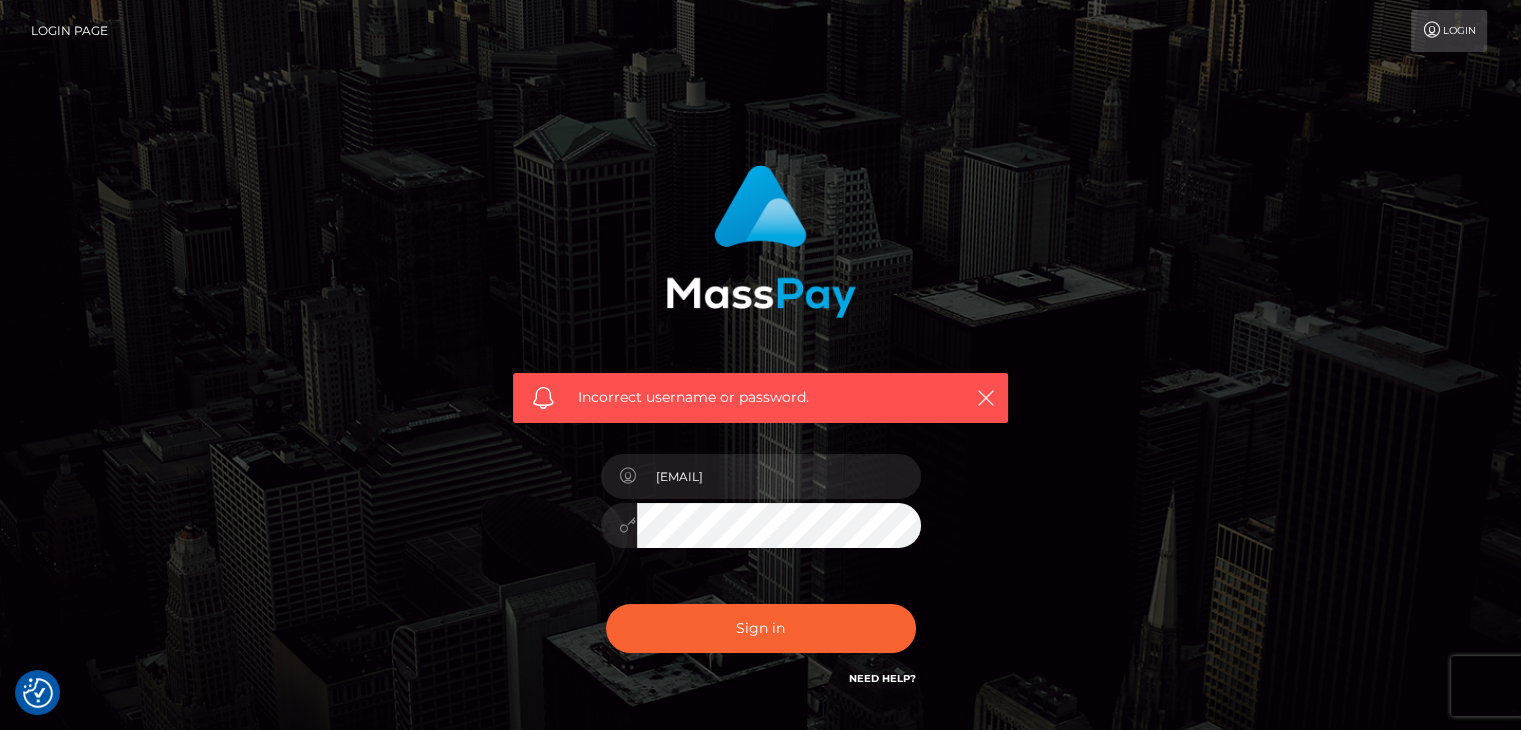 click on "Incorrect username or password.
alenasalygina@example.com" at bounding box center (760, 427) 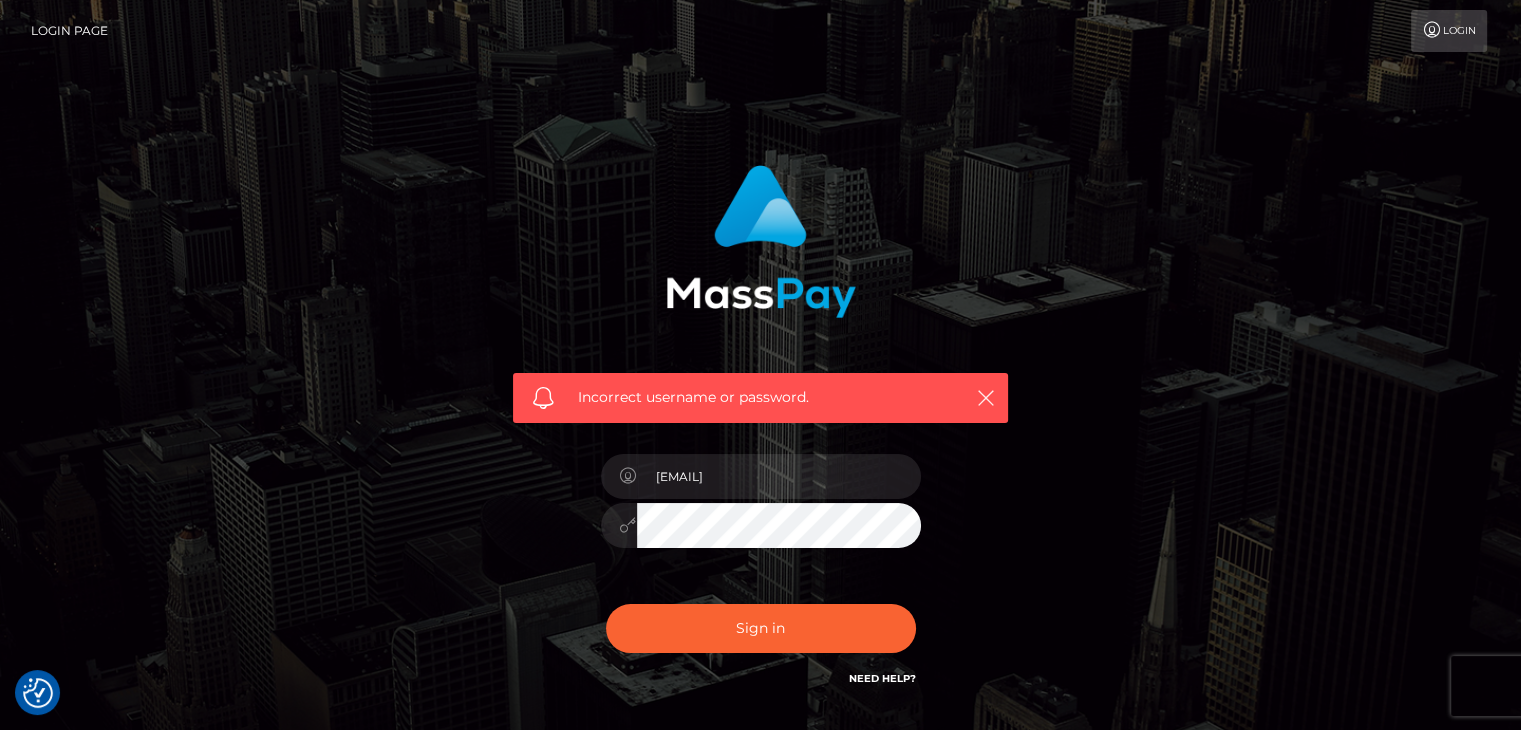 click on "Sign in" at bounding box center (761, 628) 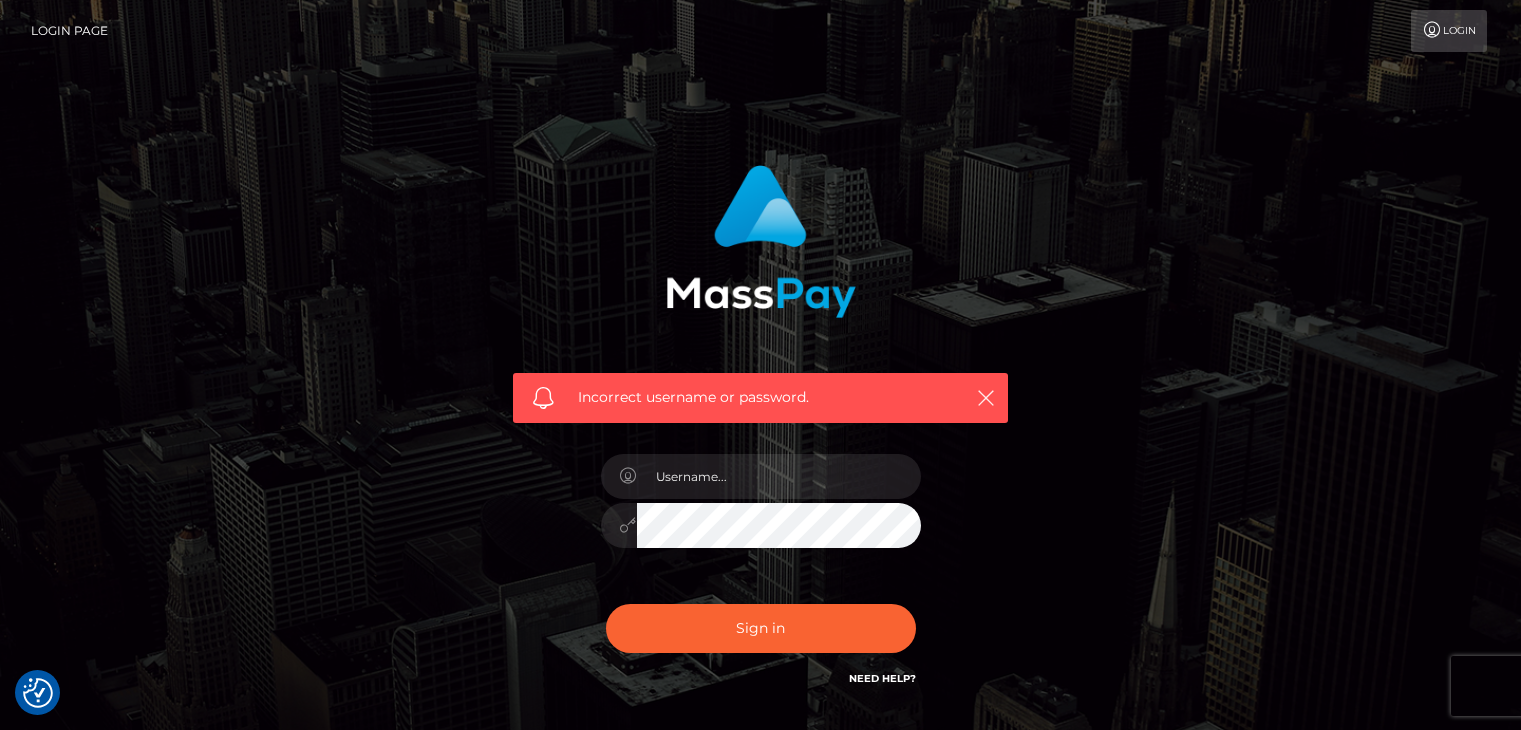 scroll, scrollTop: 0, scrollLeft: 0, axis: both 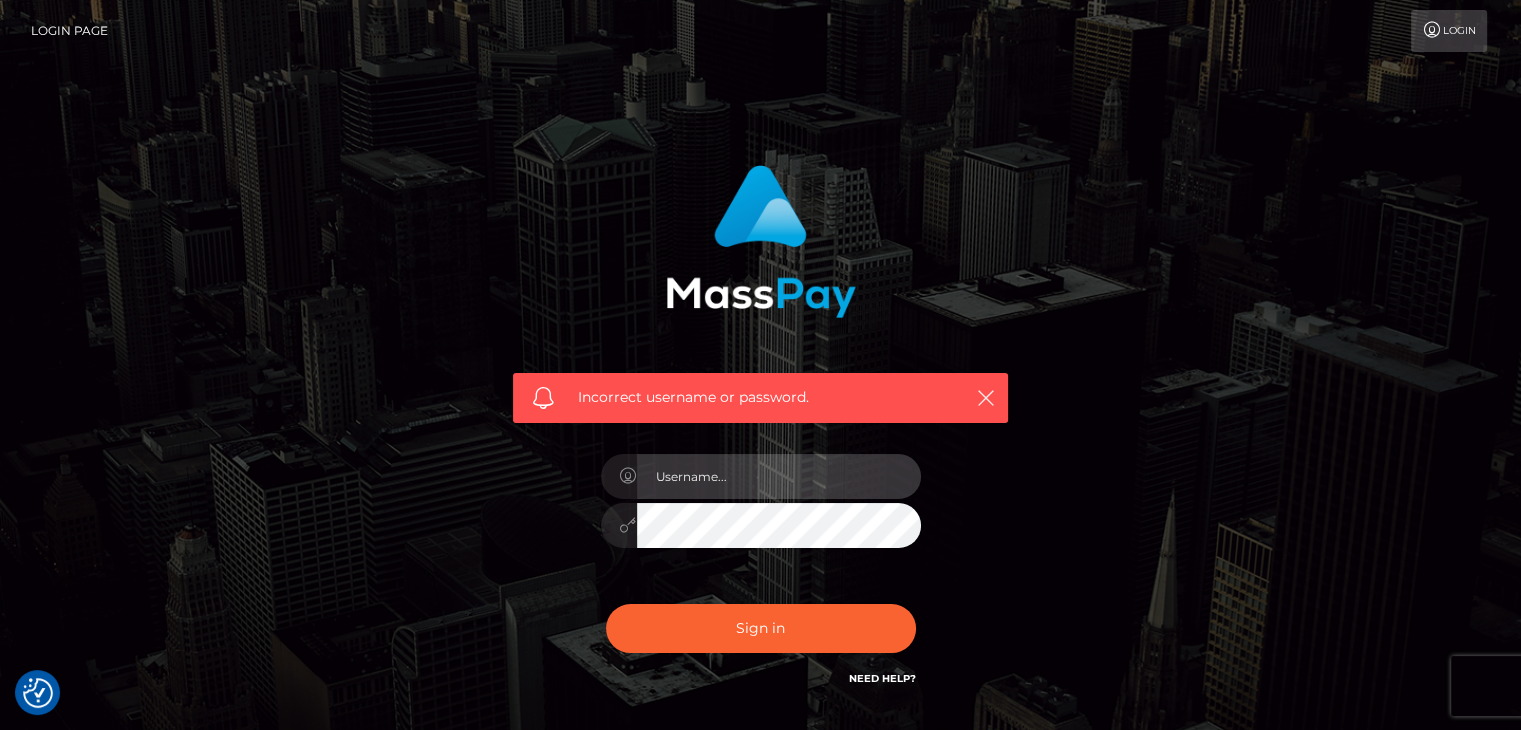 type on "[EMAIL]" 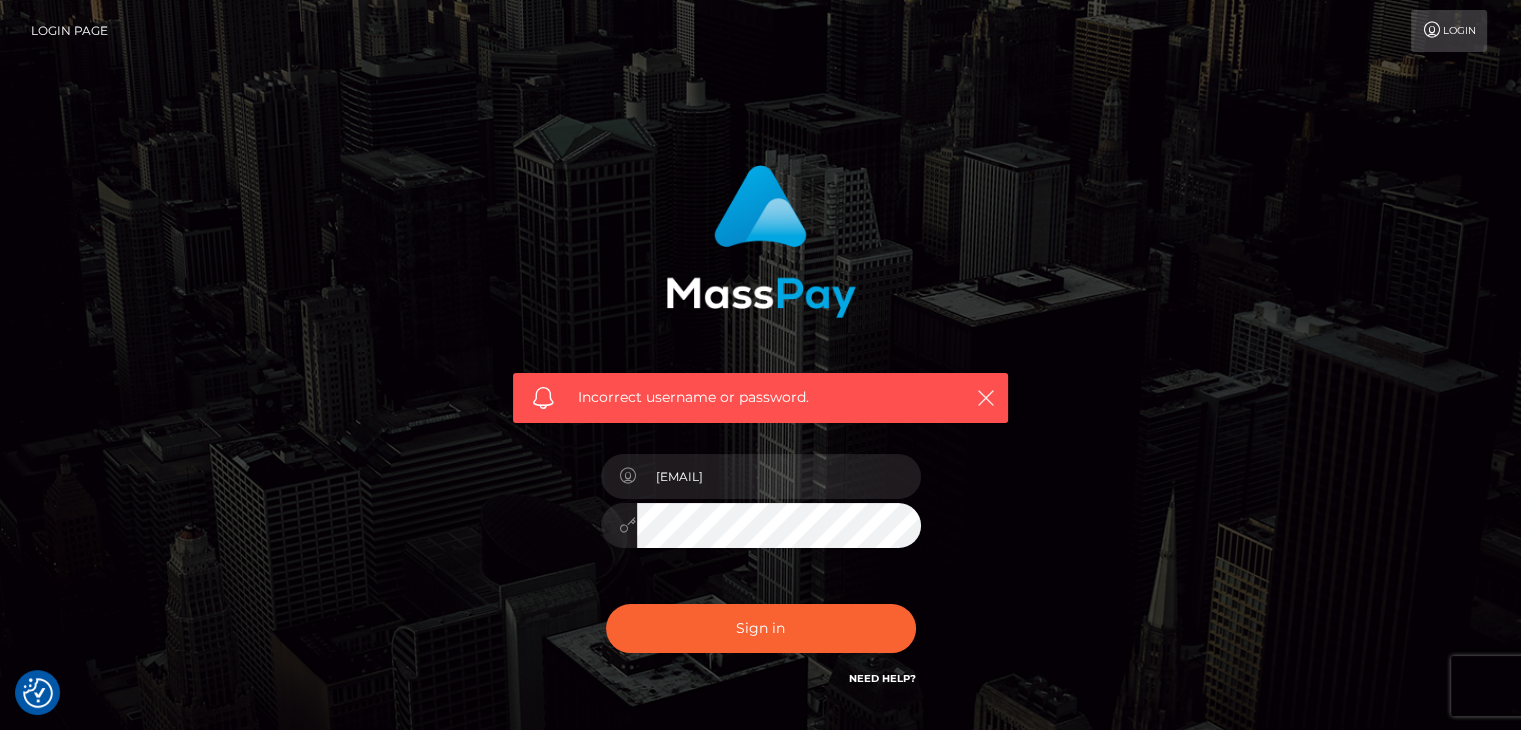 click on "Need
Help?" at bounding box center (882, 678) 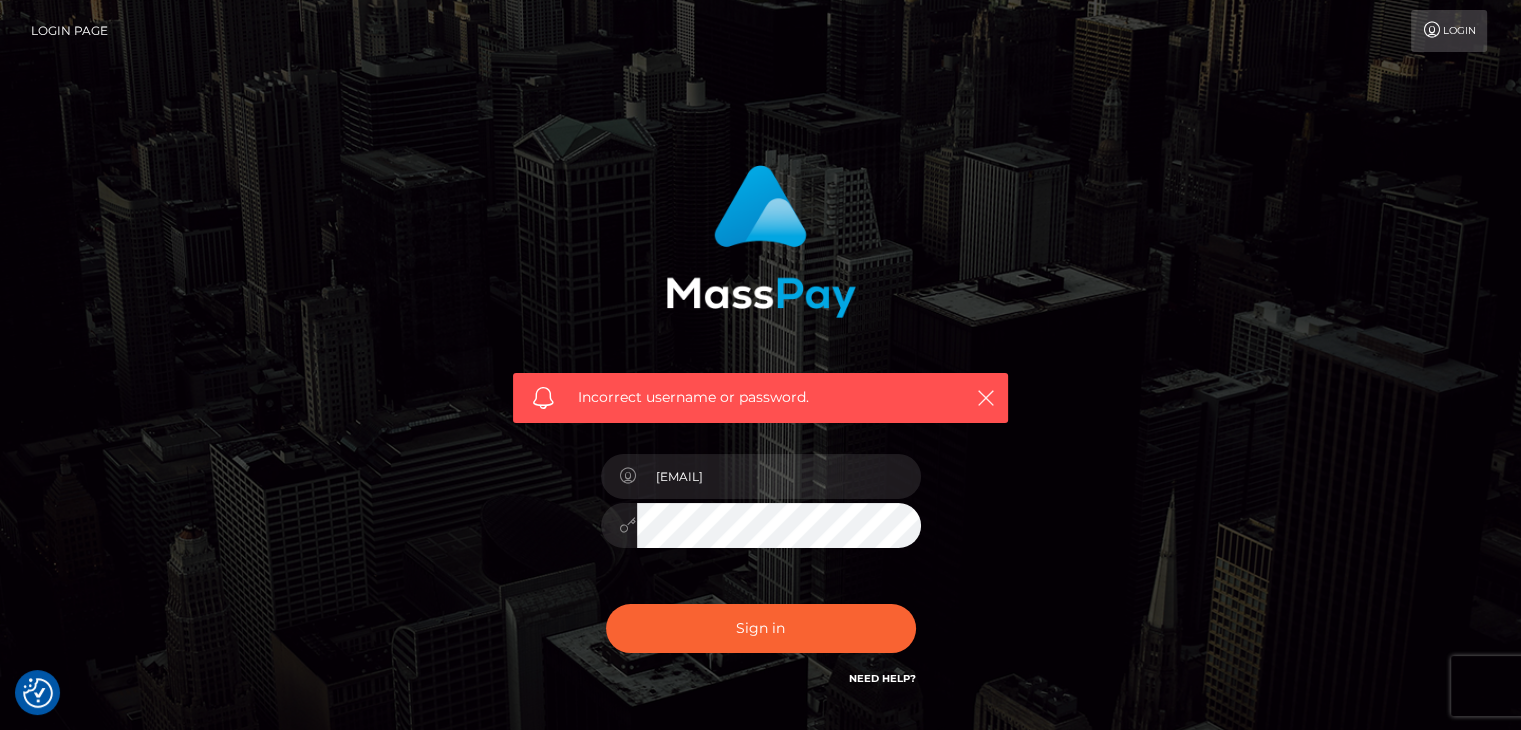 click on "Incorrect username or password.
alenasalygina@example.com" at bounding box center (761, 437) 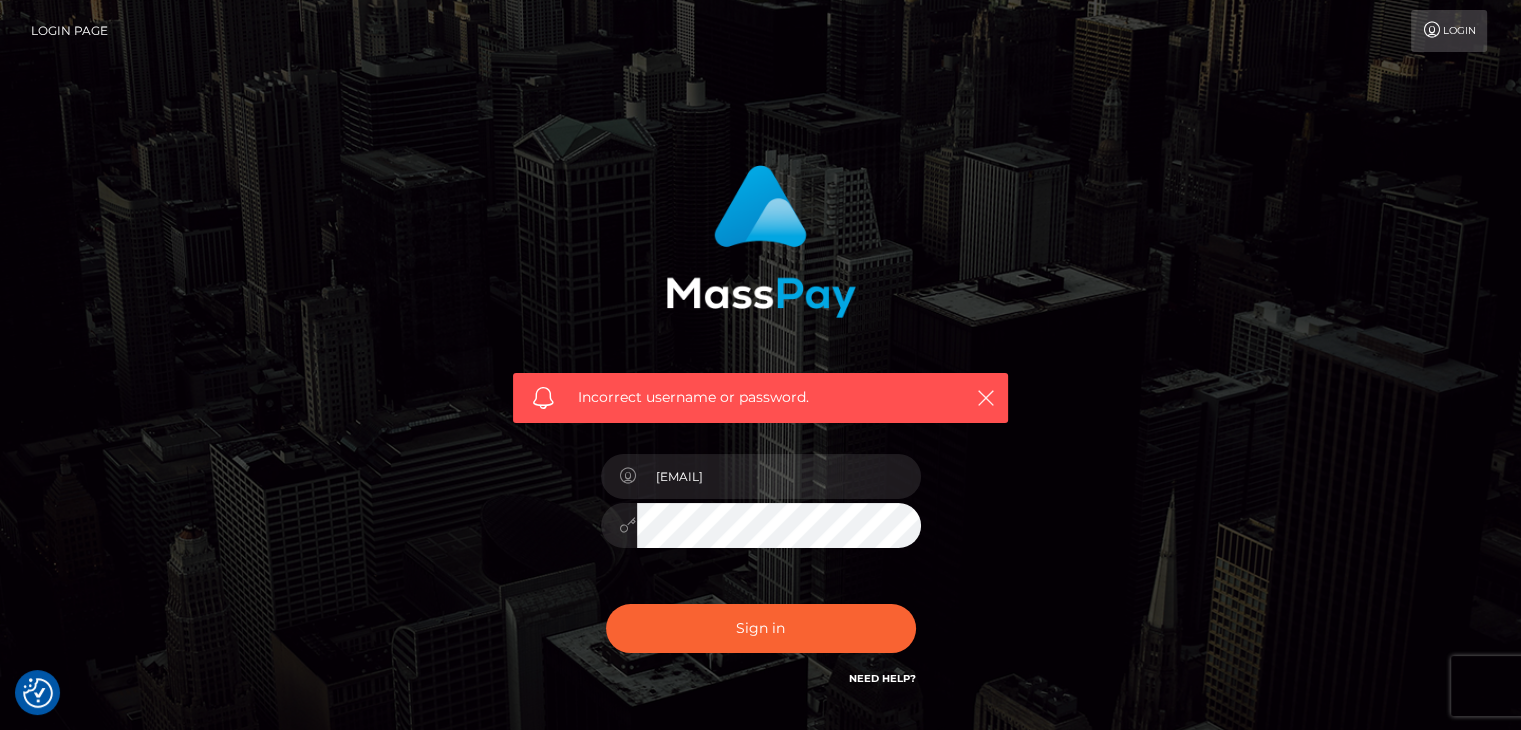 click on "Sign in" at bounding box center [761, 628] 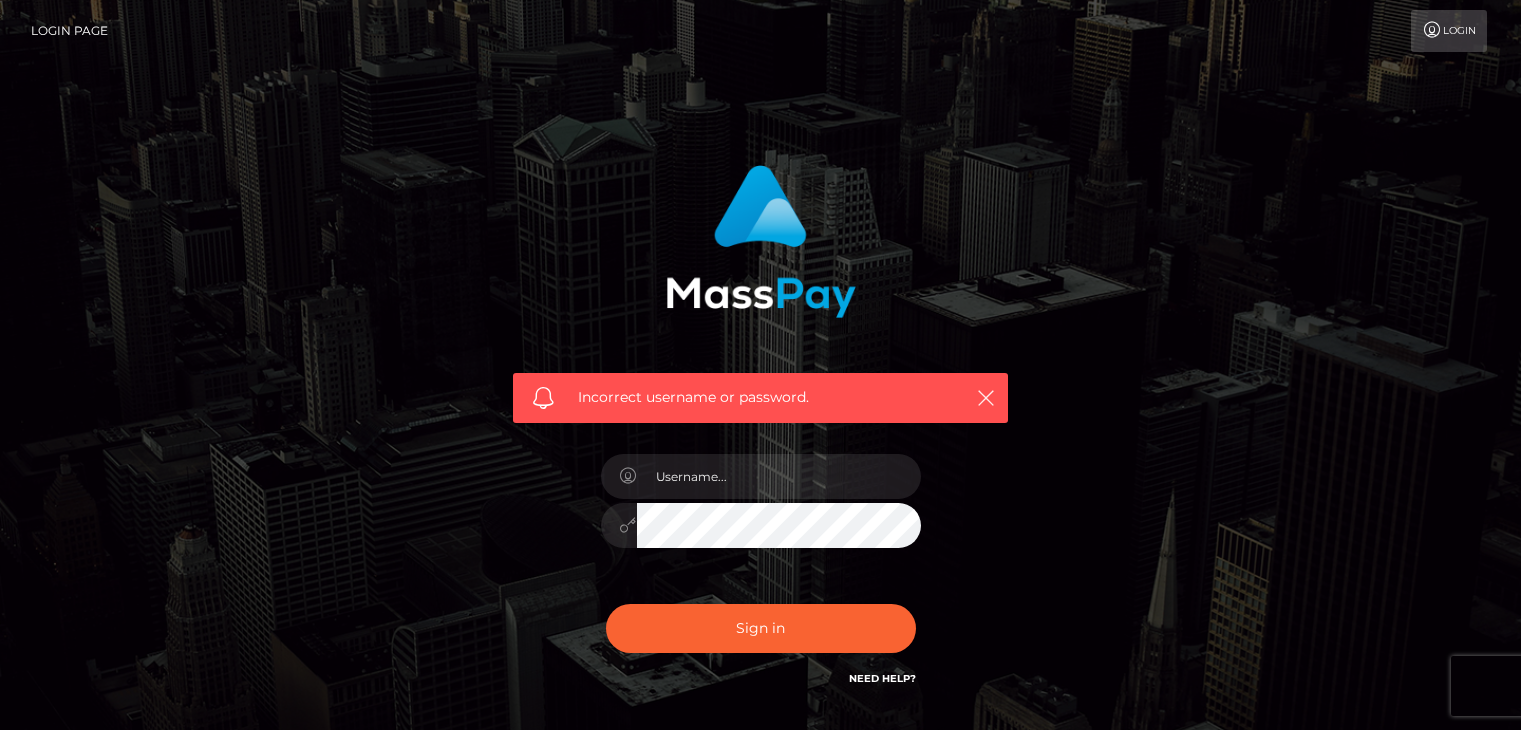 scroll, scrollTop: 0, scrollLeft: 0, axis: both 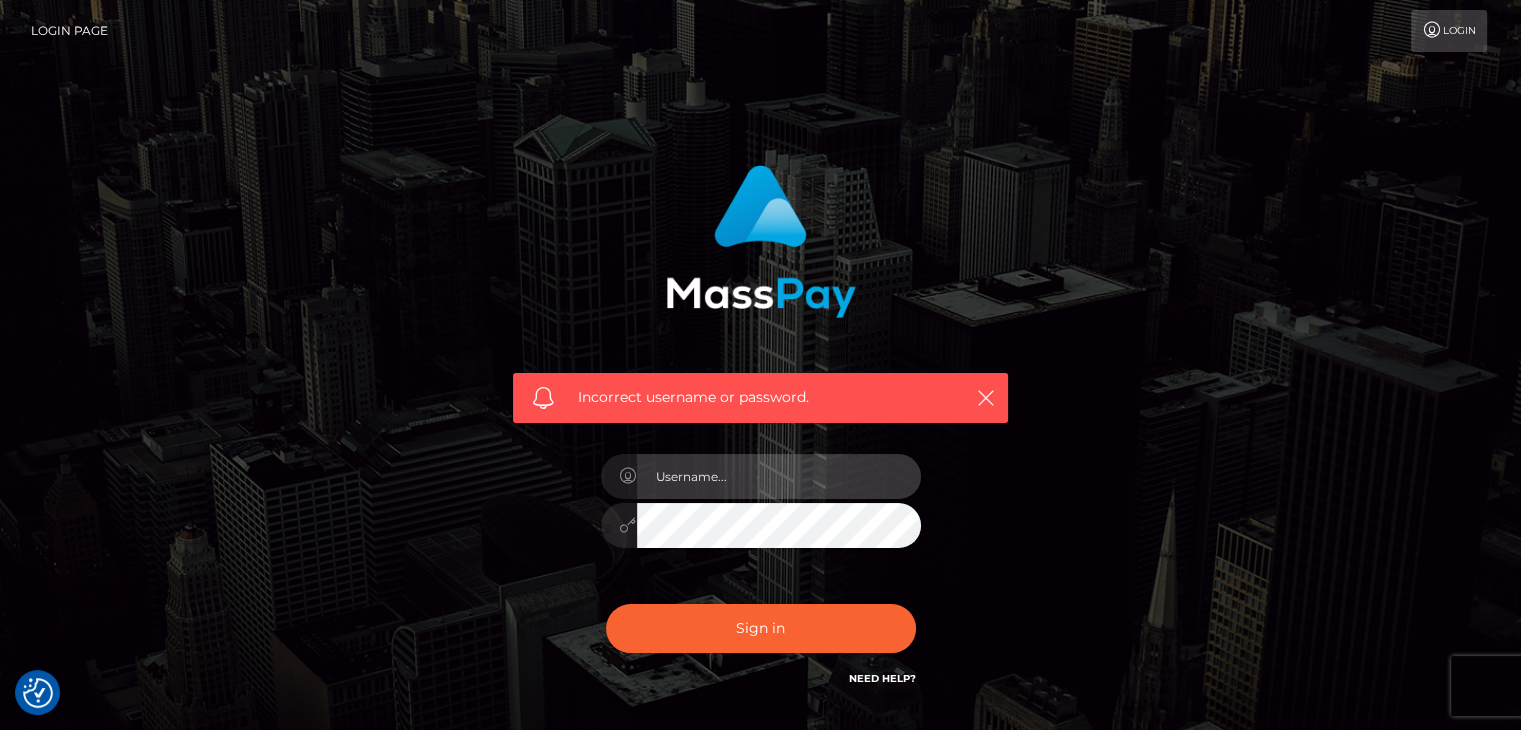 type on "alenasalygina@example.com" 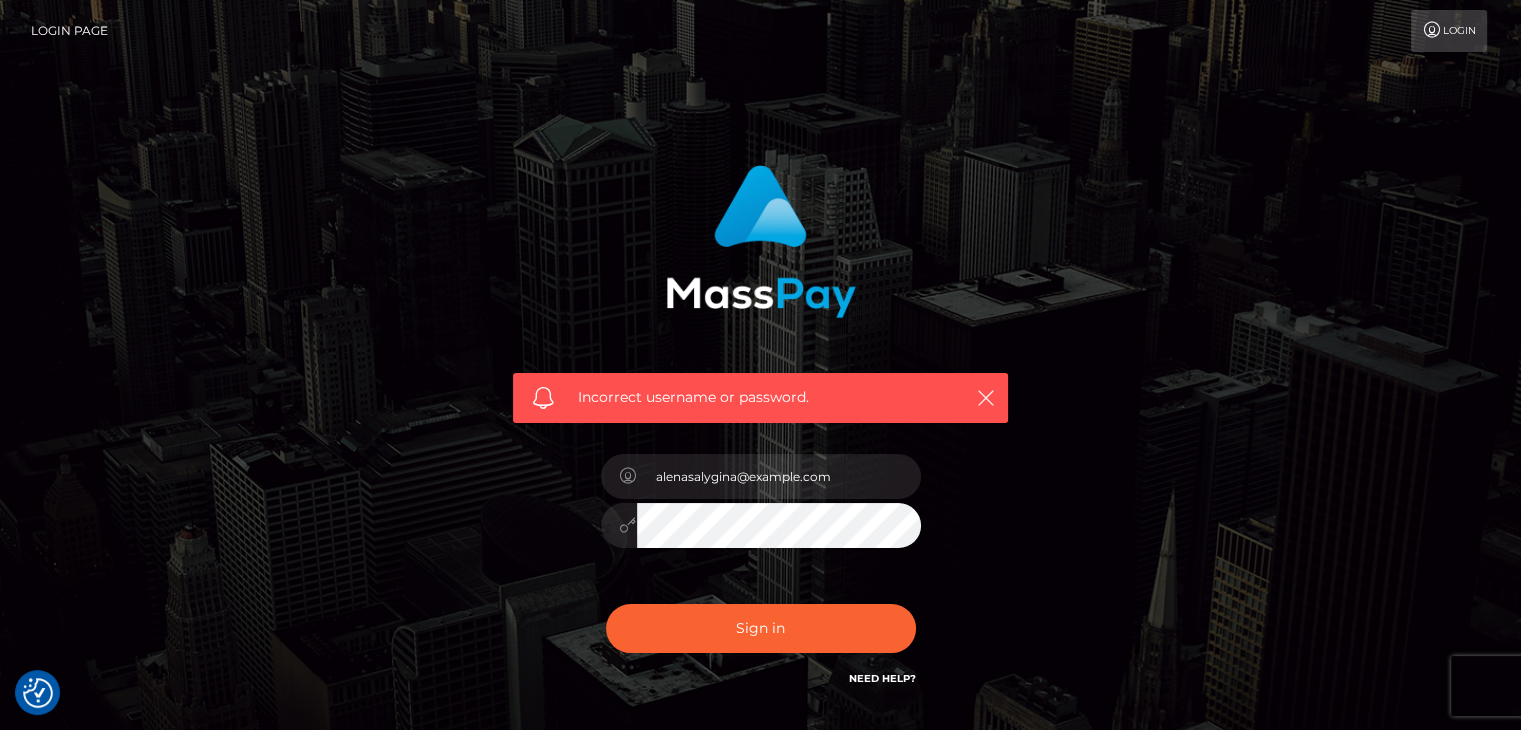 click on "Incorrect username or password.
alenasalygina@example.com" at bounding box center (761, 437) 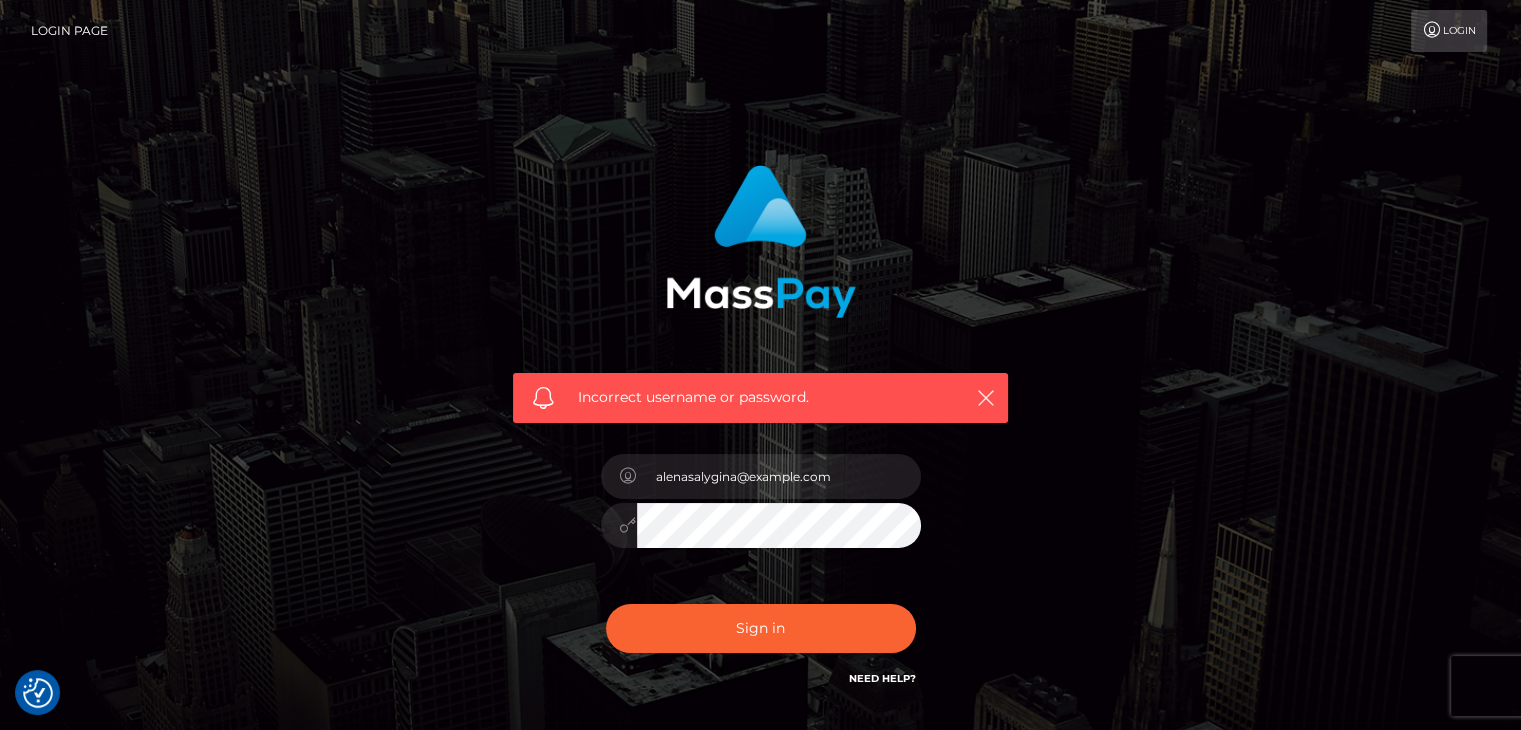 click on "Sign in" at bounding box center [761, 628] 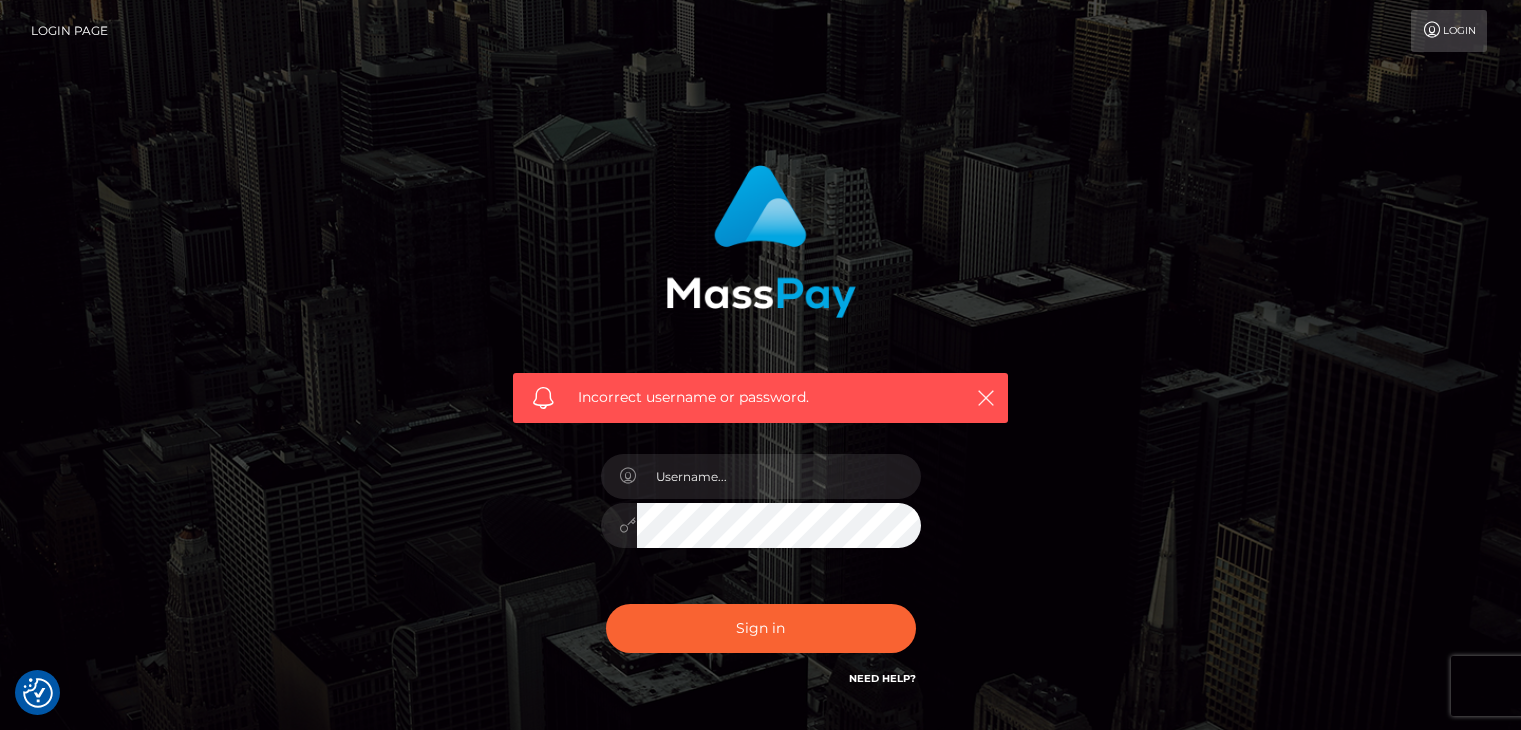 scroll, scrollTop: 0, scrollLeft: 0, axis: both 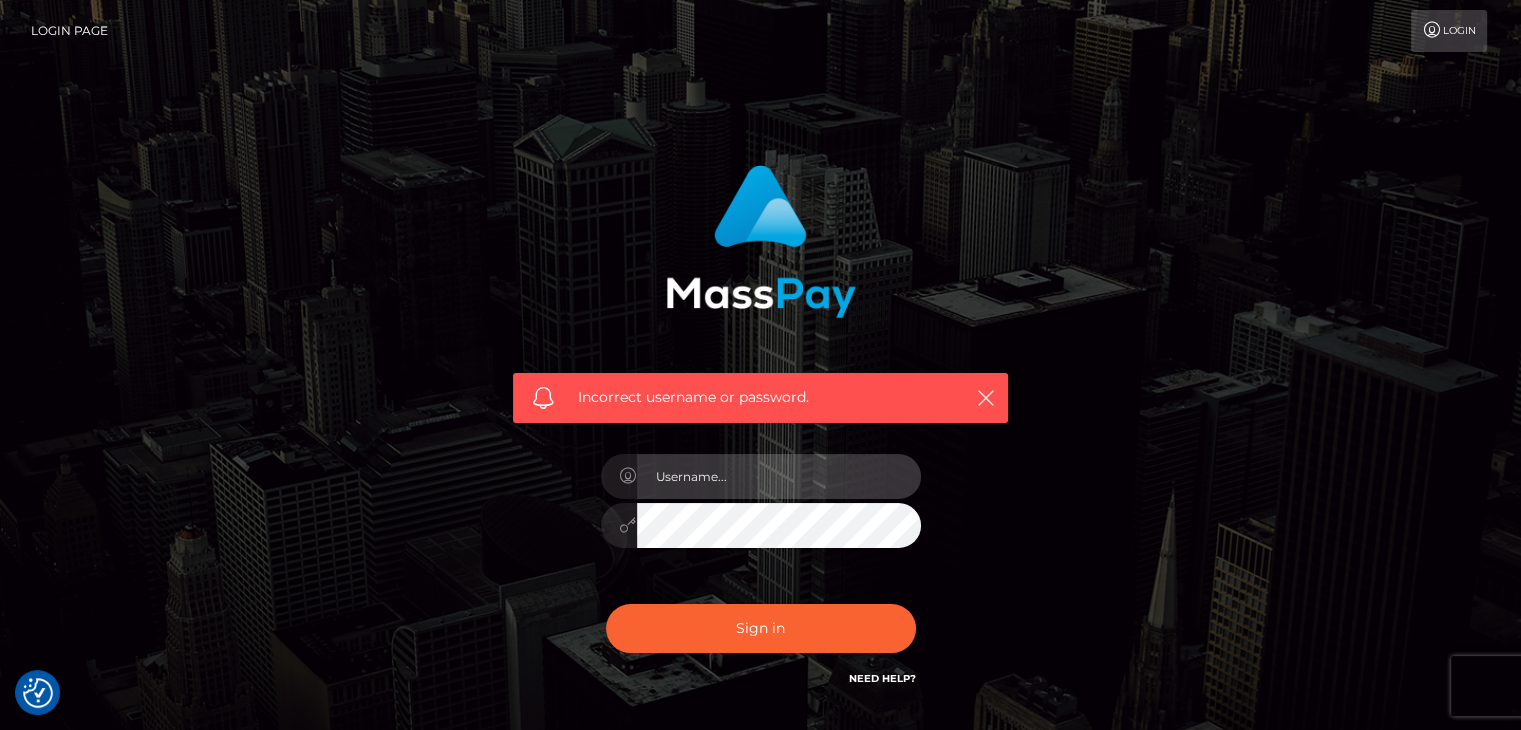 type on "[EMAIL]" 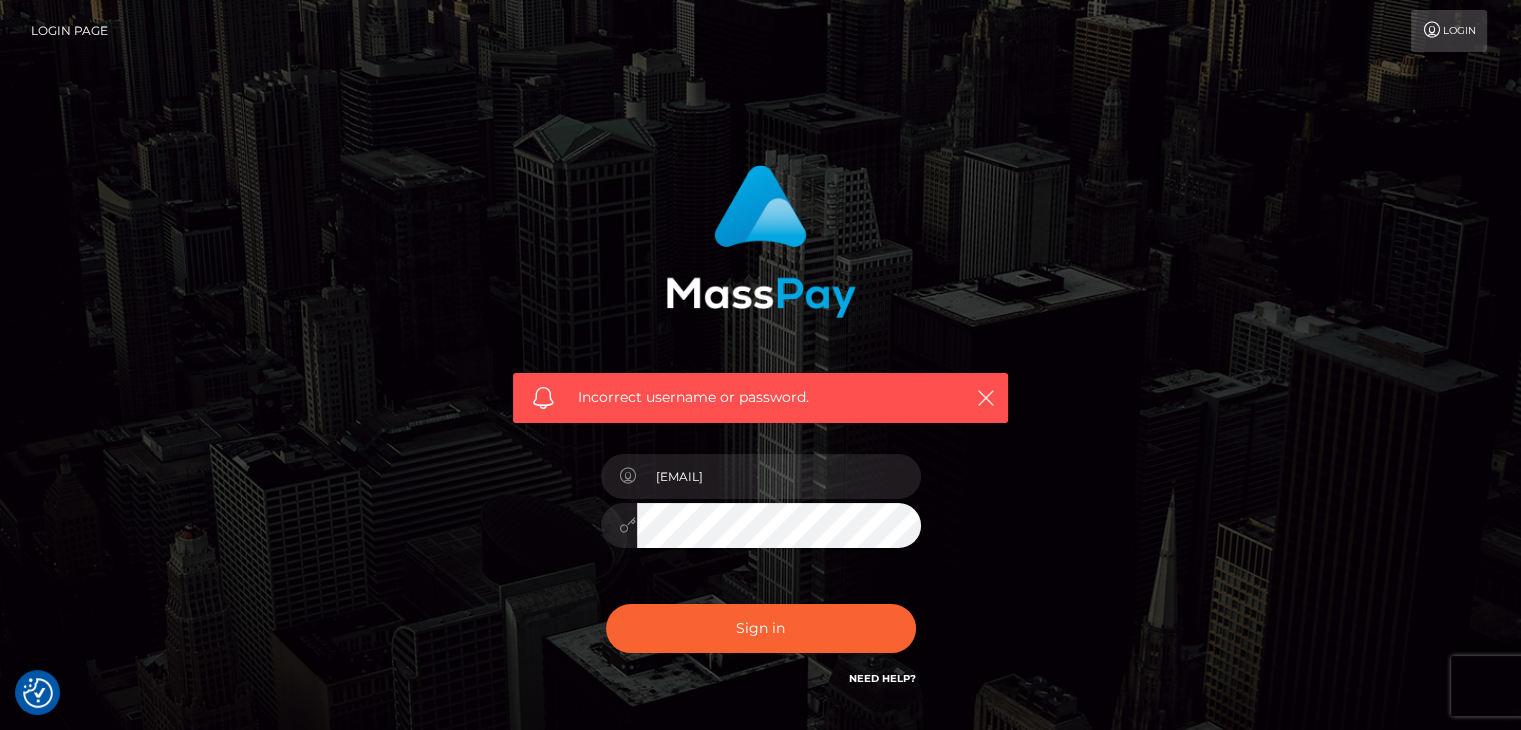 click on "Incorrect username or password.
alenasalygina@gmail.com" at bounding box center (760, 437) 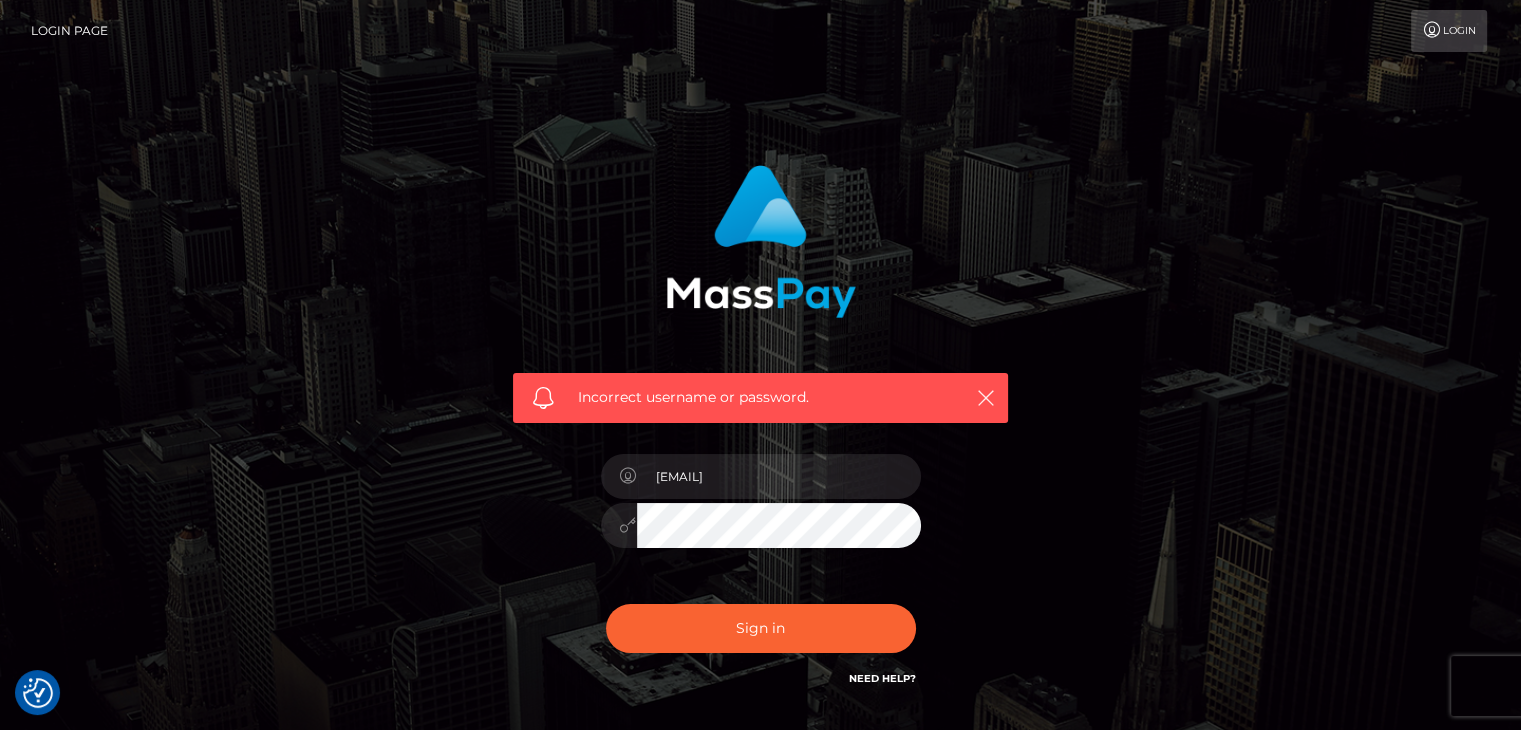click on "Sign in" at bounding box center (761, 628) 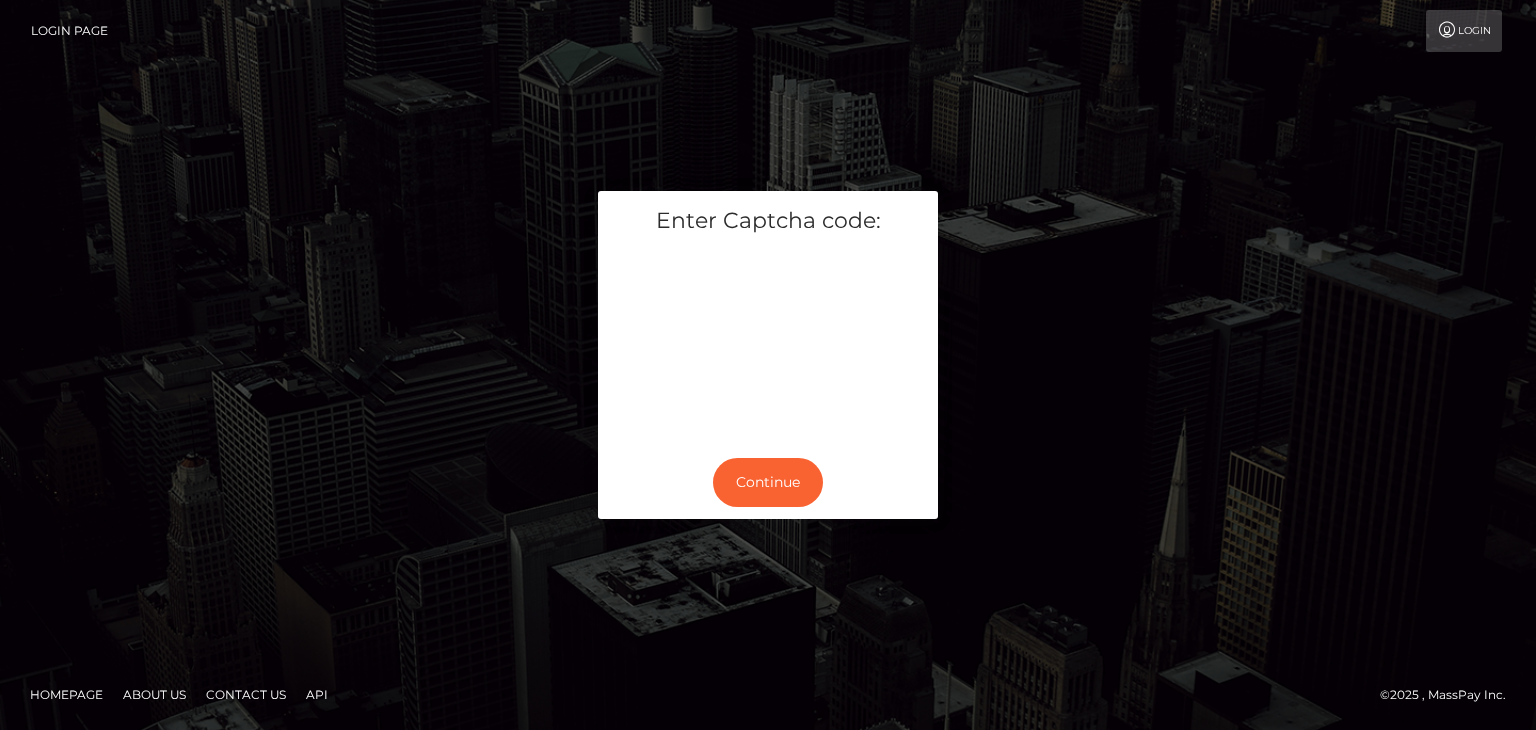 scroll, scrollTop: 0, scrollLeft: 0, axis: both 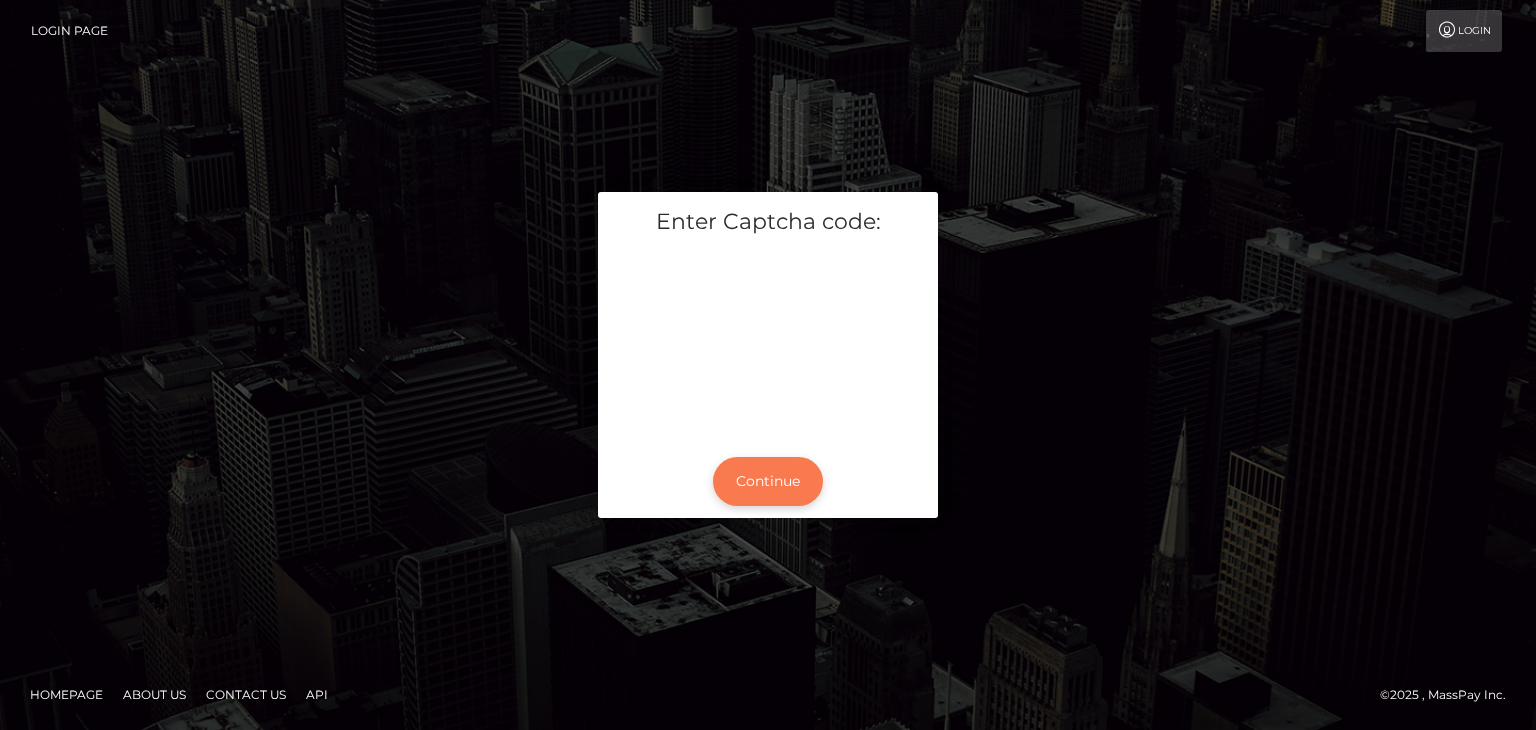 click on "Continue" at bounding box center (768, 481) 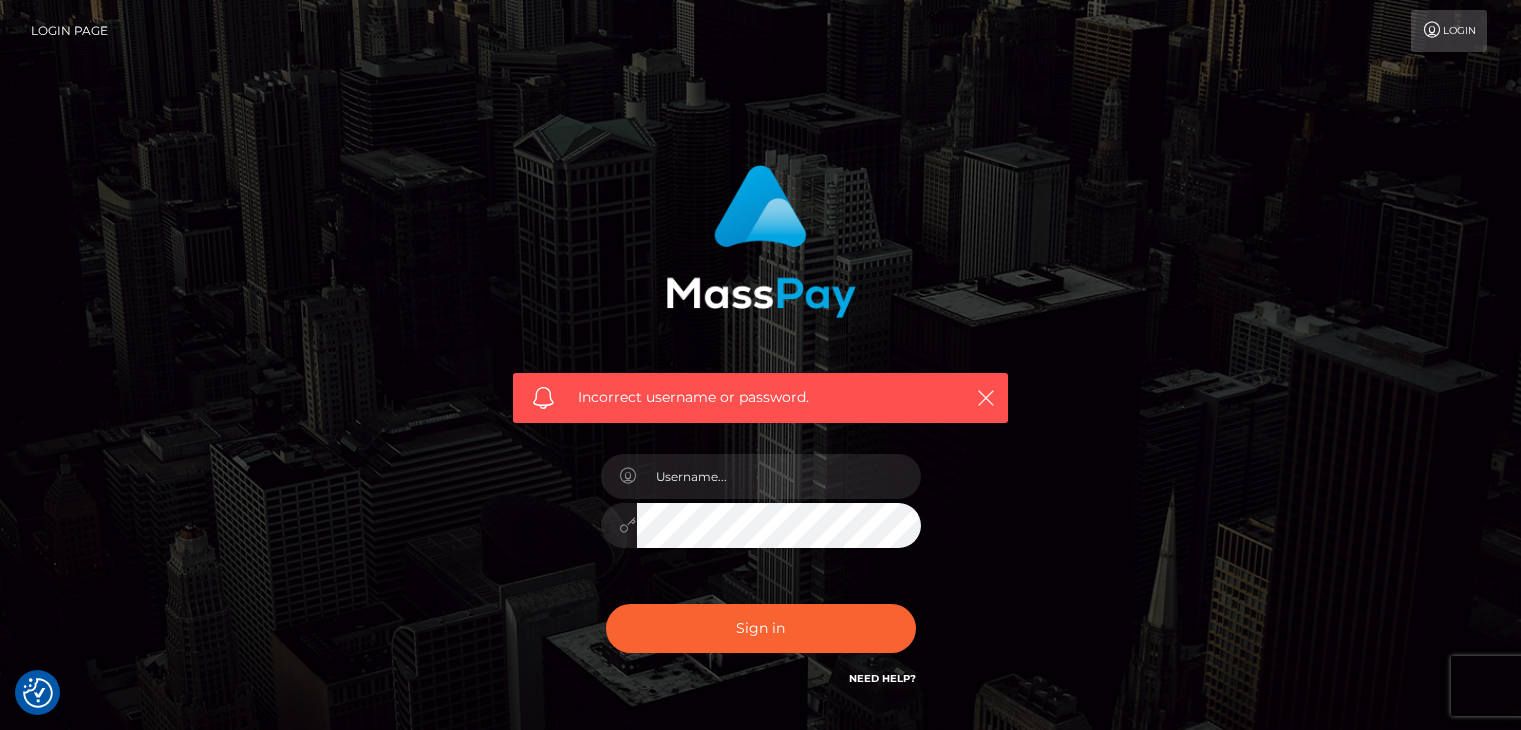 scroll, scrollTop: 0, scrollLeft: 0, axis: both 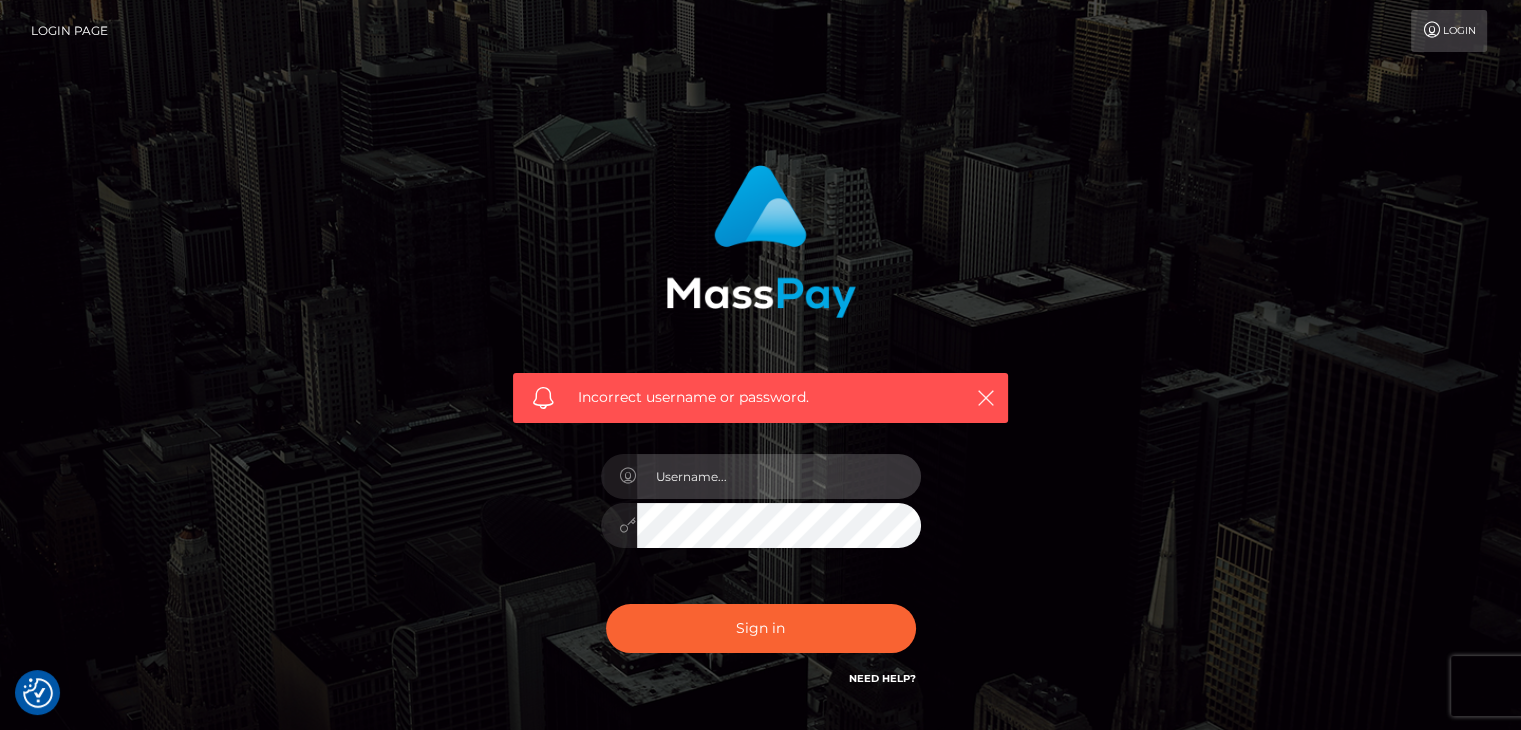 type on "[EMAIL]" 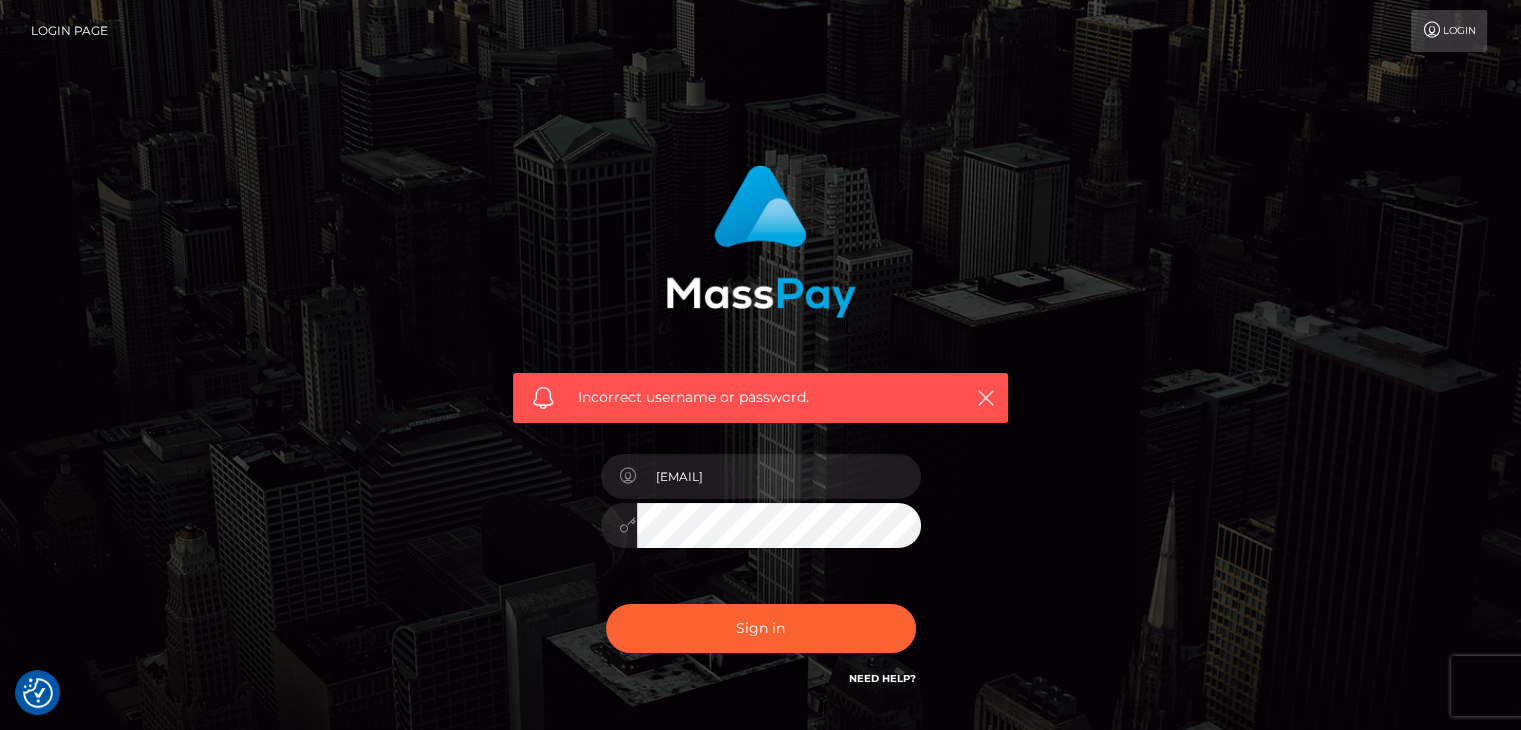 click on "Incorrect username or password.
[EMAIL]" at bounding box center (761, 437) 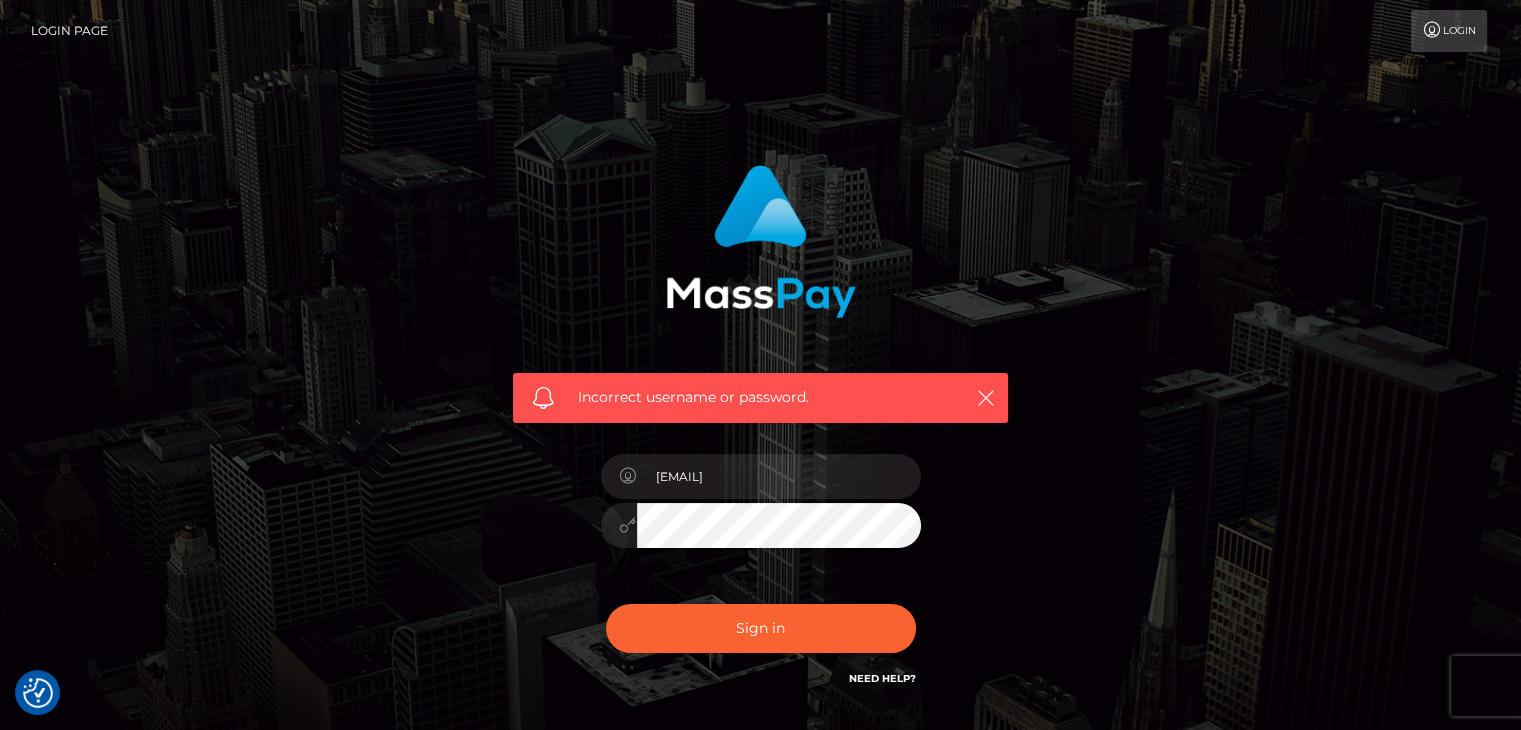 click on "Sign in" at bounding box center [761, 628] 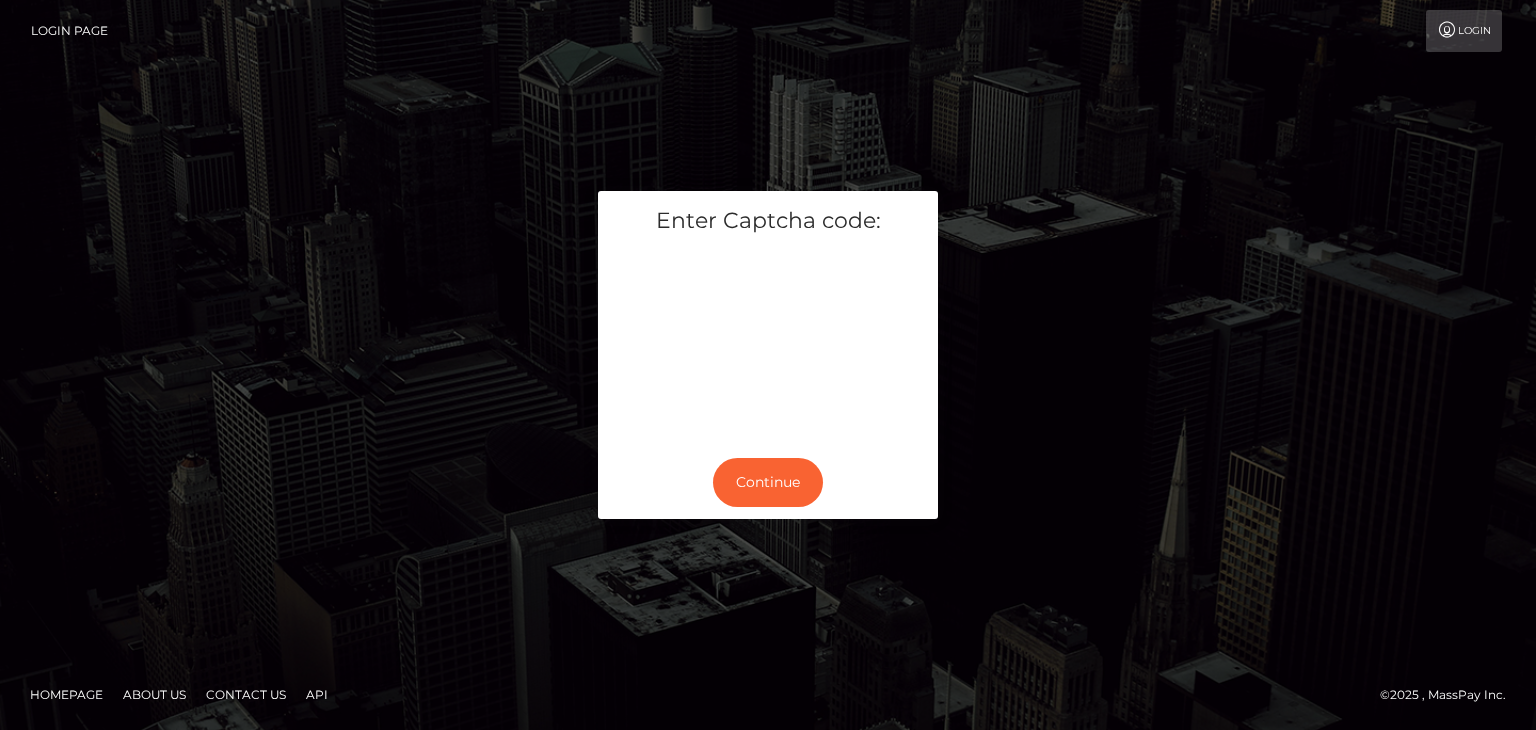 scroll, scrollTop: 0, scrollLeft: 0, axis: both 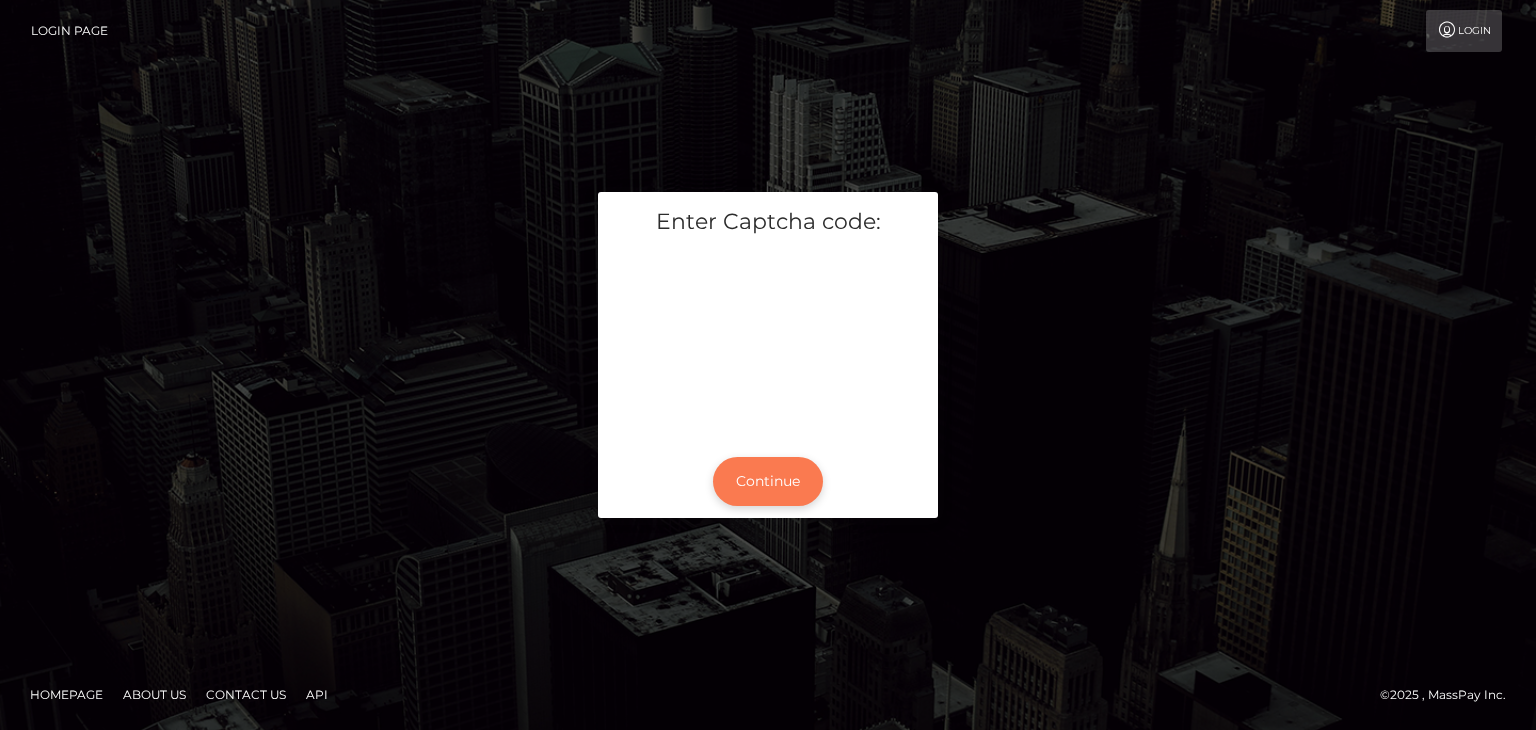 click on "Continue" at bounding box center (768, 481) 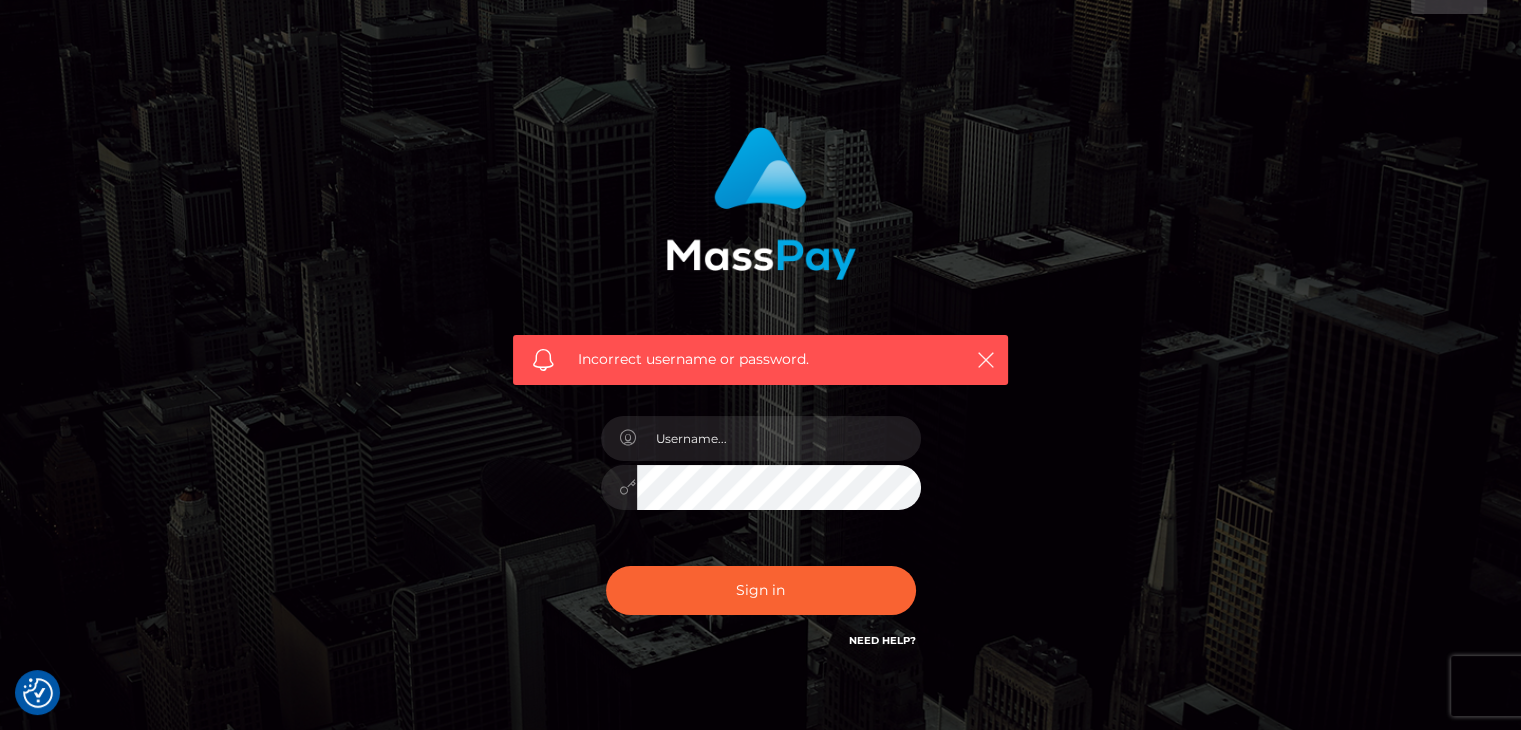 scroll, scrollTop: 144, scrollLeft: 0, axis: vertical 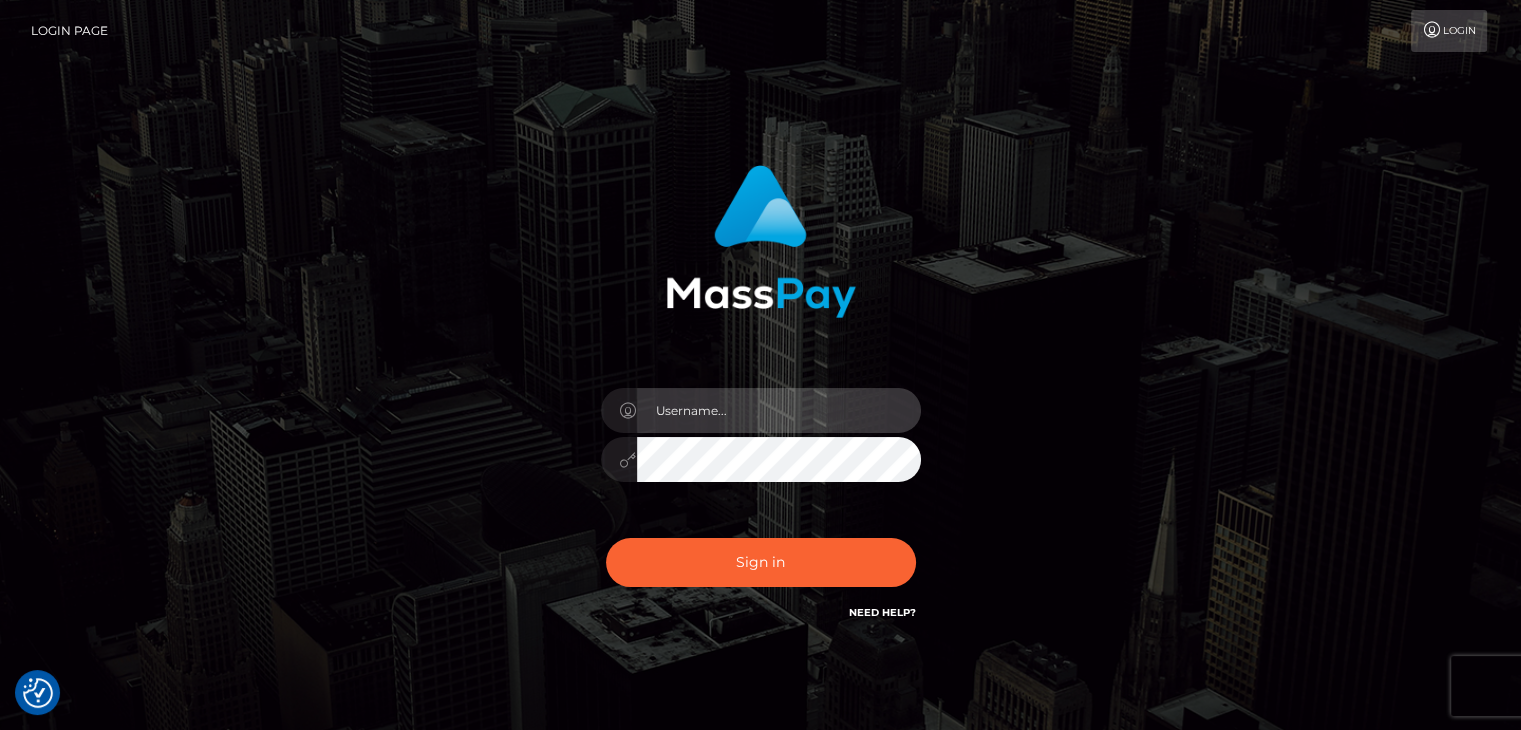 type on "alenasalygina@[EMAIL]" 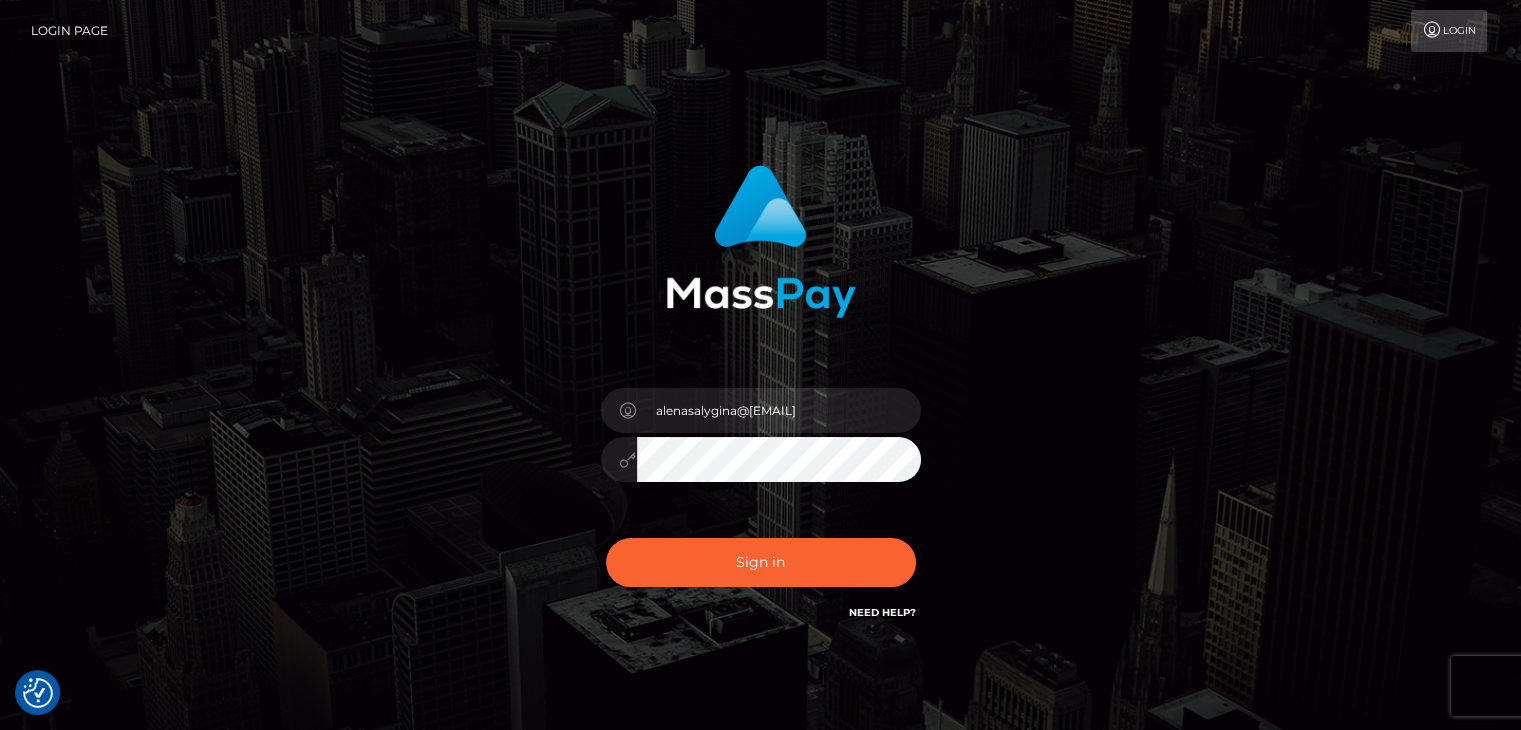 click on "Sign in" at bounding box center [761, 562] 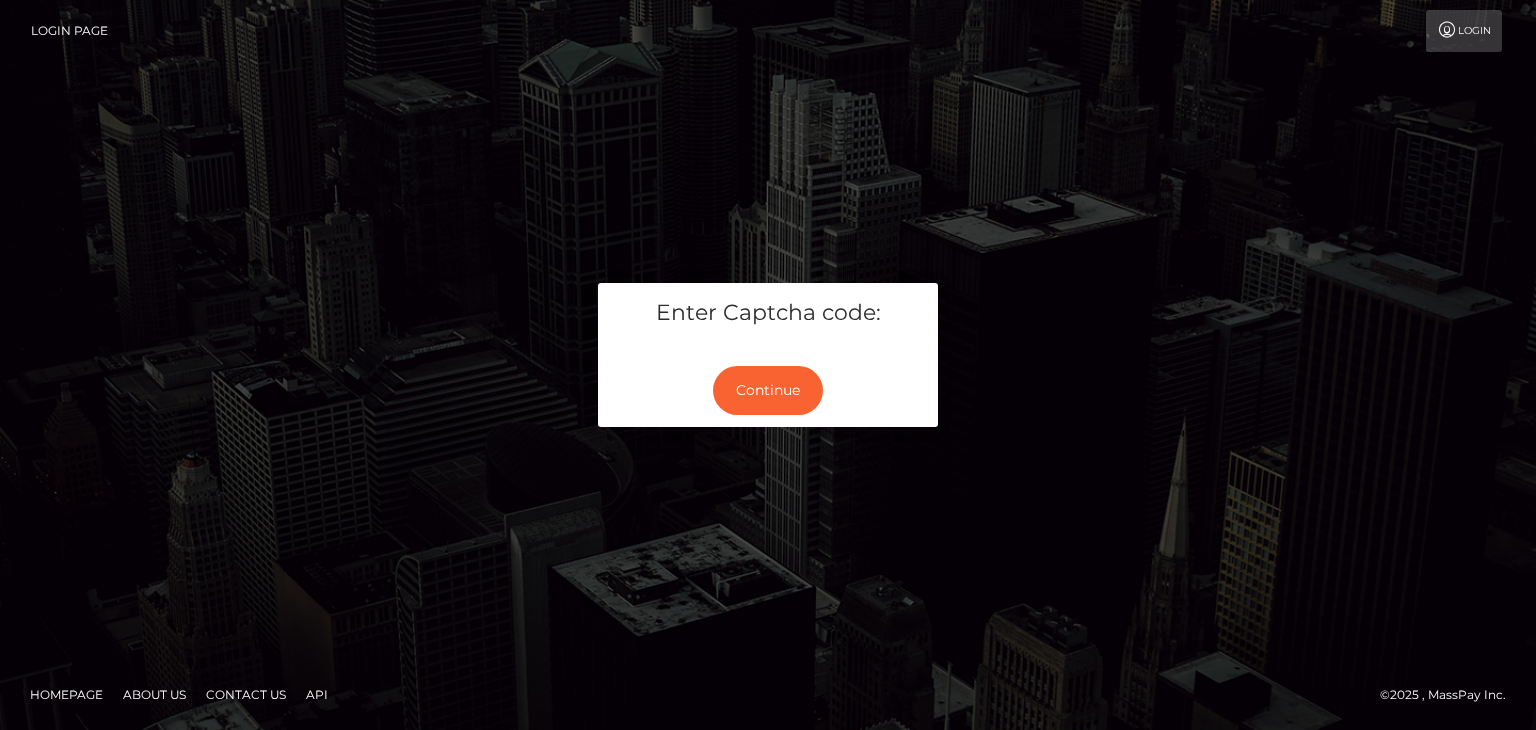 scroll, scrollTop: 0, scrollLeft: 0, axis: both 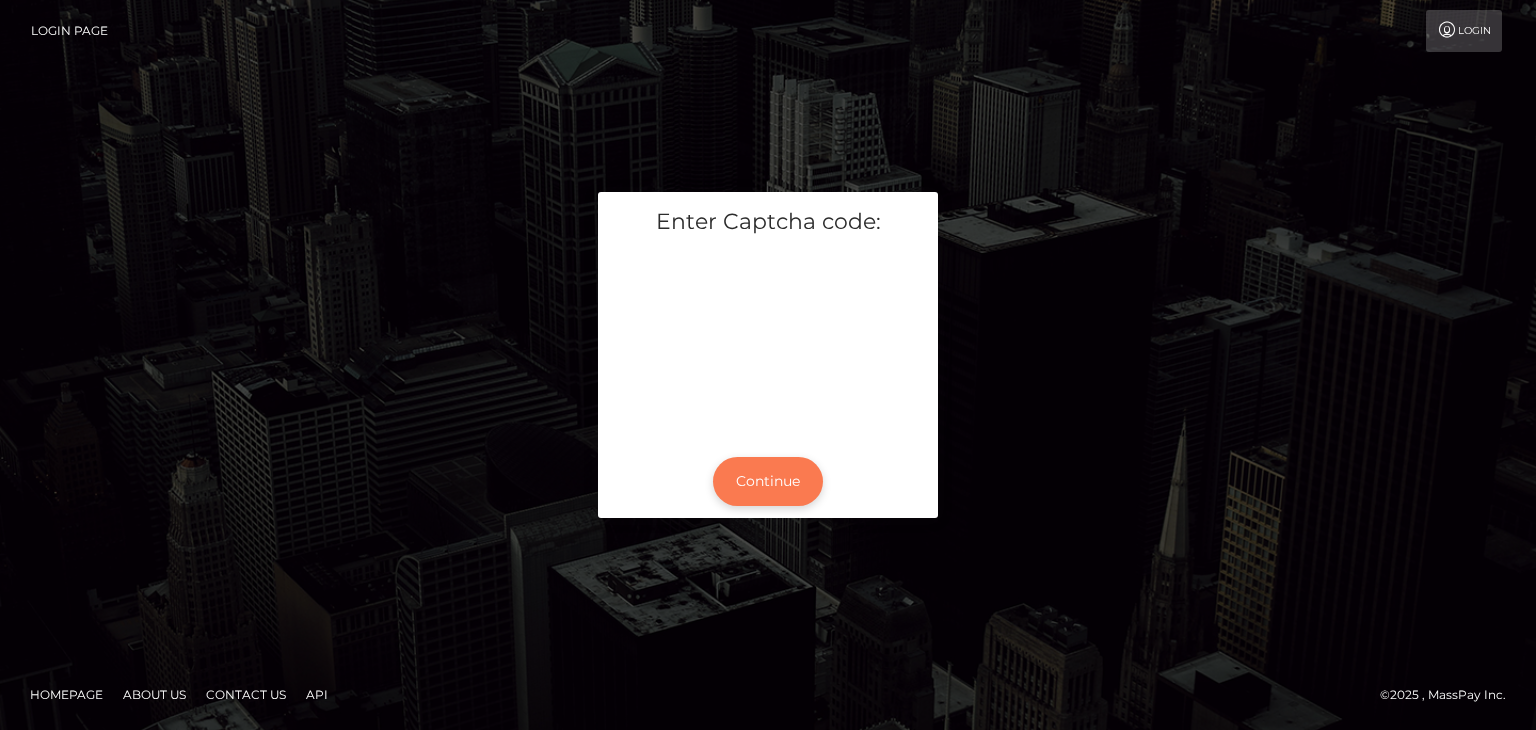 click on "Continue" at bounding box center [768, 481] 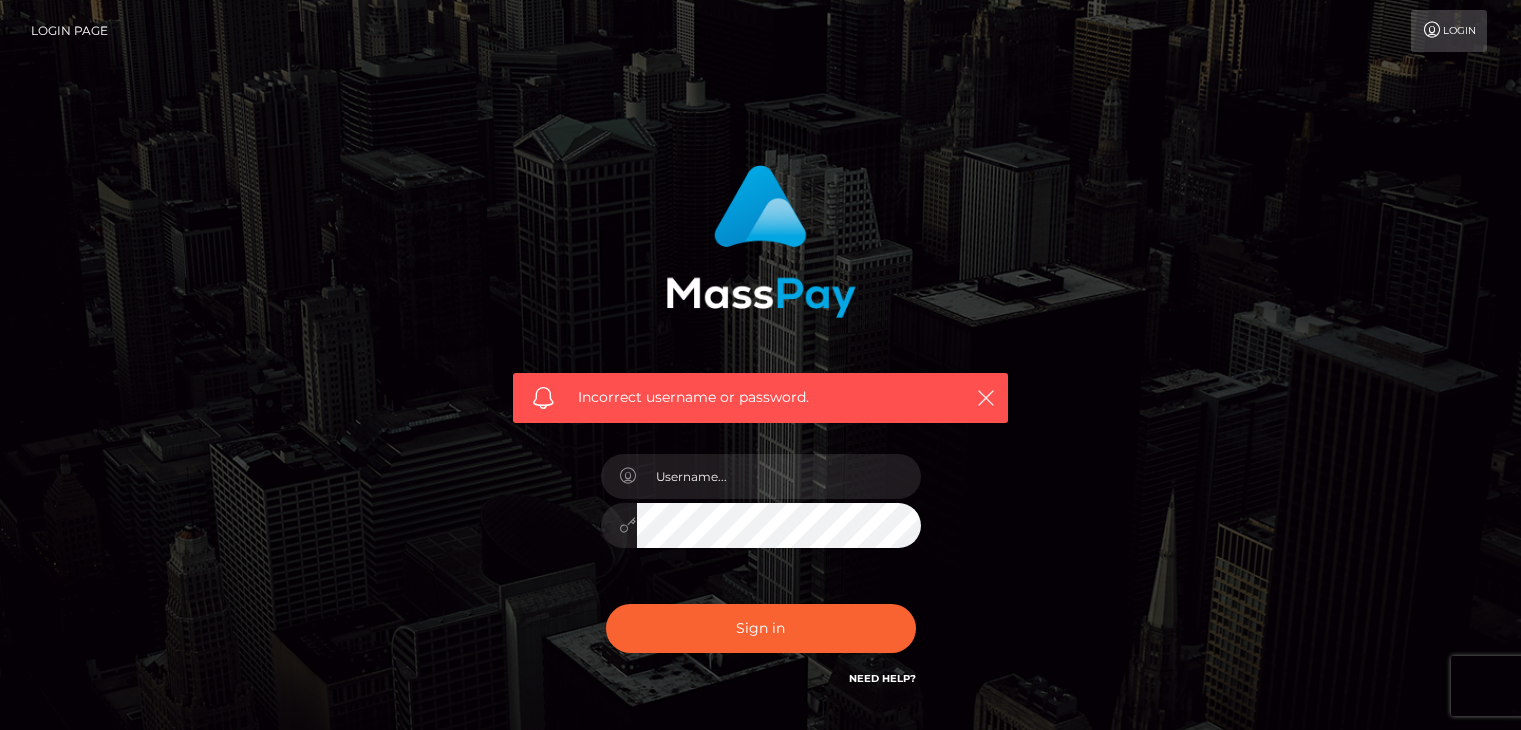 scroll, scrollTop: 0, scrollLeft: 0, axis: both 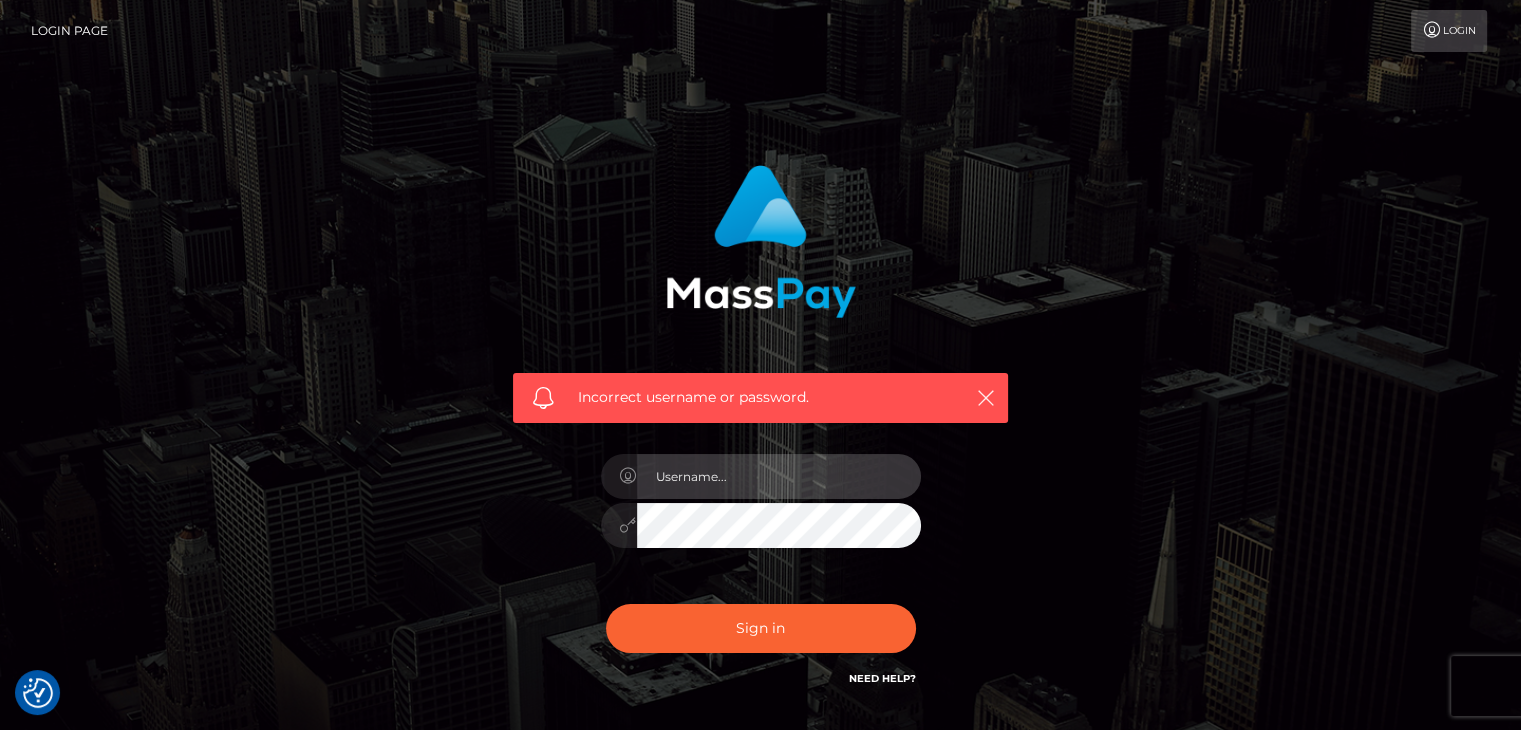 type on "alenasalygina@example.com" 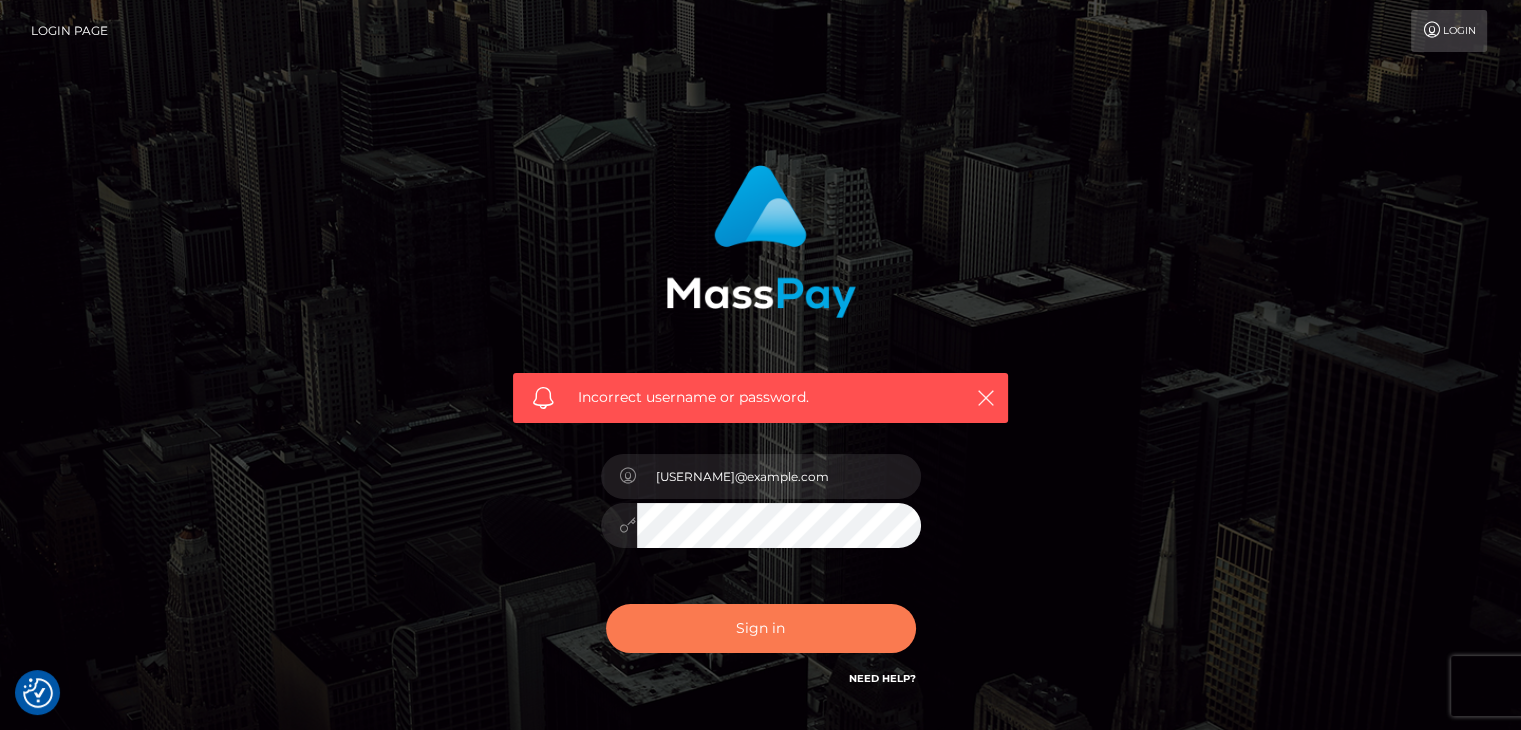 click on "Sign in" at bounding box center [761, 628] 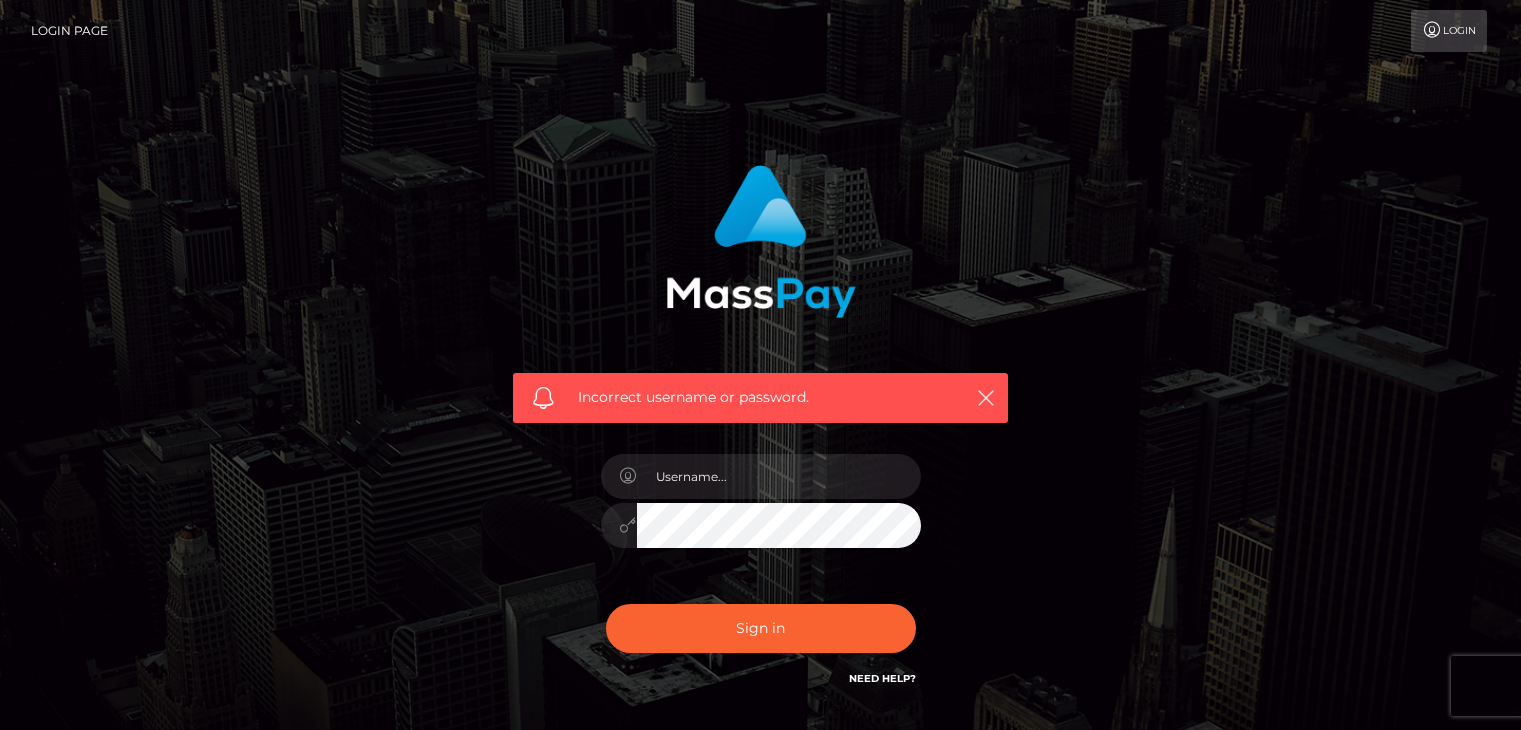 scroll, scrollTop: 0, scrollLeft: 0, axis: both 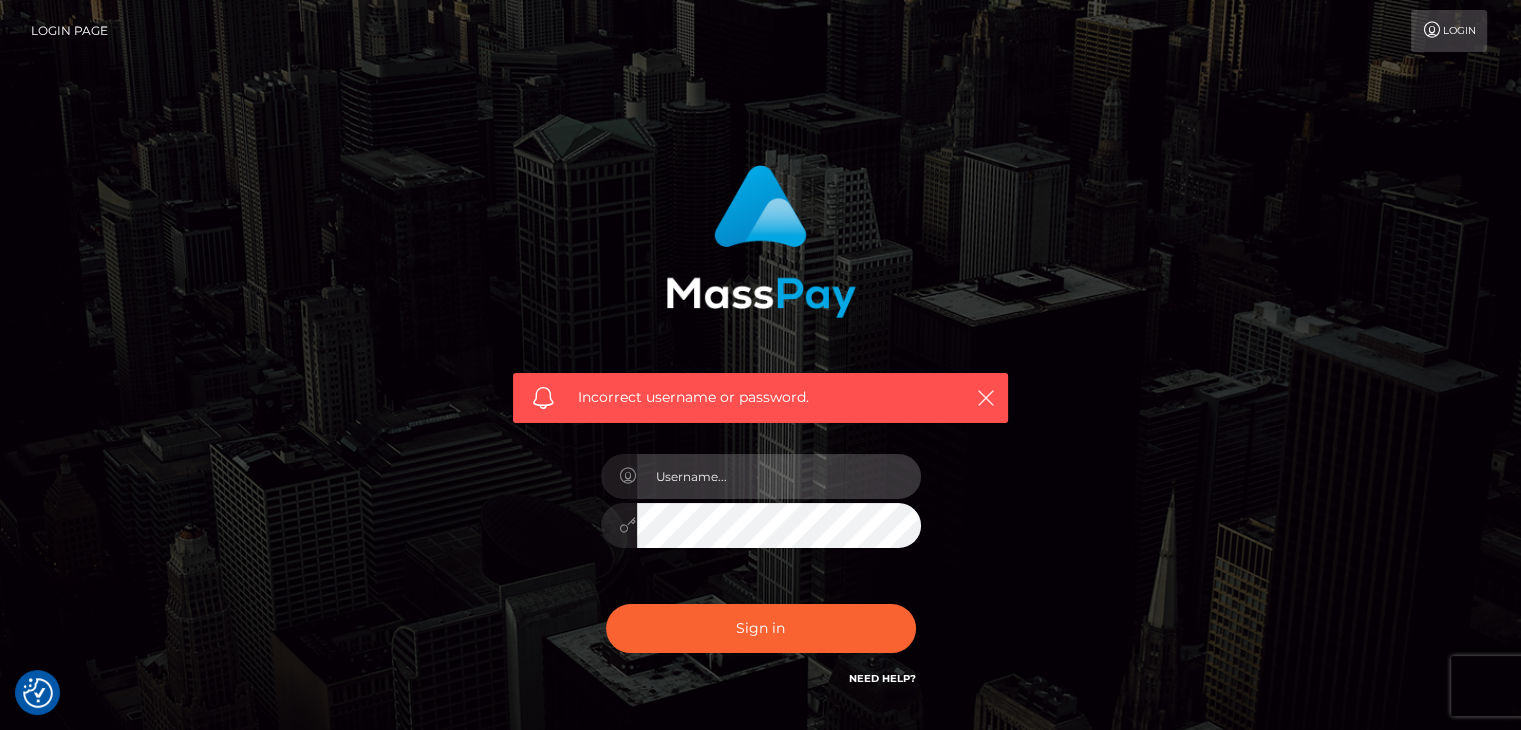 type on "alenasalygina@gmail.com" 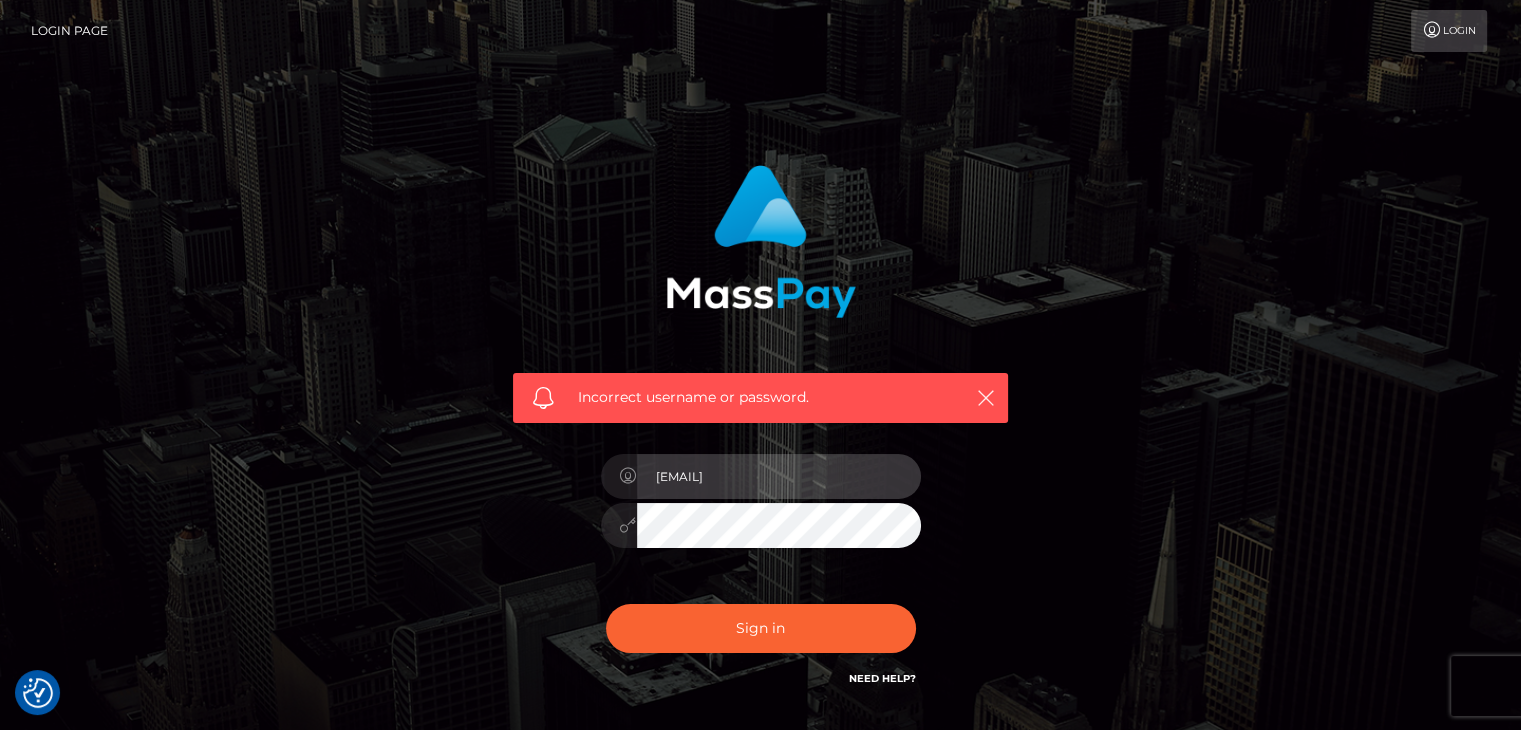 click on "alenasalygina@gmail.com" at bounding box center (779, 476) 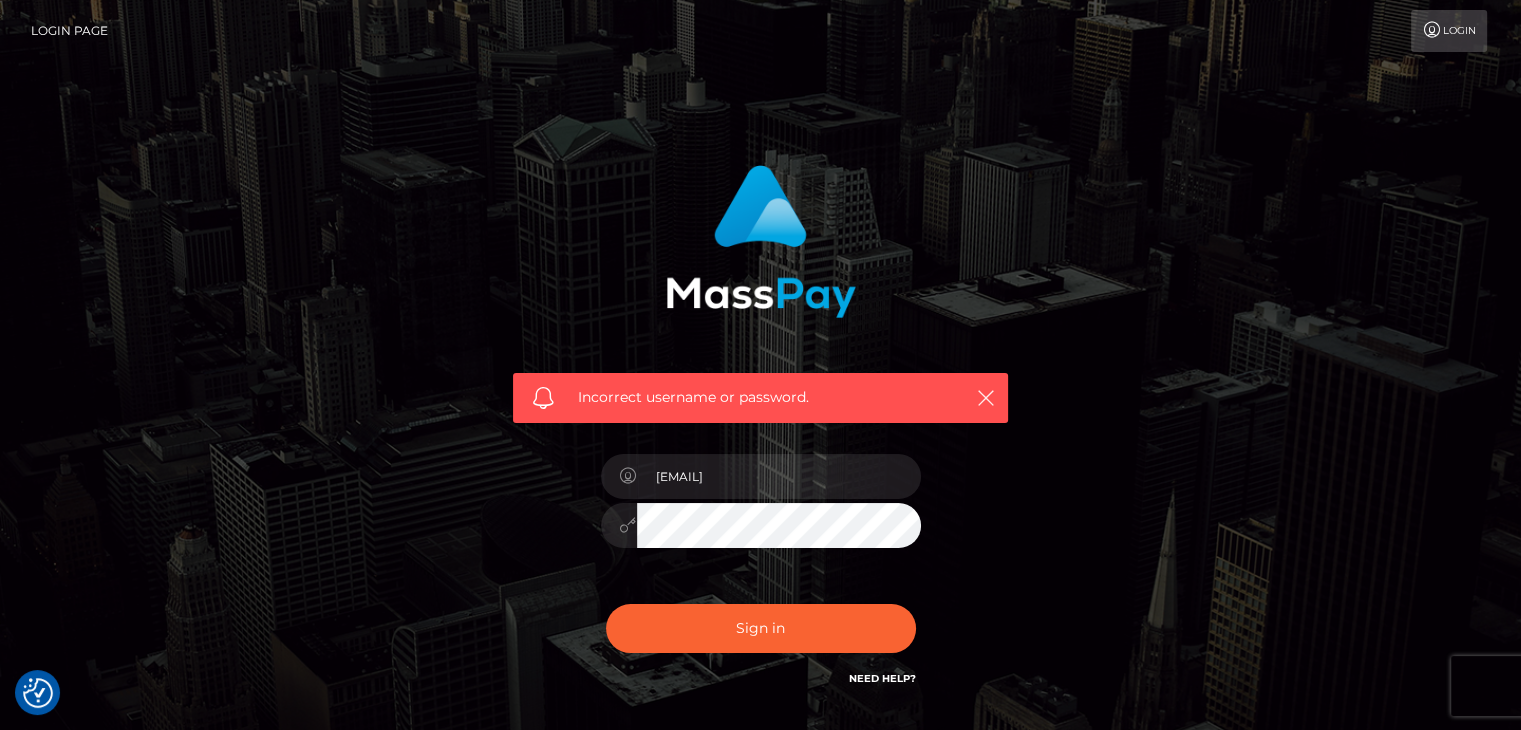 drag, startPoint x: 1447, startPoint y: 36, endPoint x: 1480, endPoint y: 40, distance: 33.24154 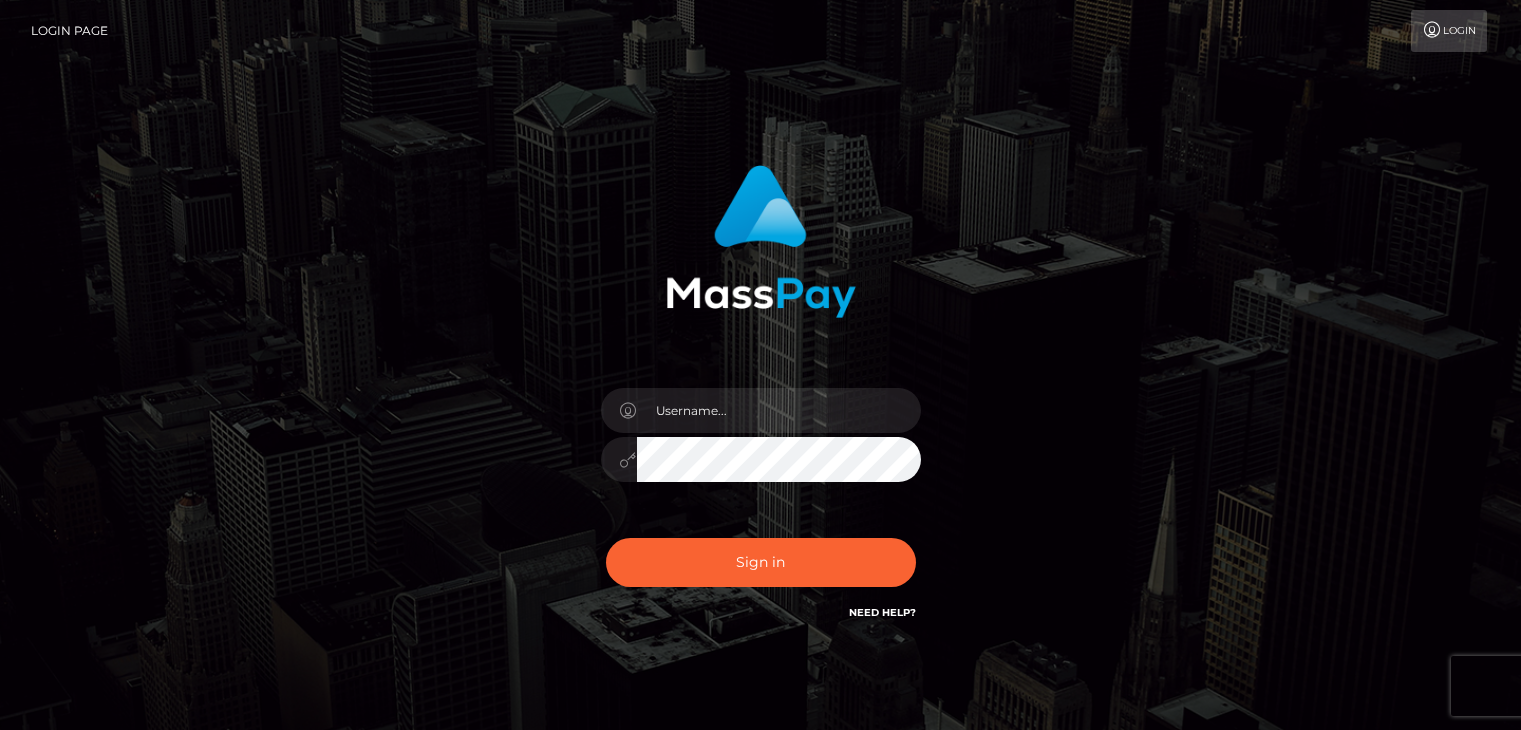 scroll, scrollTop: 0, scrollLeft: 0, axis: both 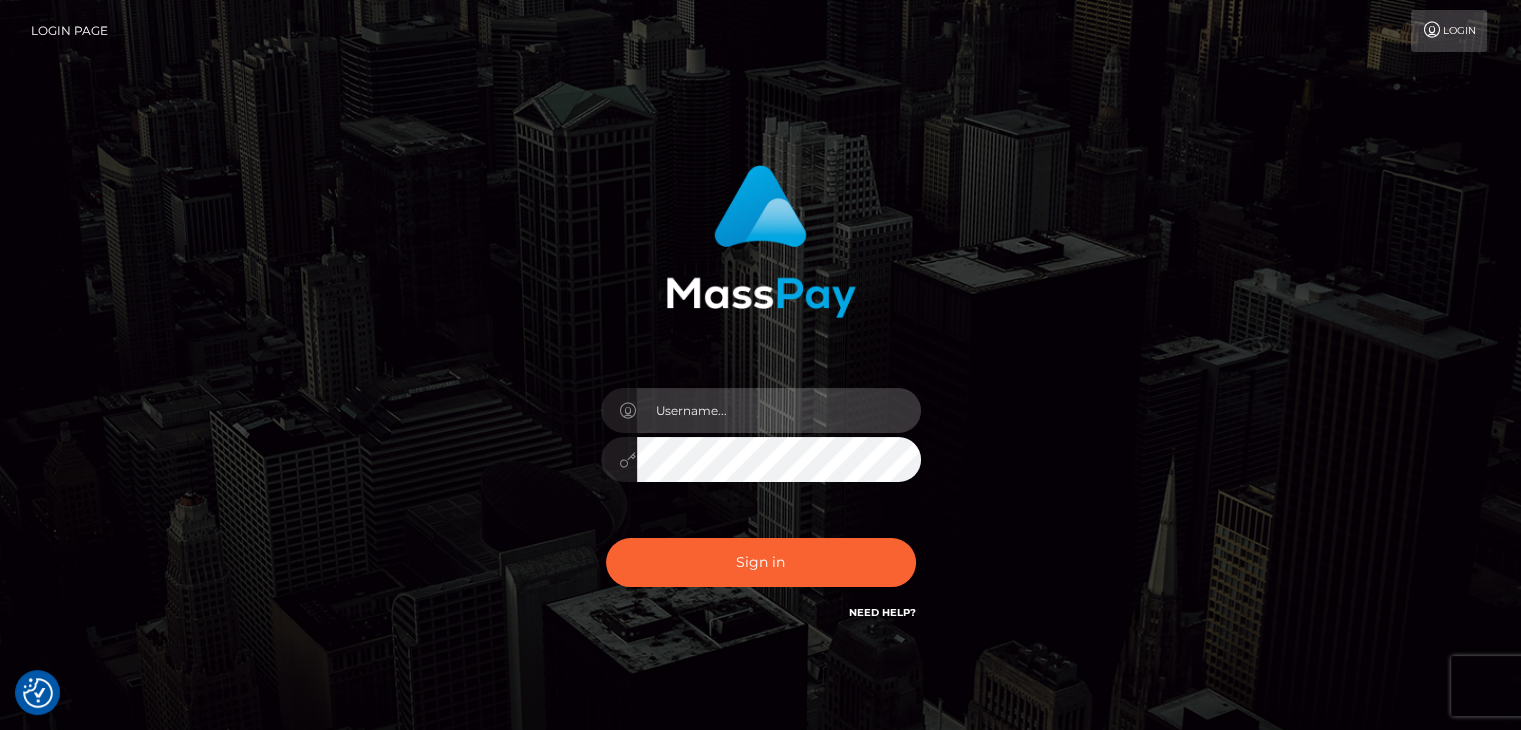 type on "alenasalygina@gmail.com" 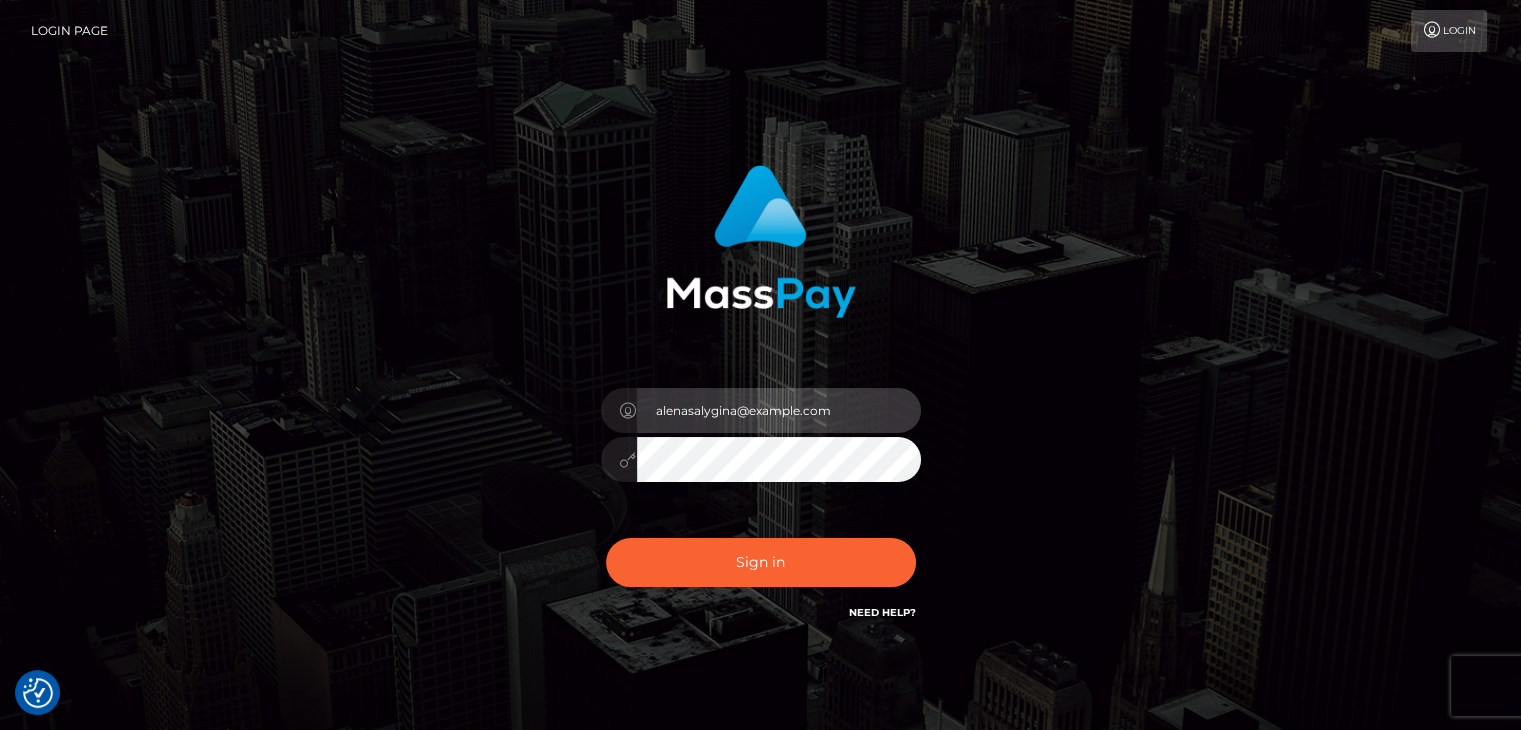click on "alenasalygina@gmail.com" at bounding box center [779, 410] 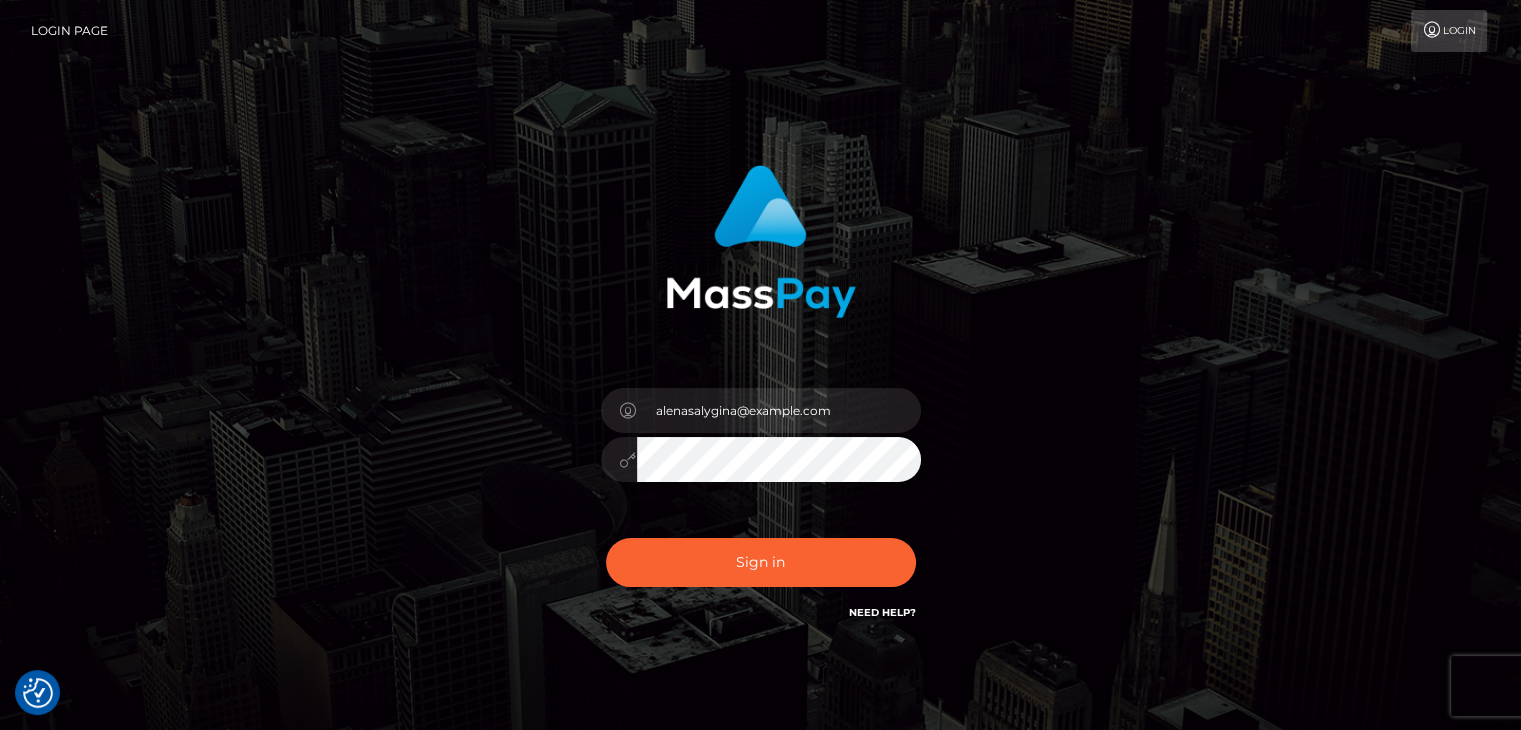 click on "Sign in" at bounding box center [761, 562] 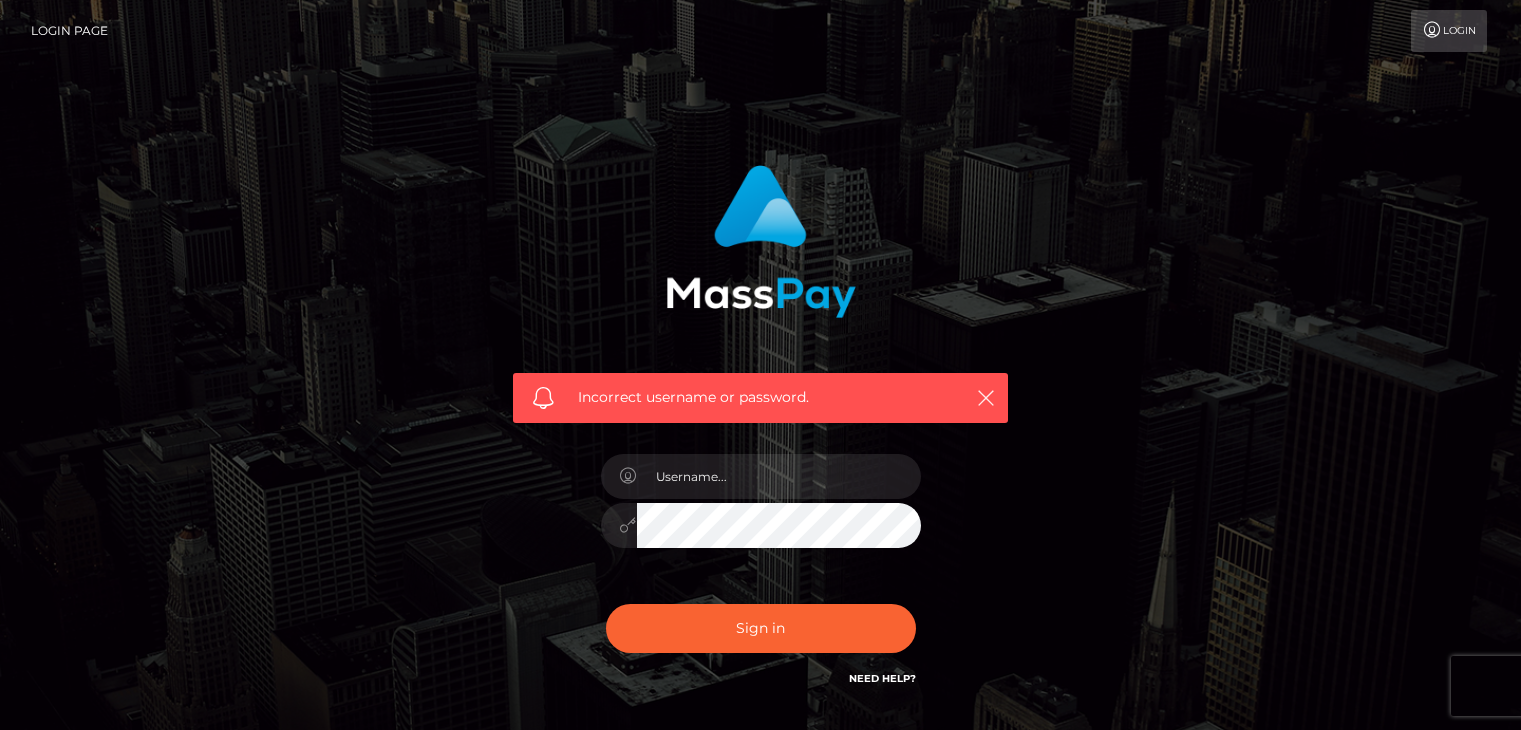 scroll, scrollTop: 0, scrollLeft: 0, axis: both 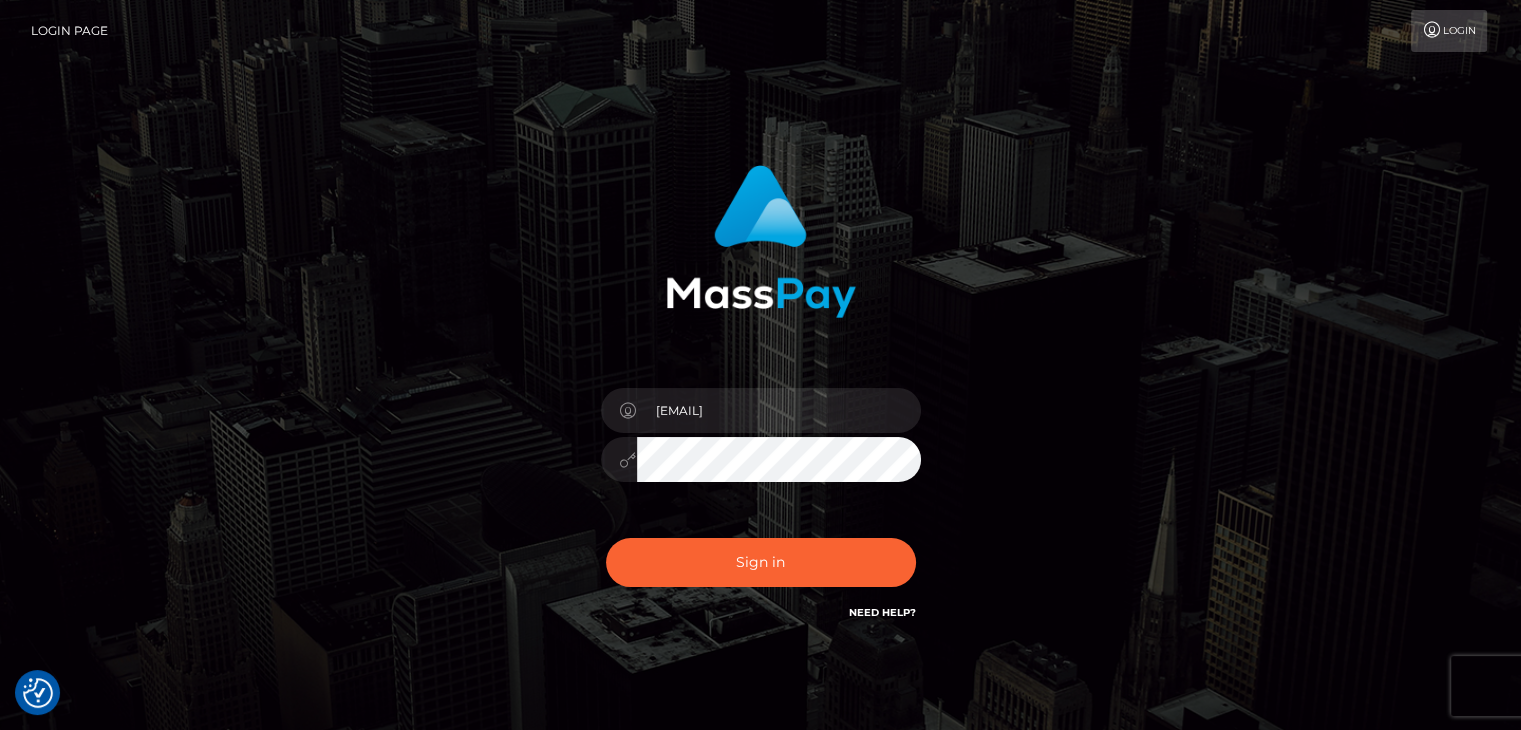 click on "Login" at bounding box center (1449, 31) 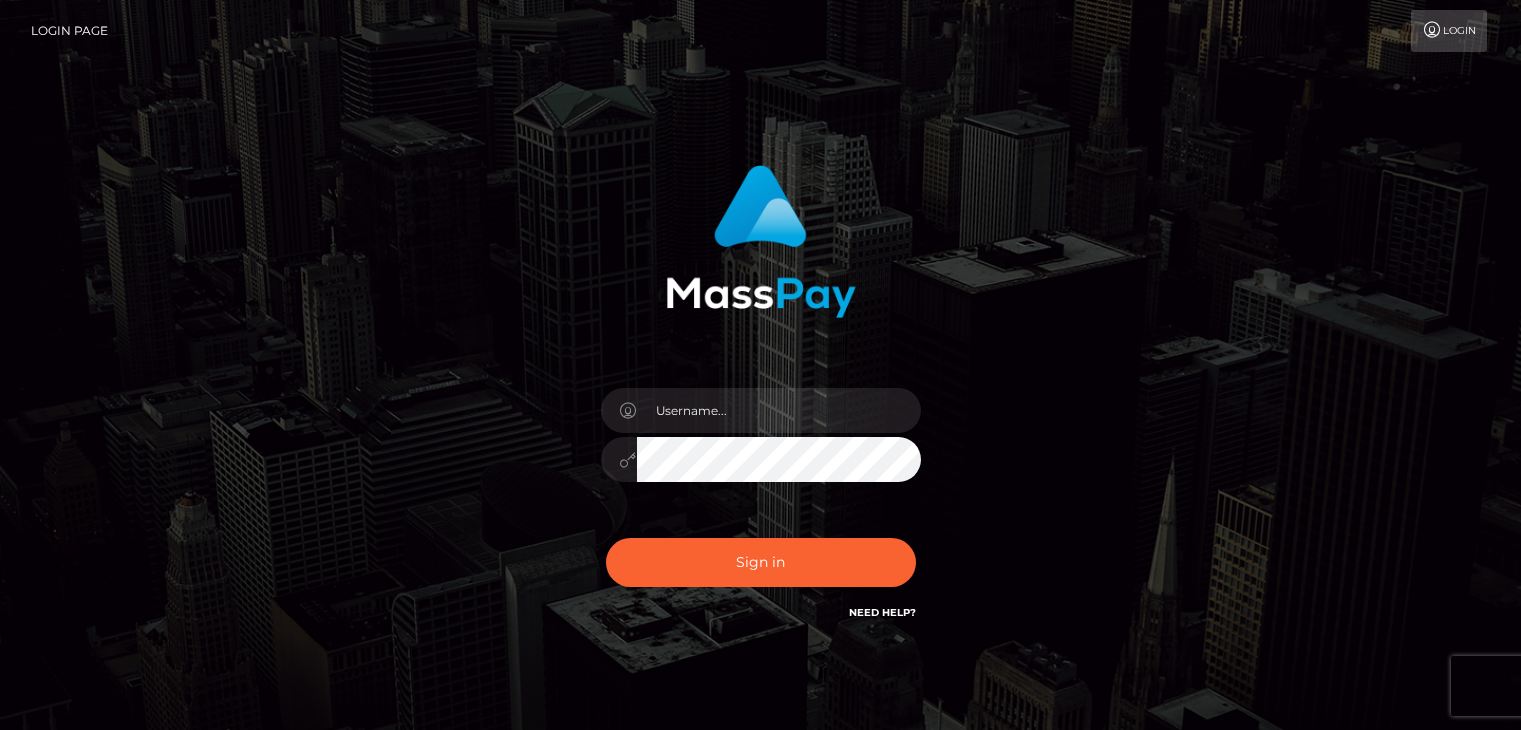 scroll, scrollTop: 0, scrollLeft: 0, axis: both 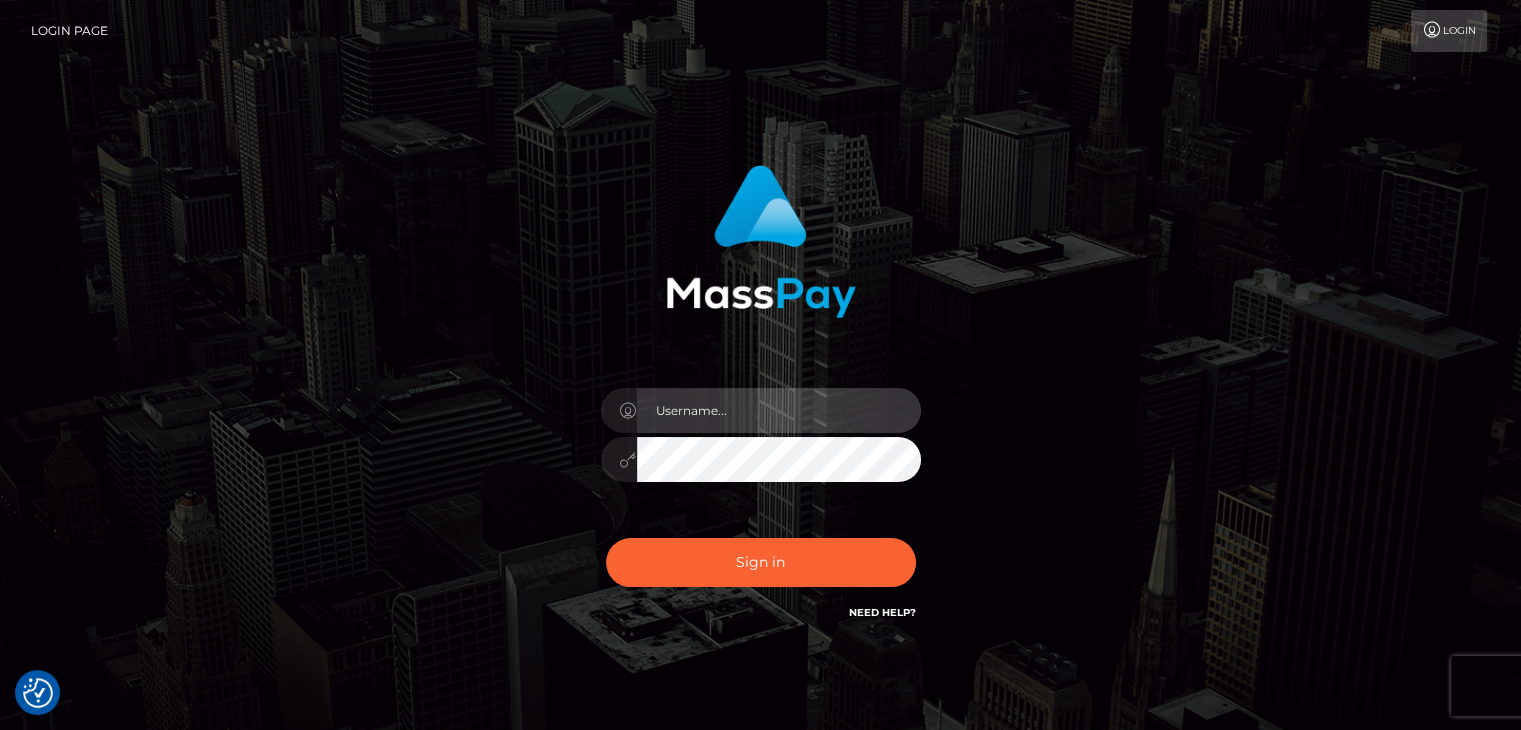 type on "alenasalygina@gmail.com" 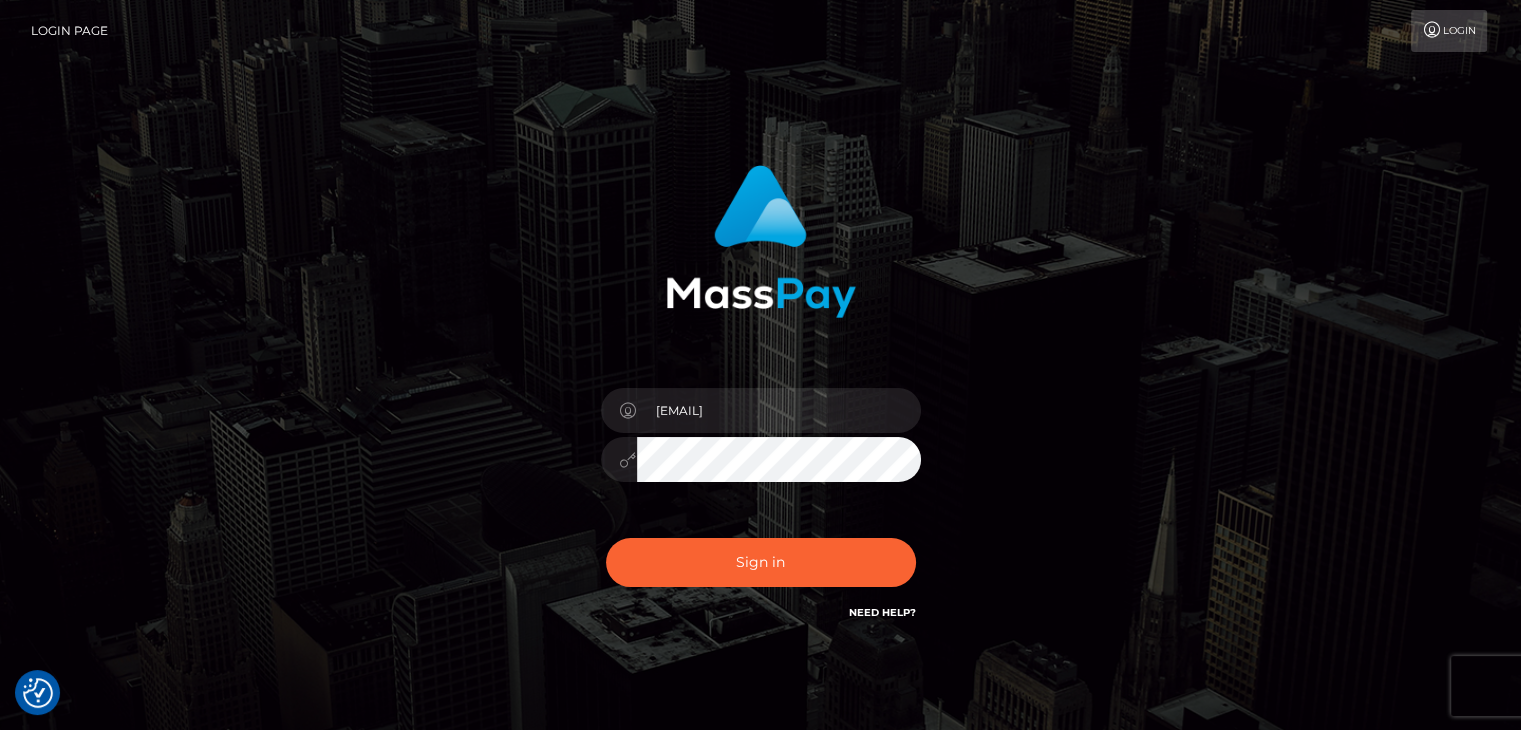 click on "Sign in" at bounding box center [761, 562] 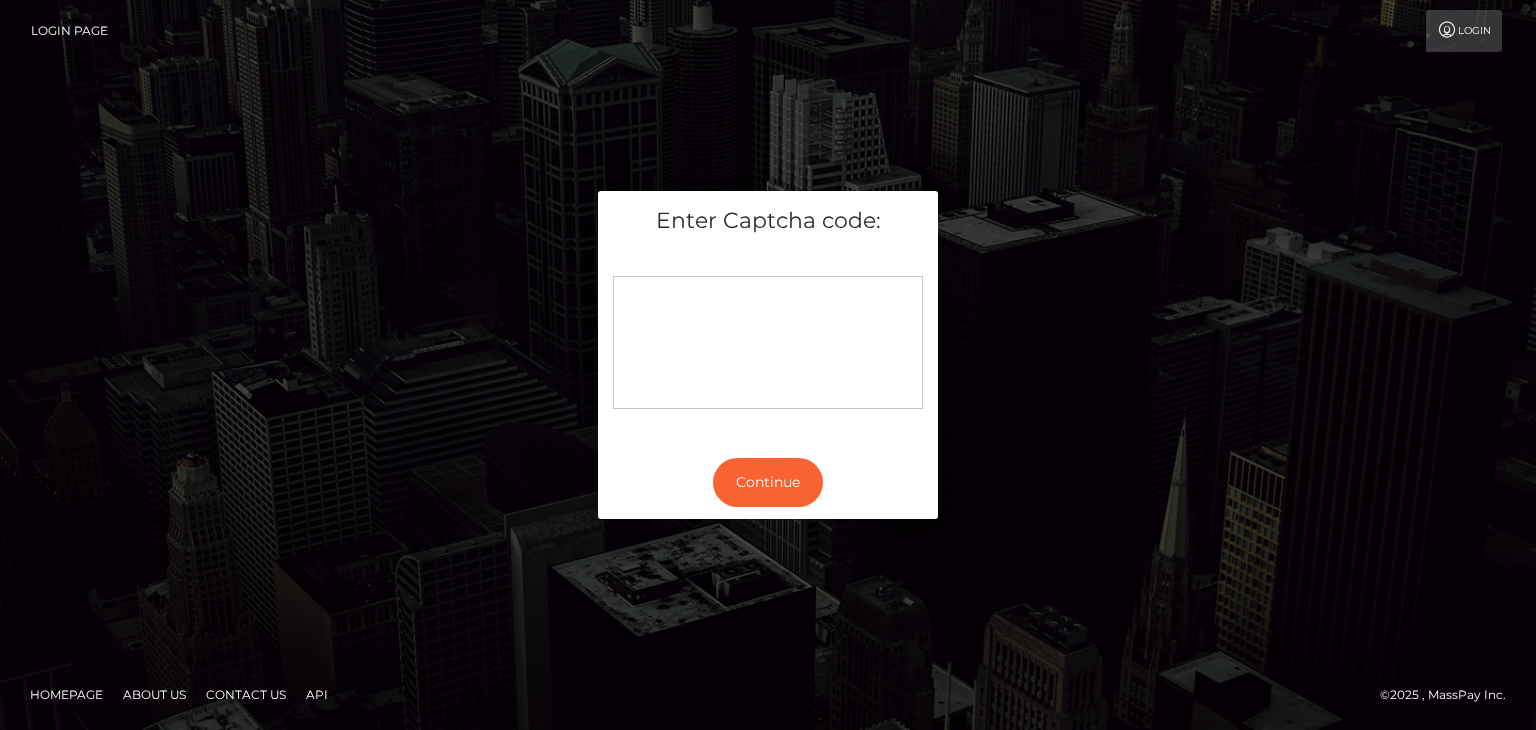 scroll, scrollTop: 0, scrollLeft: 0, axis: both 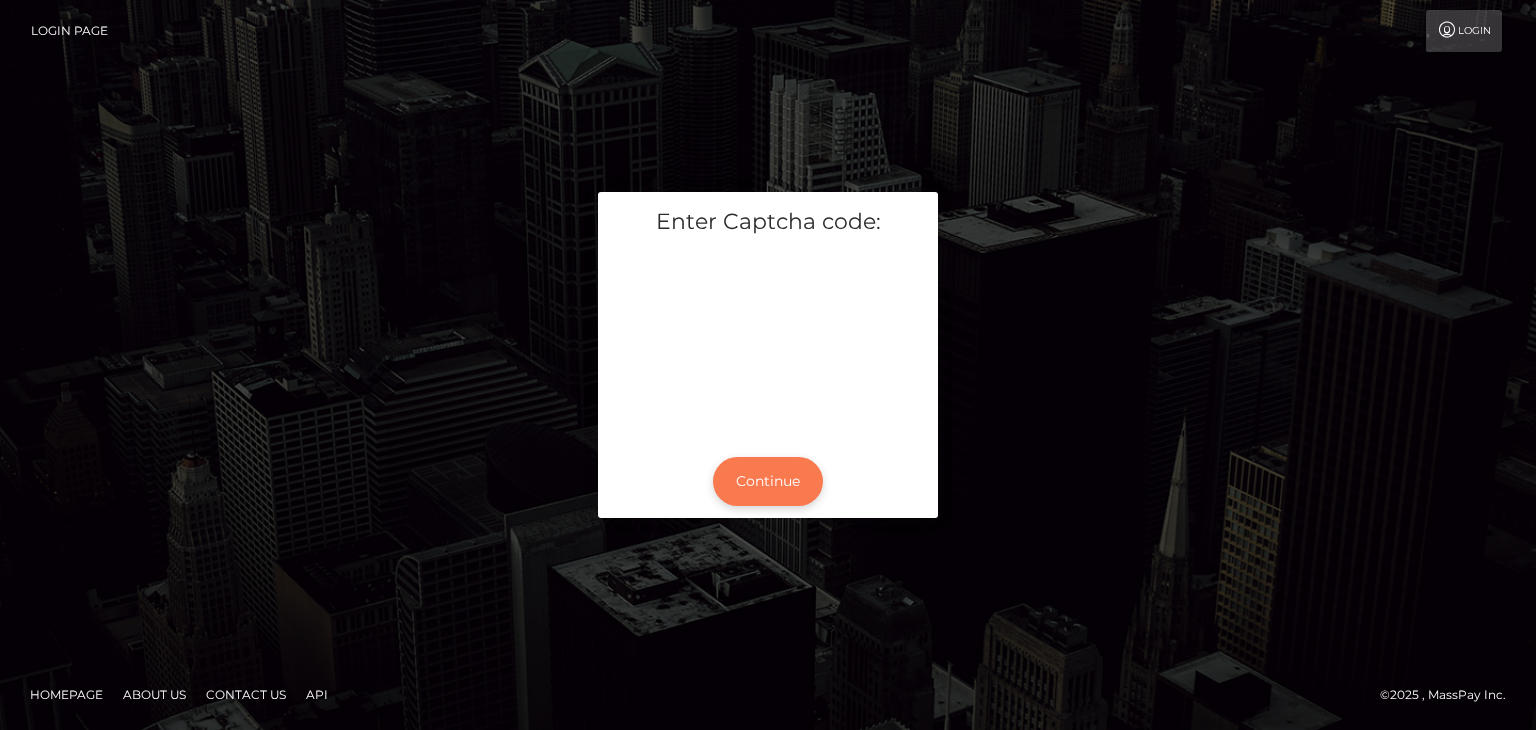 click on "Continue" at bounding box center (768, 481) 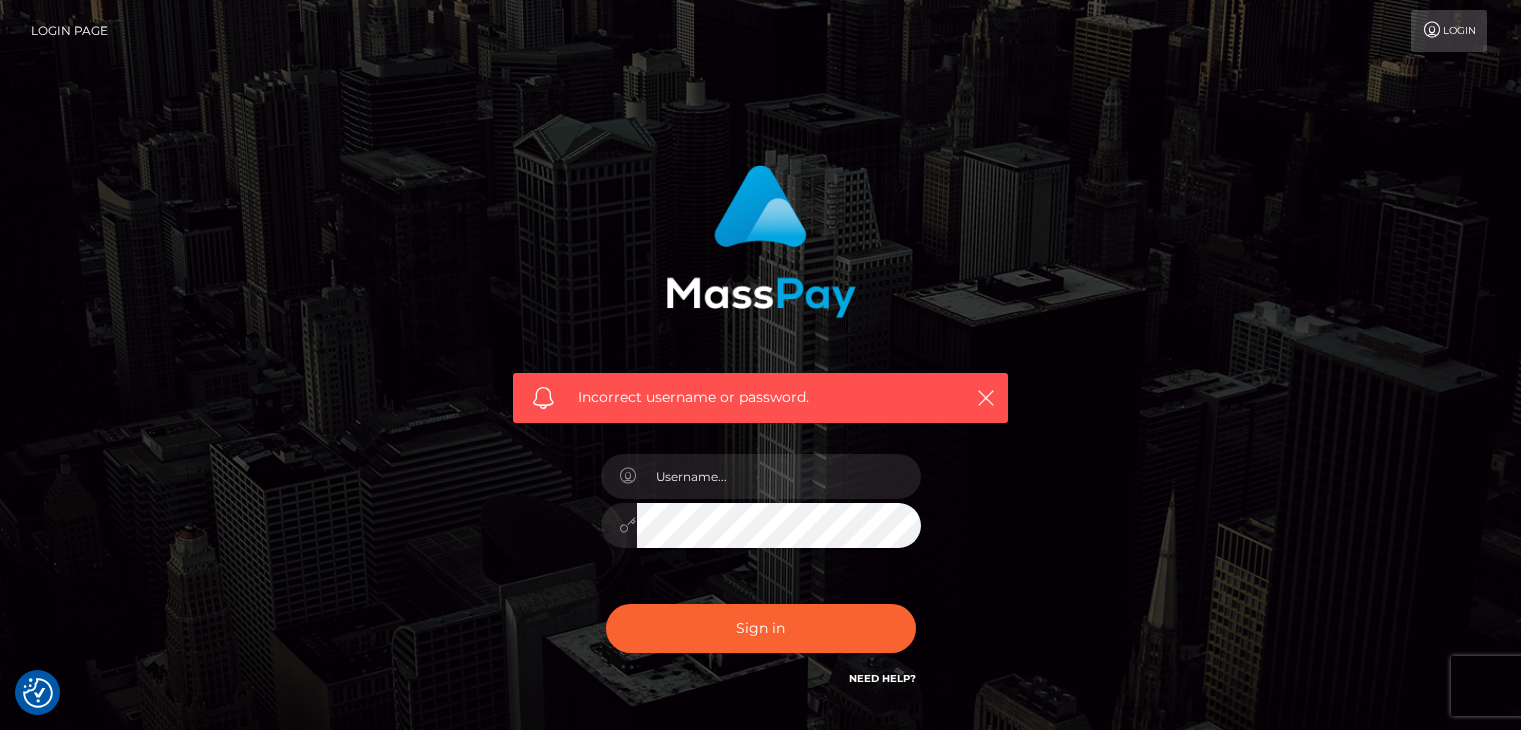 scroll, scrollTop: 0, scrollLeft: 0, axis: both 